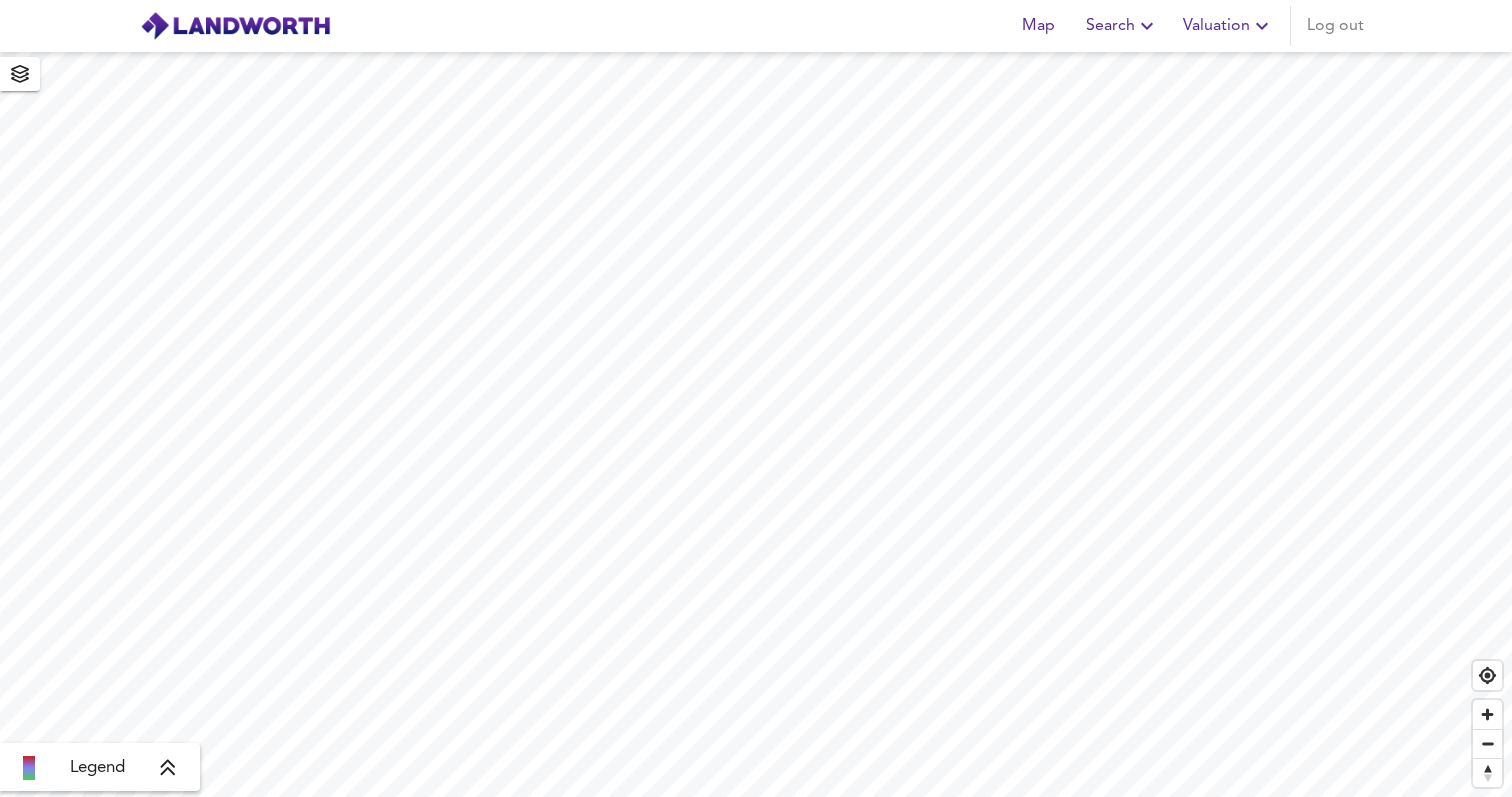 scroll, scrollTop: 0, scrollLeft: 0, axis: both 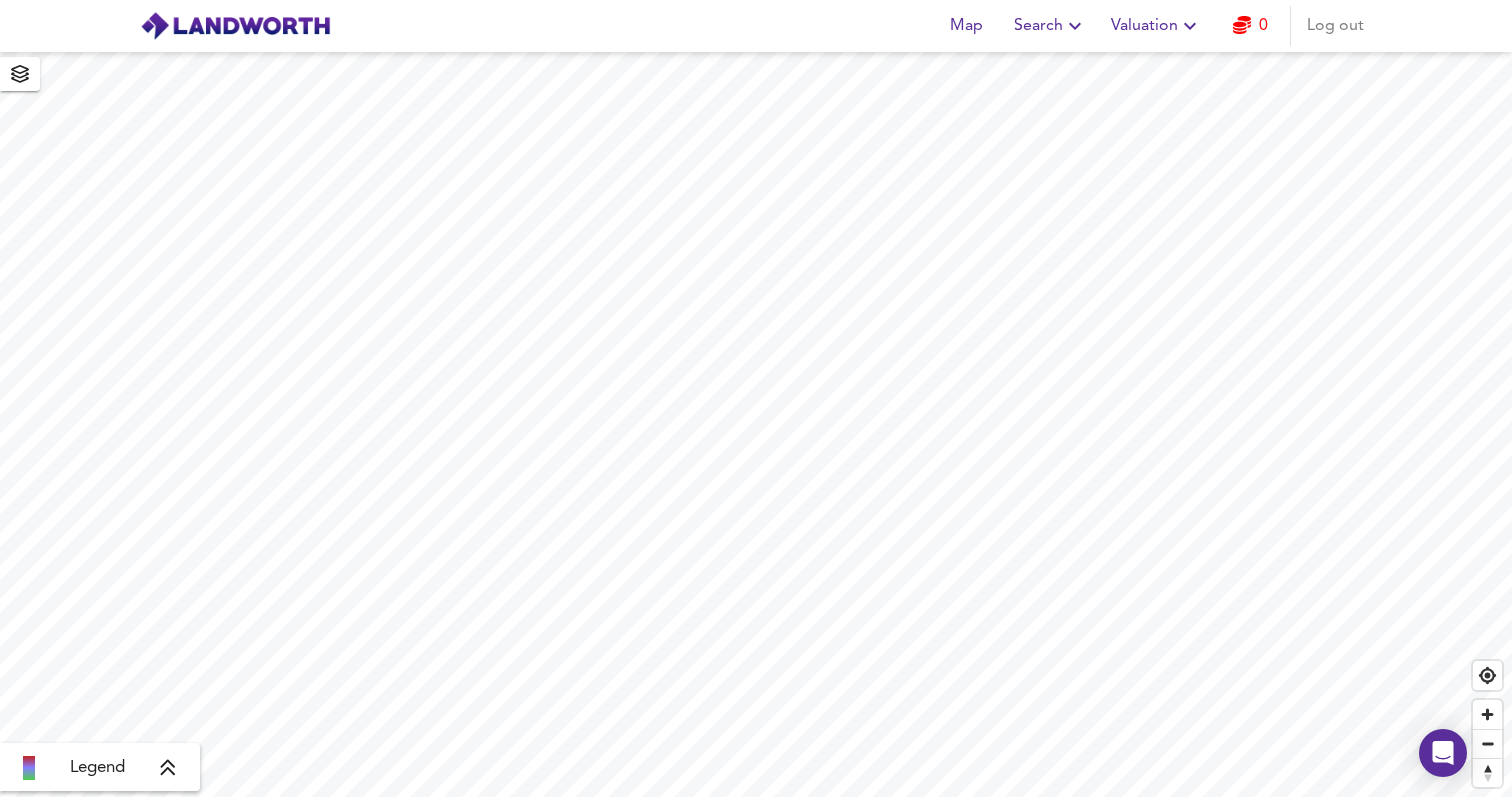 click on "Valuation" at bounding box center (1050, 26) 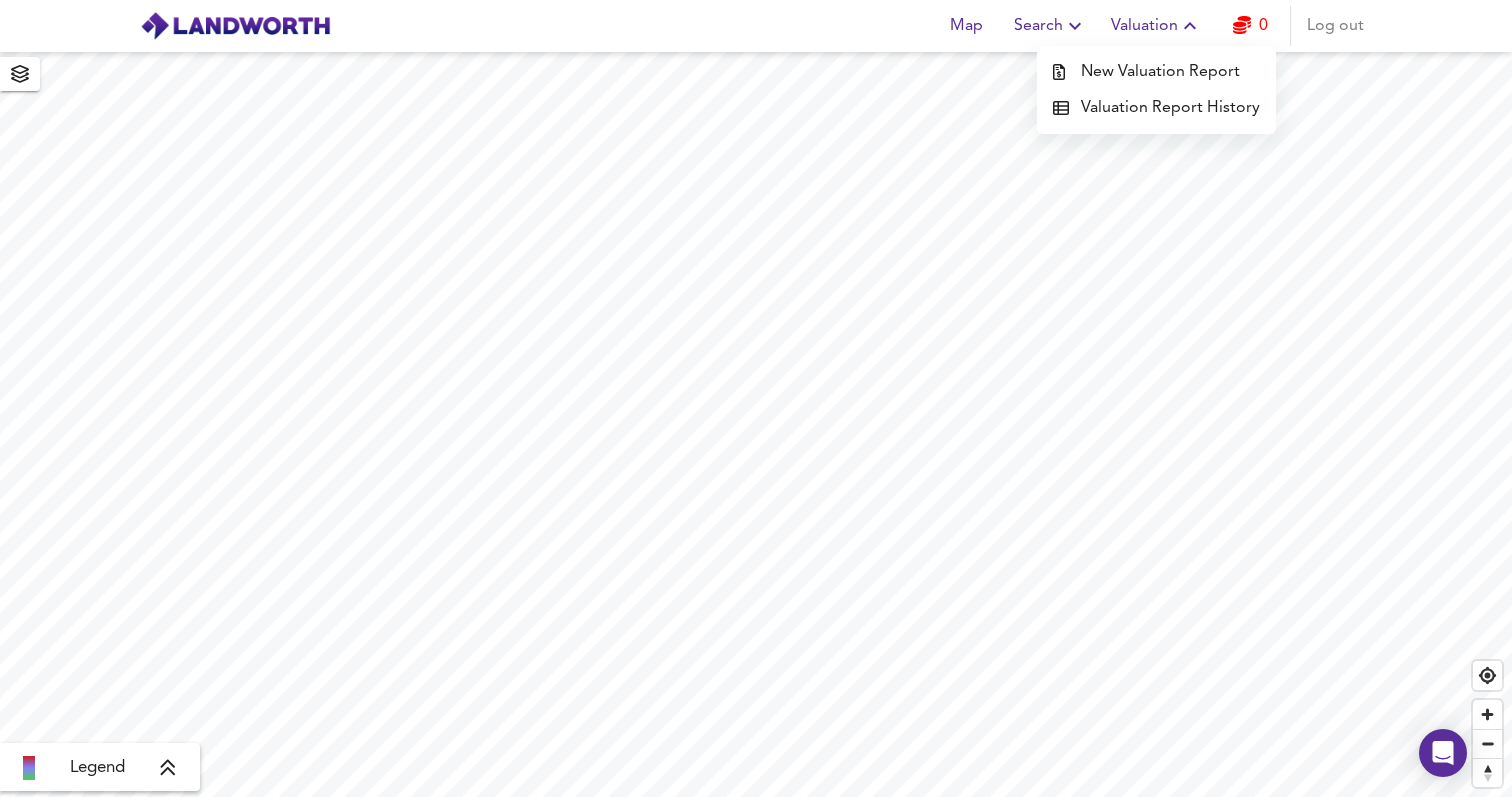 click on "Search" at bounding box center (1050, 26) 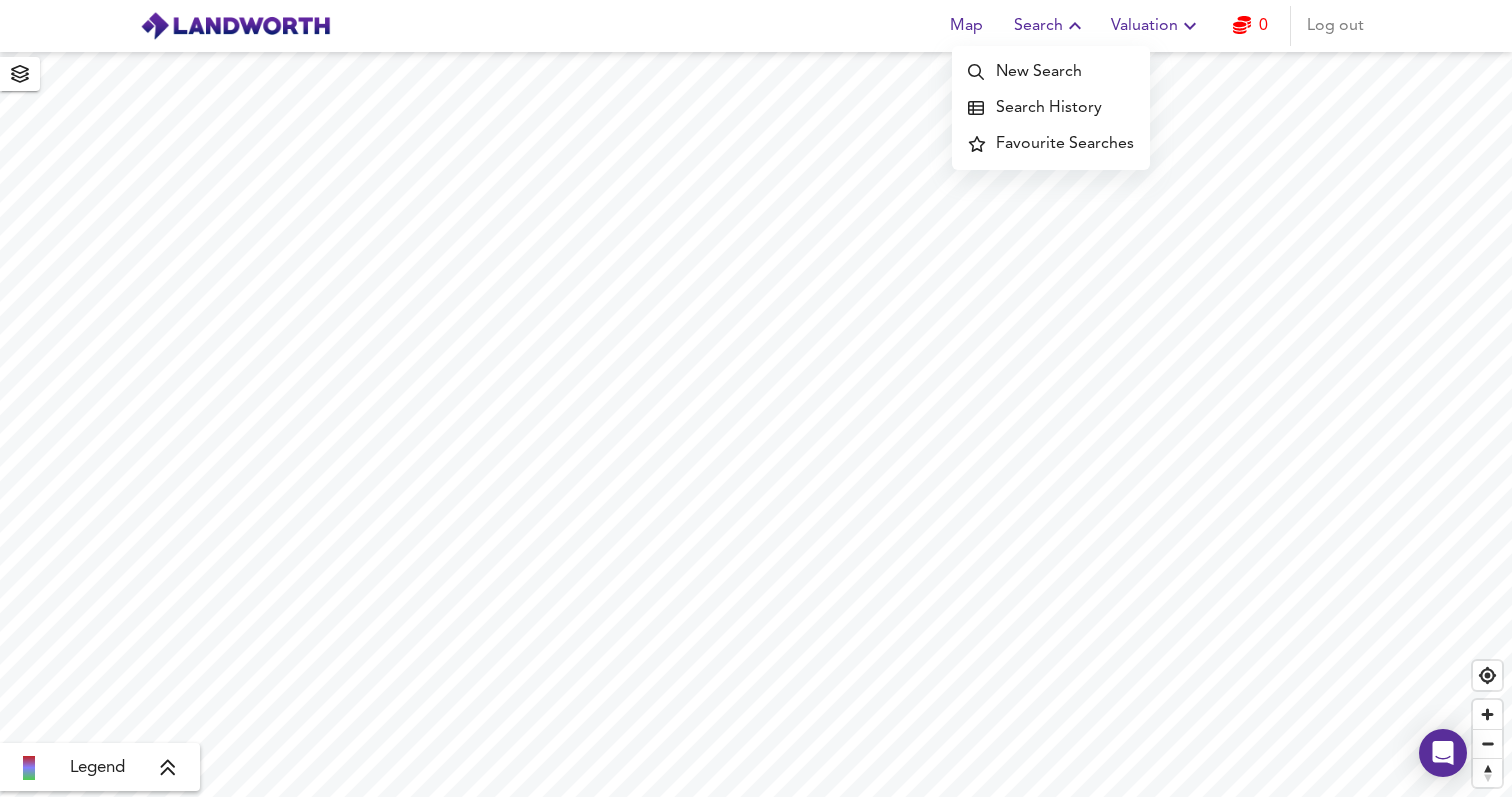 click on "Search History" at bounding box center (1051, 108) 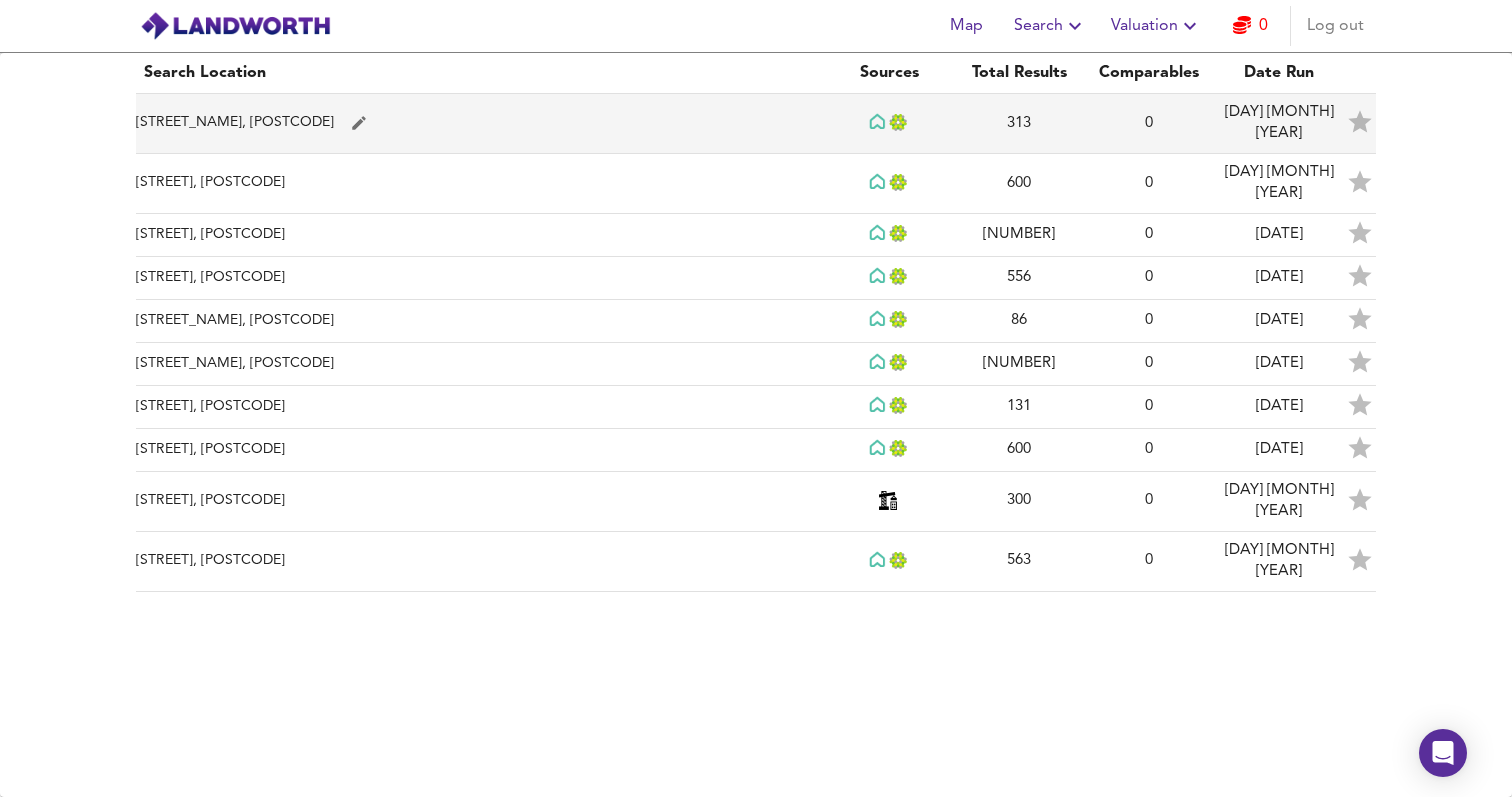 click on "[STREET_NAME], [POSTCODE]" at bounding box center [480, 124] 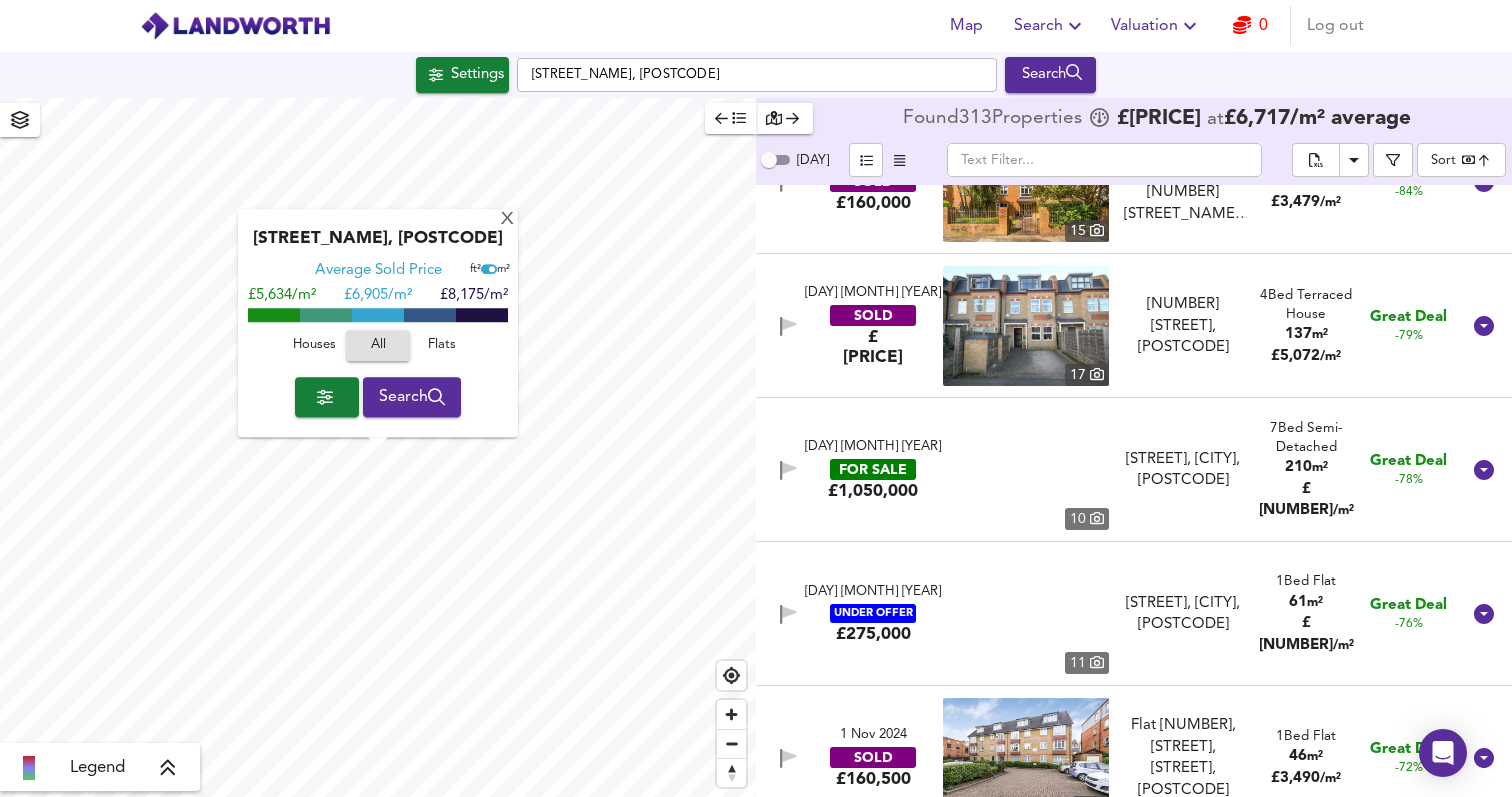 scroll, scrollTop: 2668, scrollLeft: 0, axis: vertical 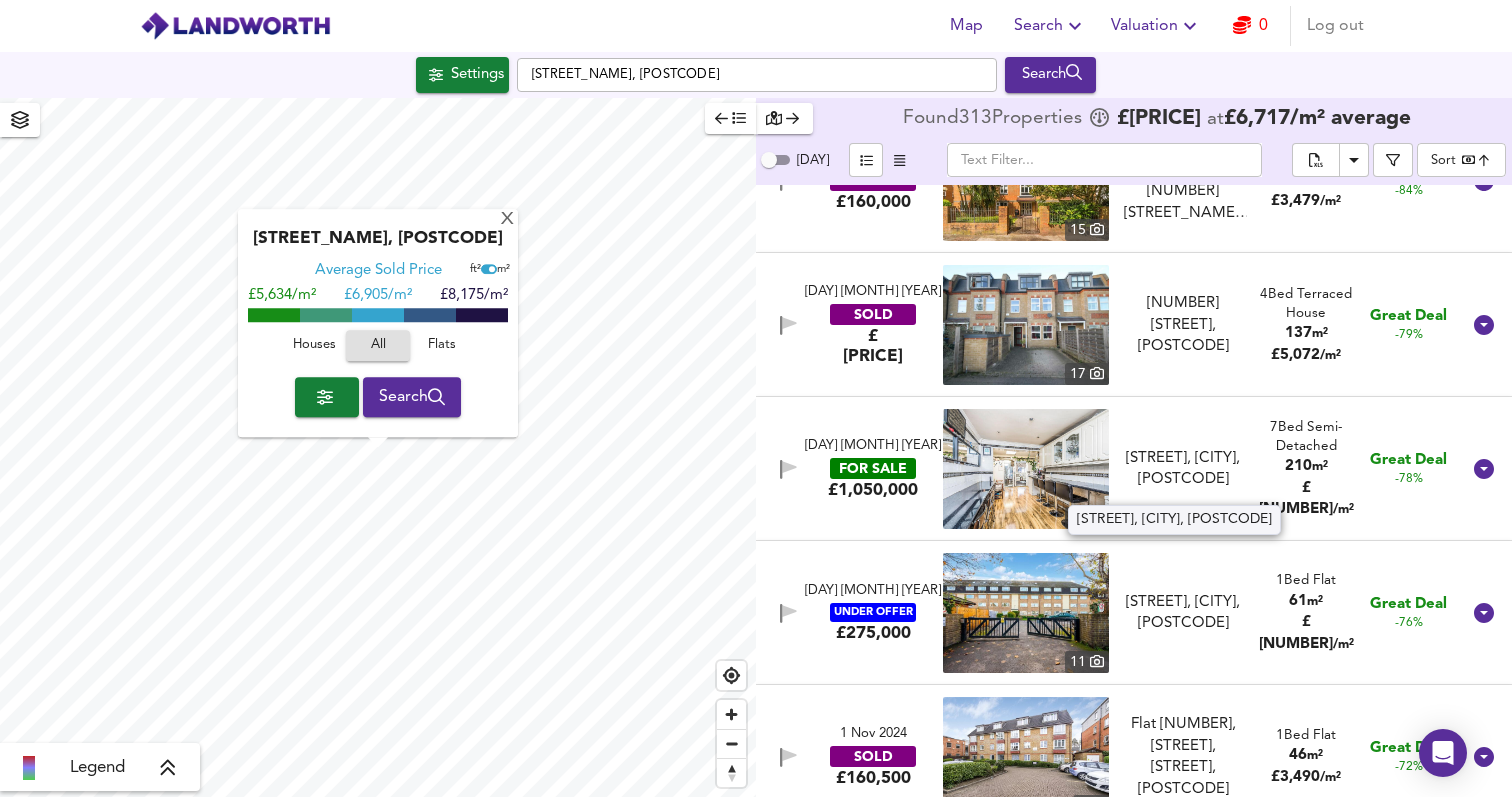 click on "[STREET], [CITY], [POSTCODE]" at bounding box center [1183, 469] 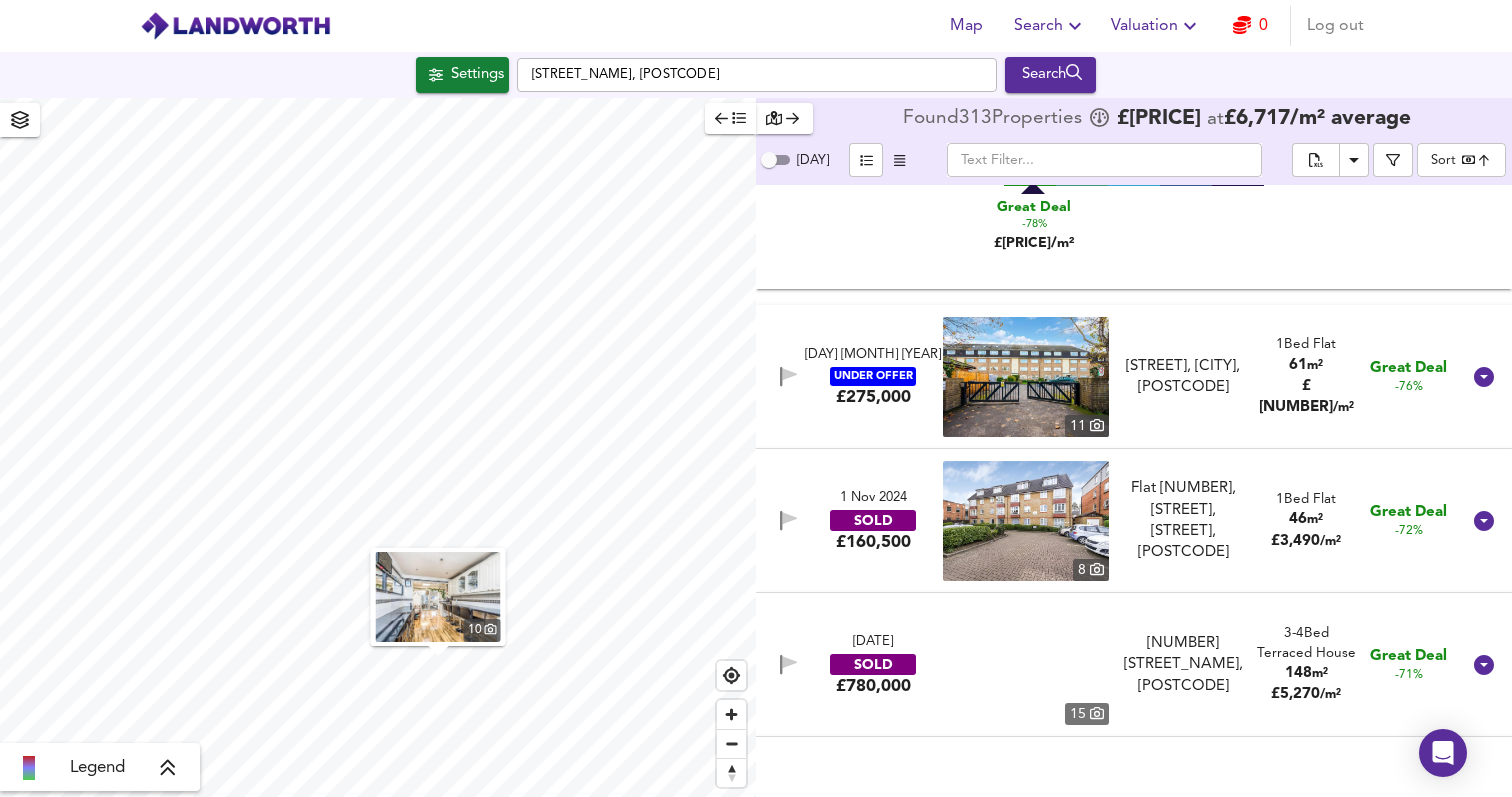 scroll, scrollTop: 4070, scrollLeft: 0, axis: vertical 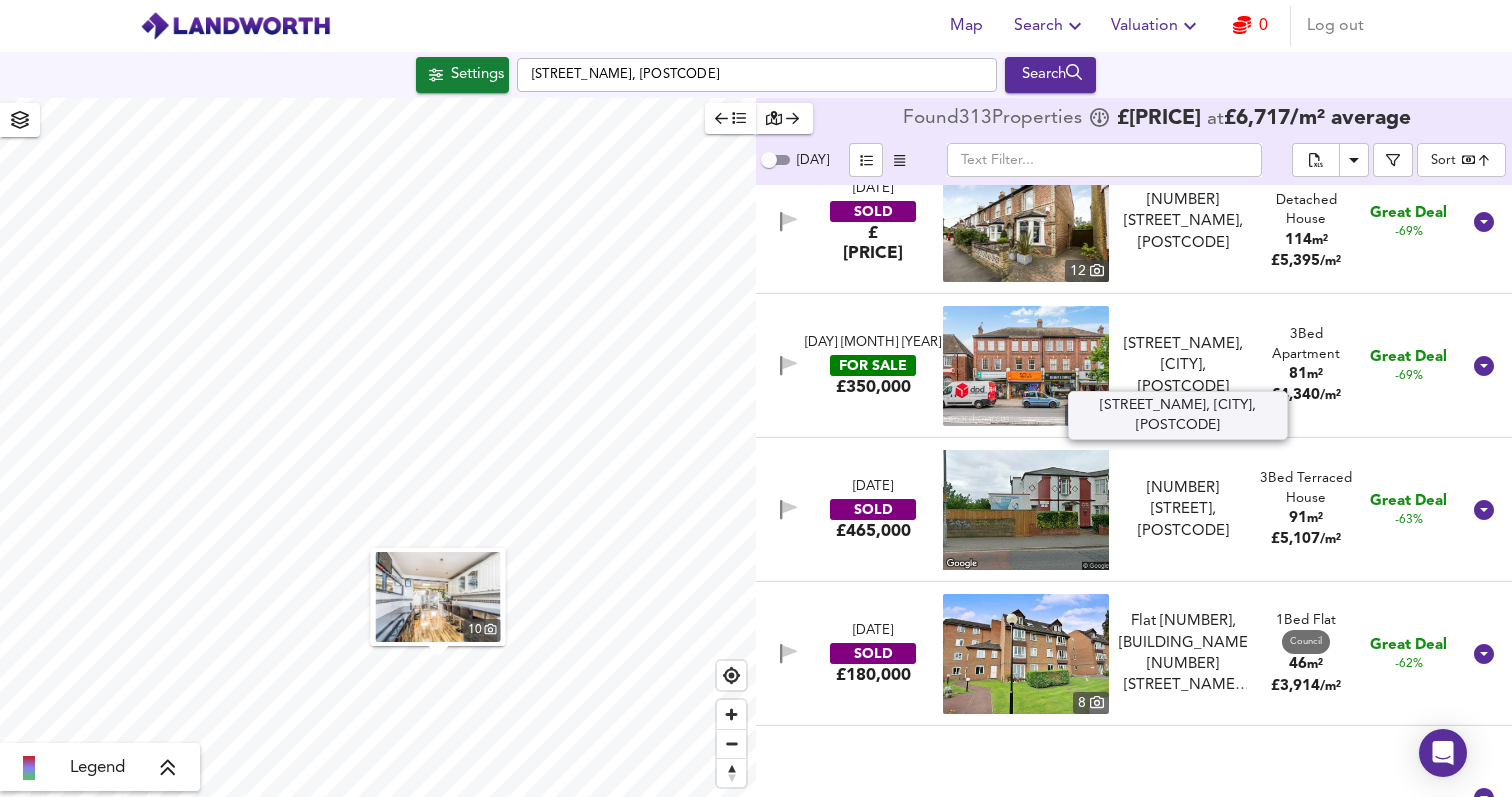 click on "[STREET_NAME], [CITY], [POSTCODE]" at bounding box center [1183, 366] 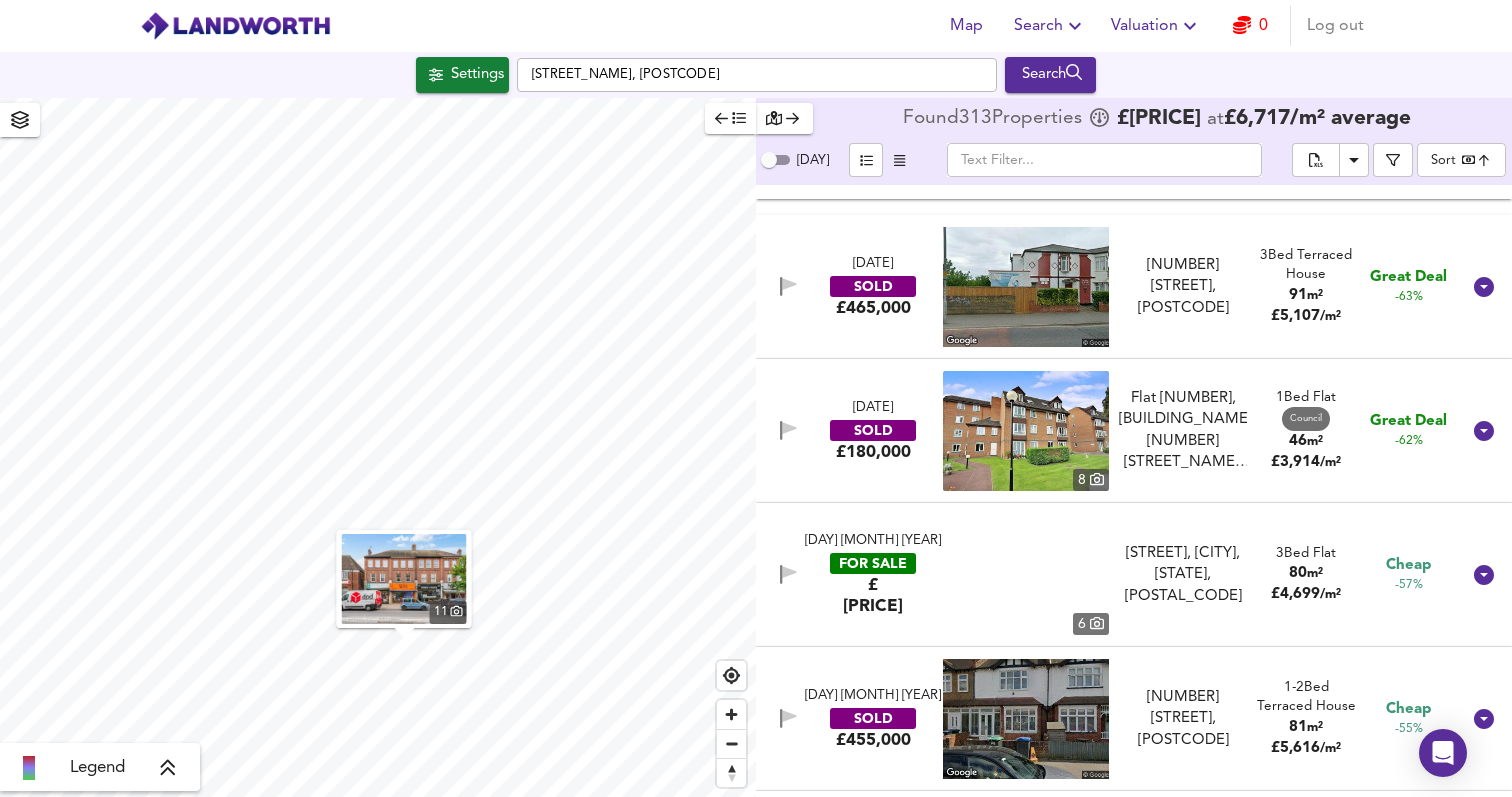 scroll, scrollTop: 4872, scrollLeft: 0, axis: vertical 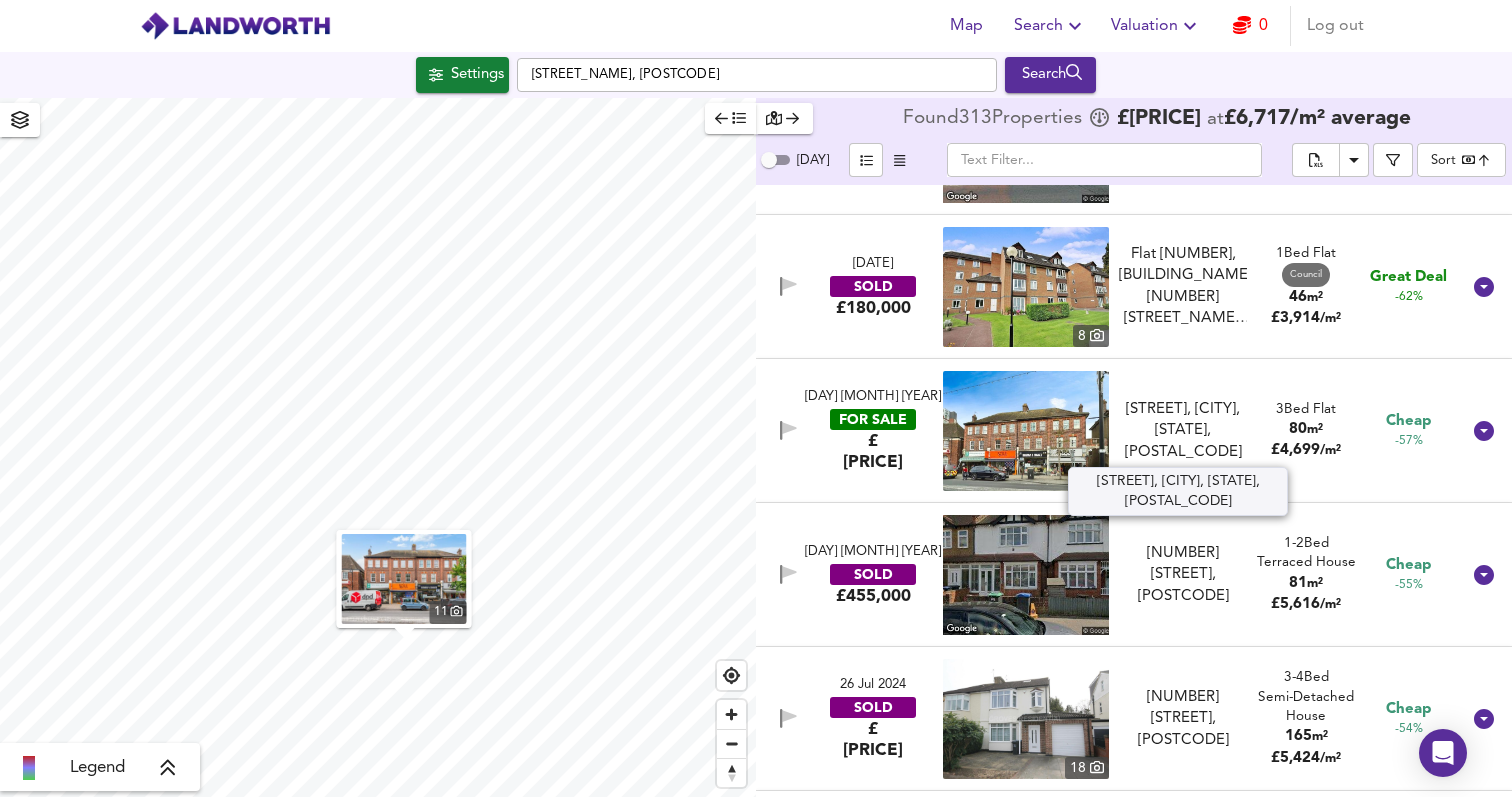 click on "[STREET], [CITY], [STATE], [POSTAL_CODE]" at bounding box center [1183, 431] 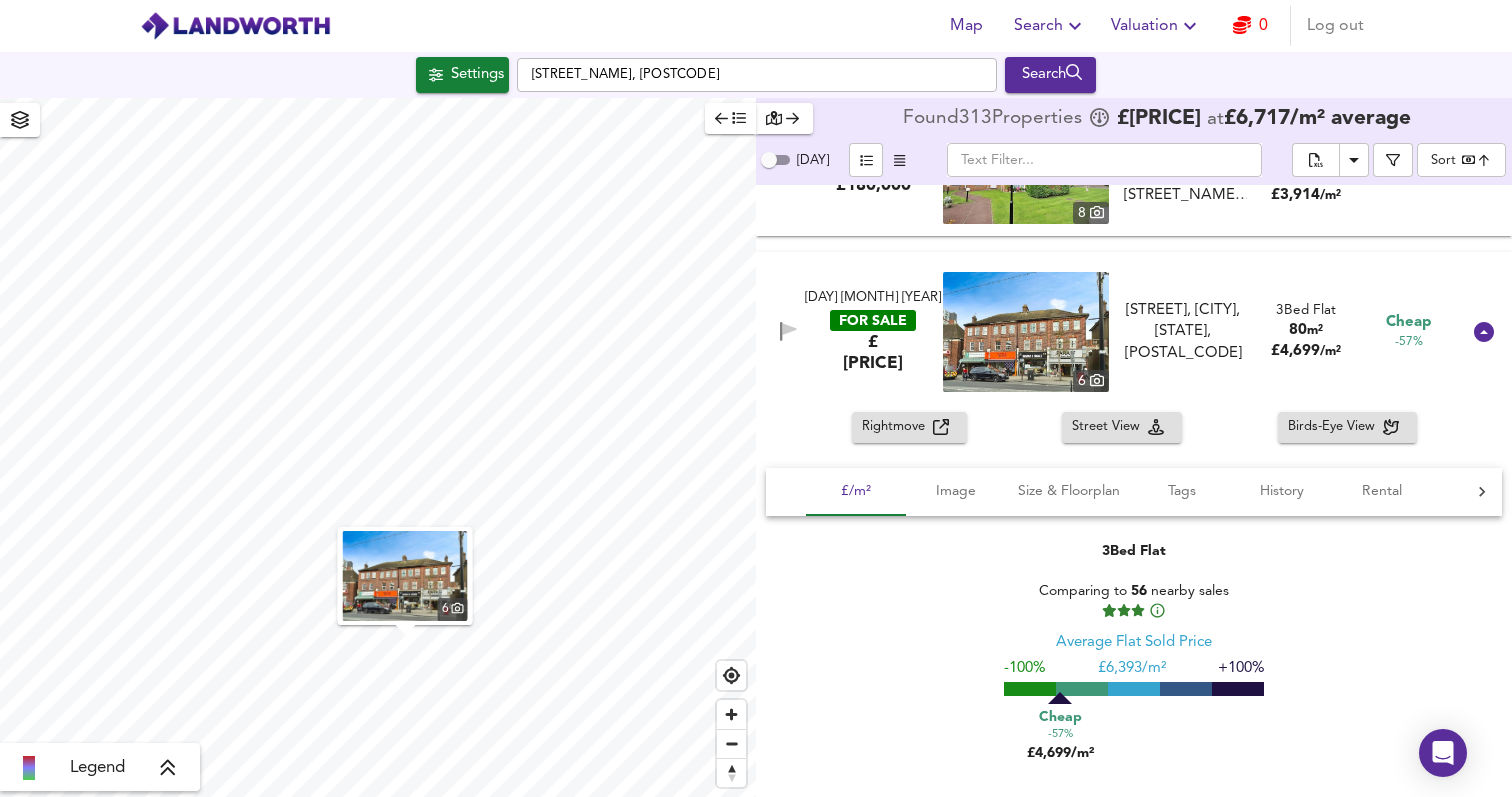 scroll, scrollTop: 4997, scrollLeft: 0, axis: vertical 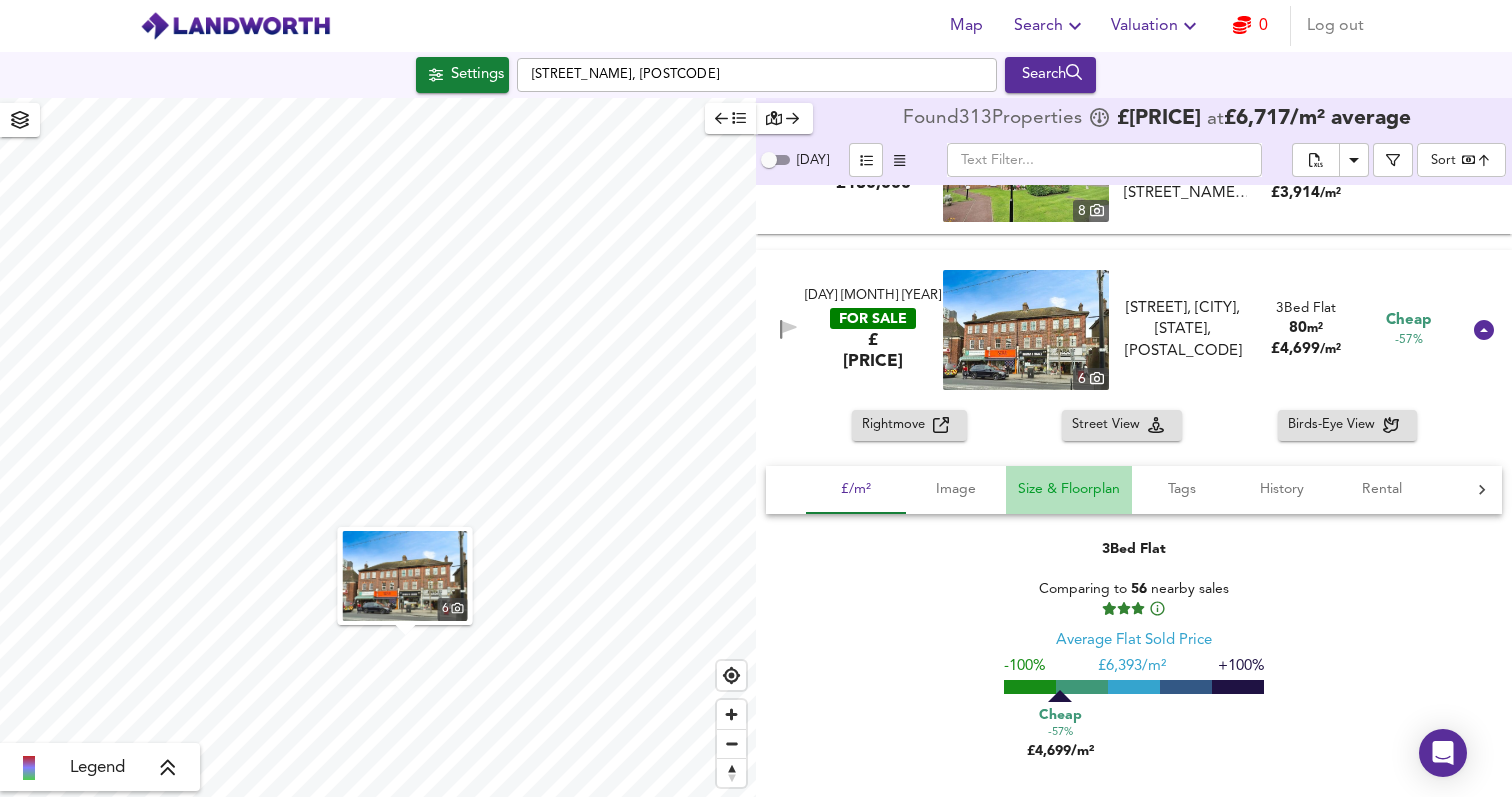 click on "Size & Floorplan" at bounding box center [856, 489] 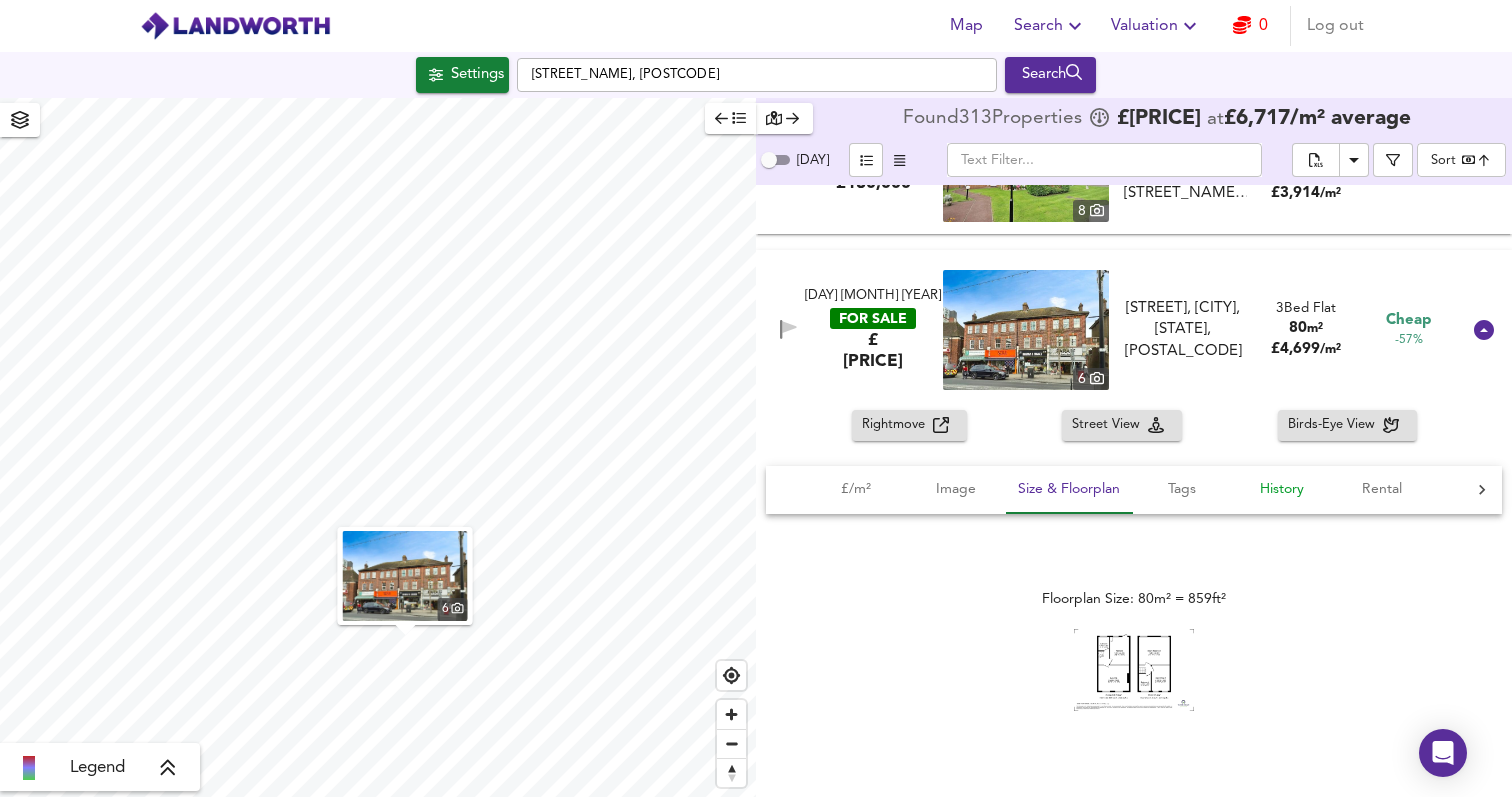 click on "History" at bounding box center (1282, 490) 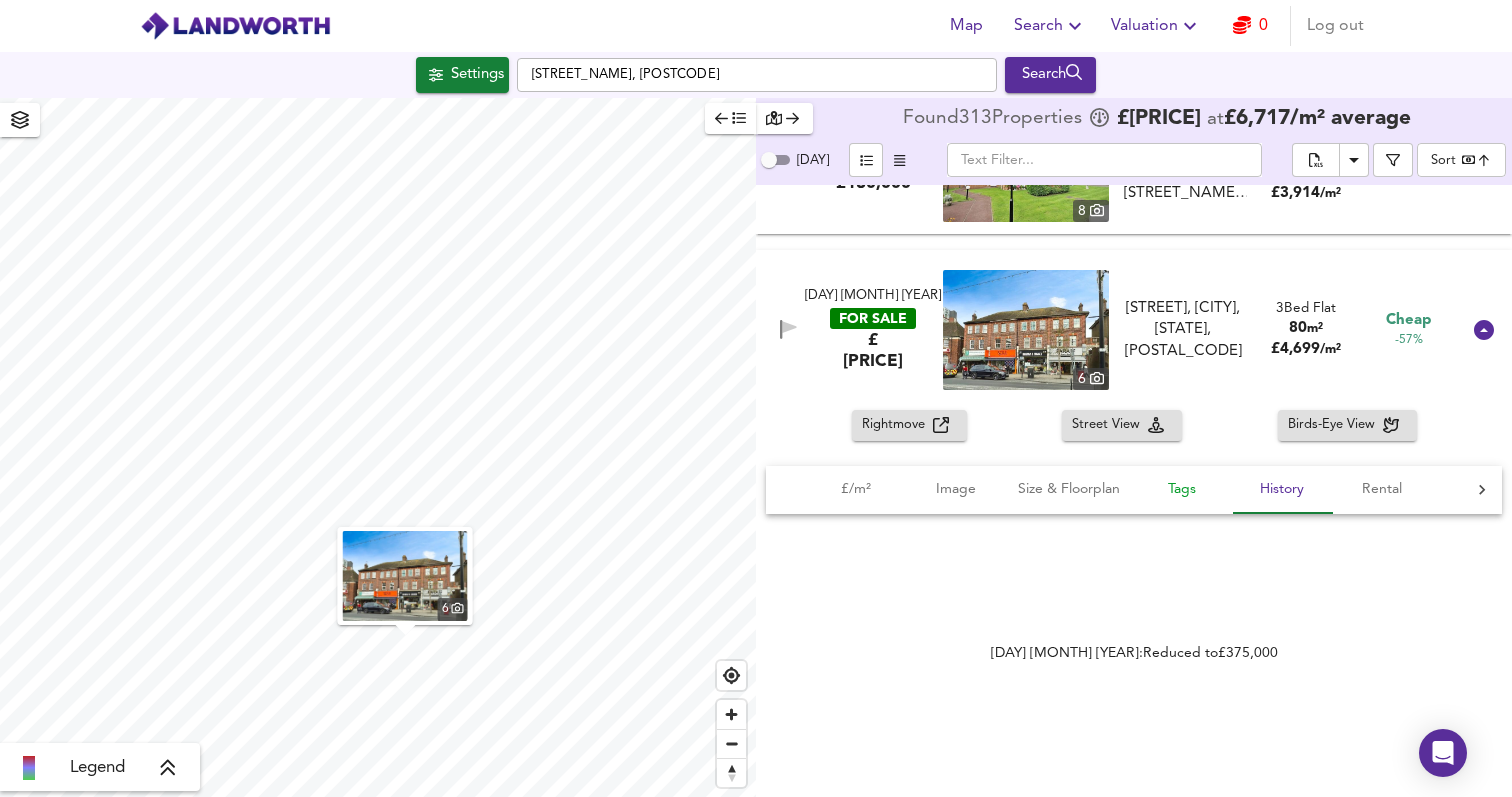 click on "Tags" at bounding box center [856, 489] 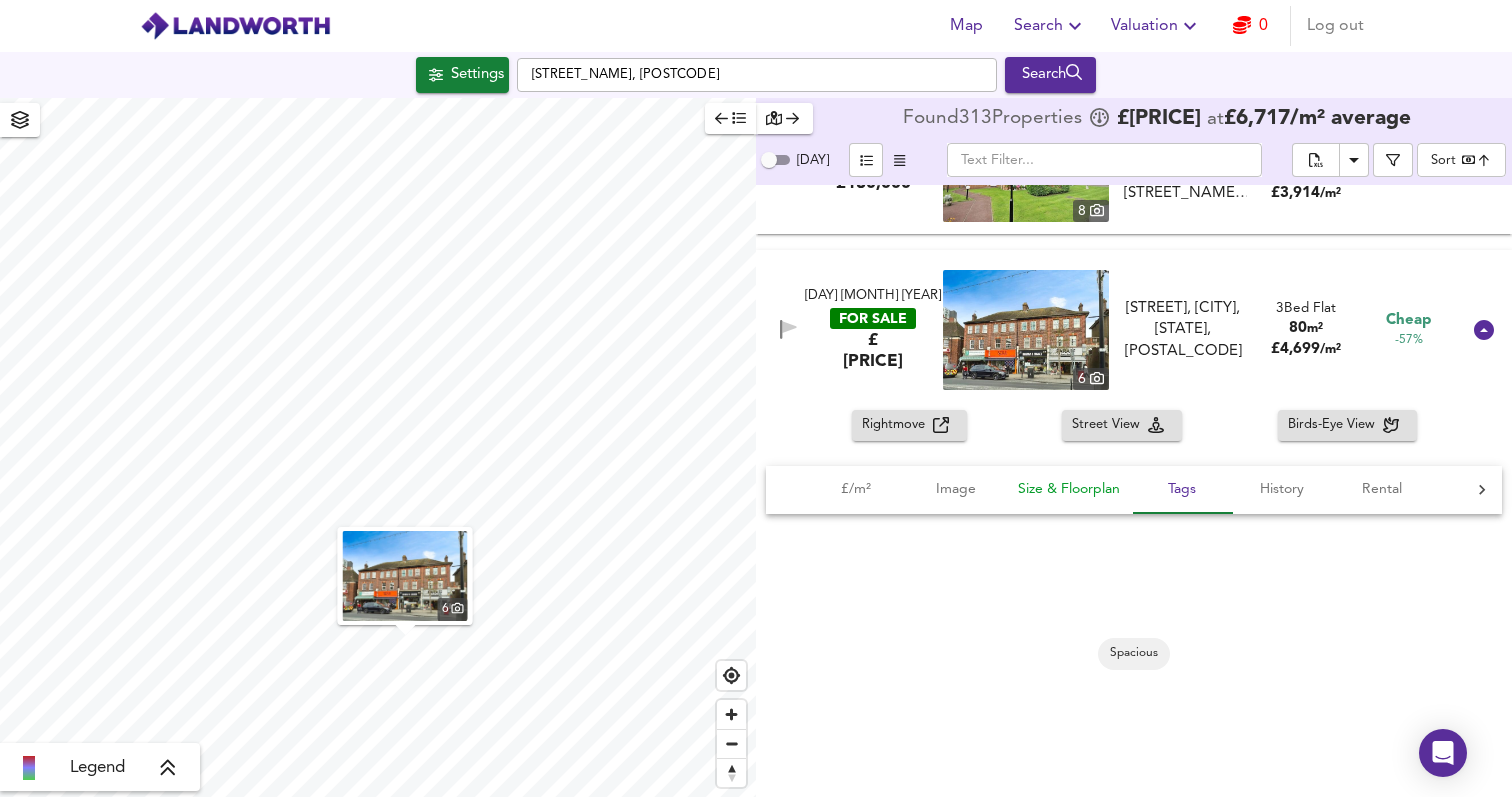 click on "Size & Floorplan" at bounding box center (856, 489) 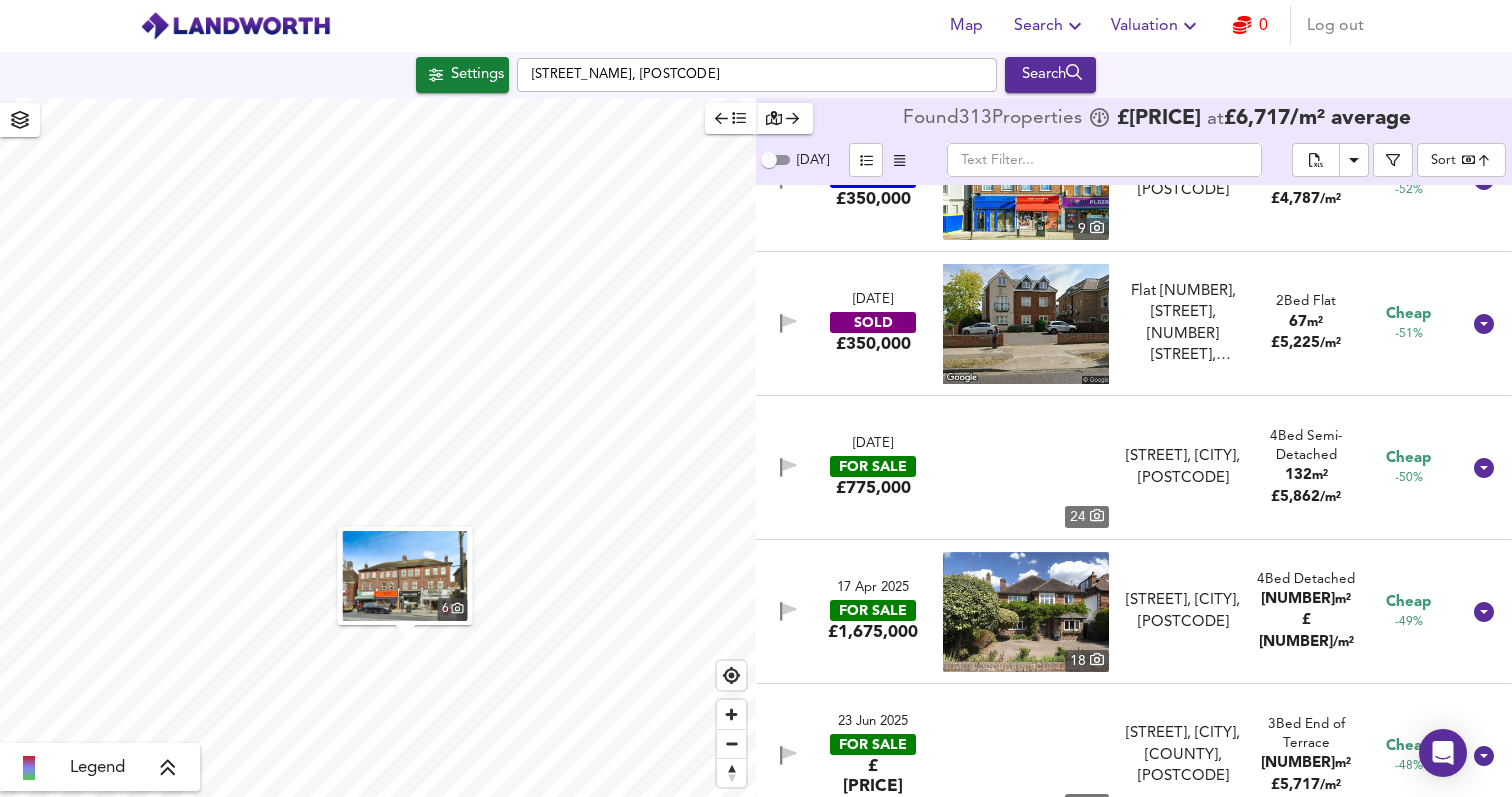 scroll, scrollTop: 6137, scrollLeft: 0, axis: vertical 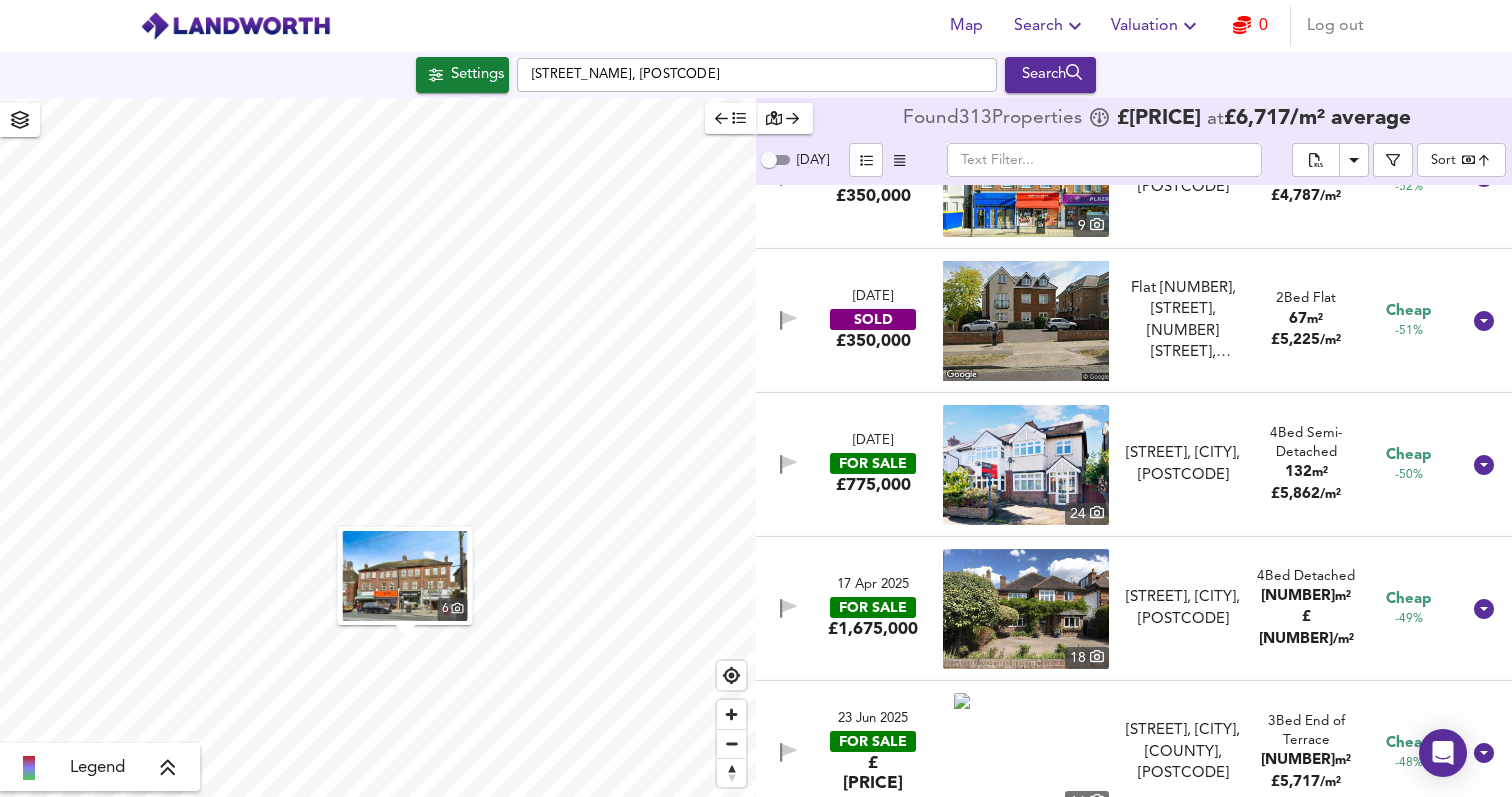 click on "[STREET], [CITY], [POSTCODE]" at bounding box center [1183, 464] 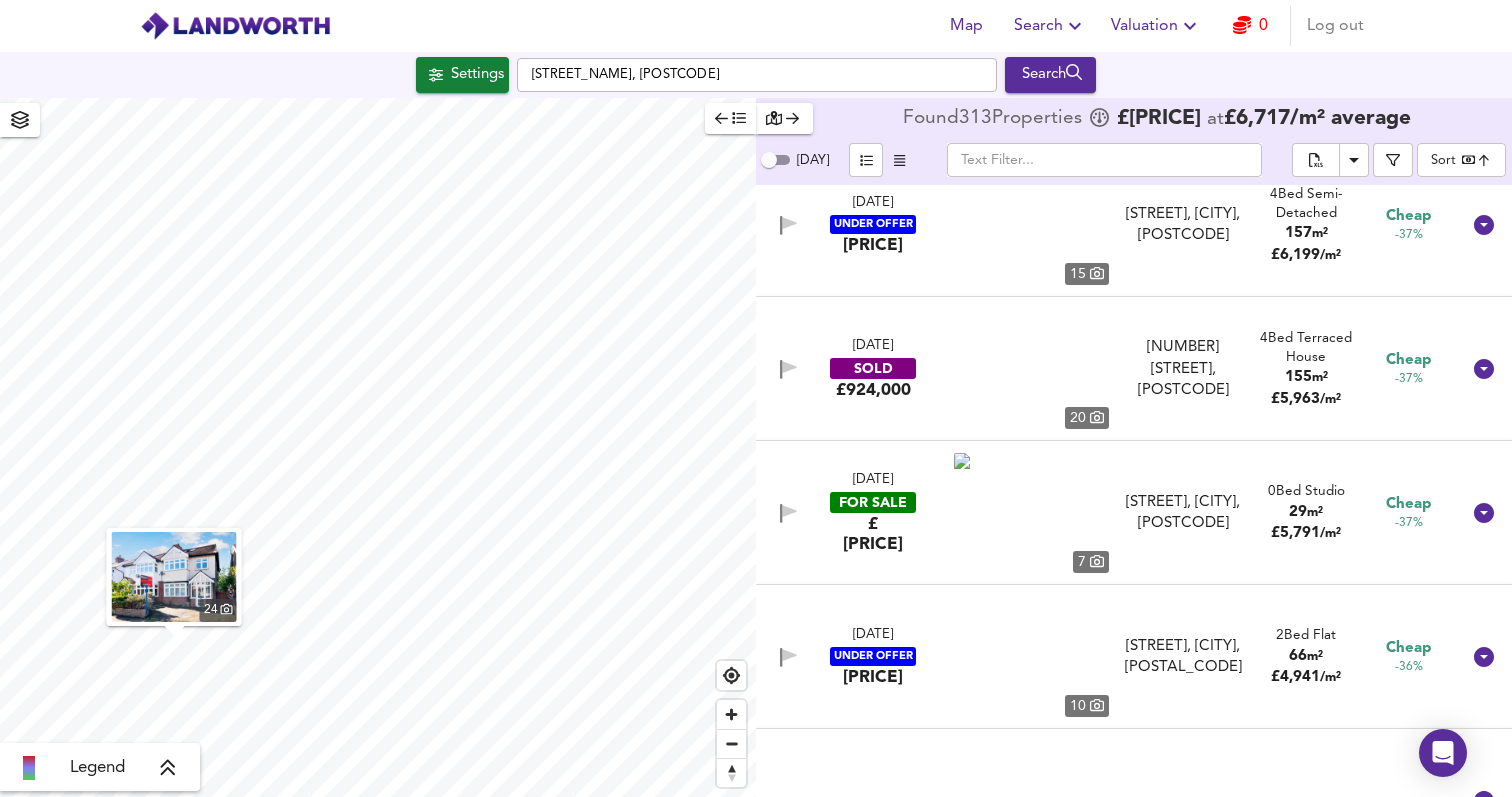 scroll, scrollTop: 10471, scrollLeft: 0, axis: vertical 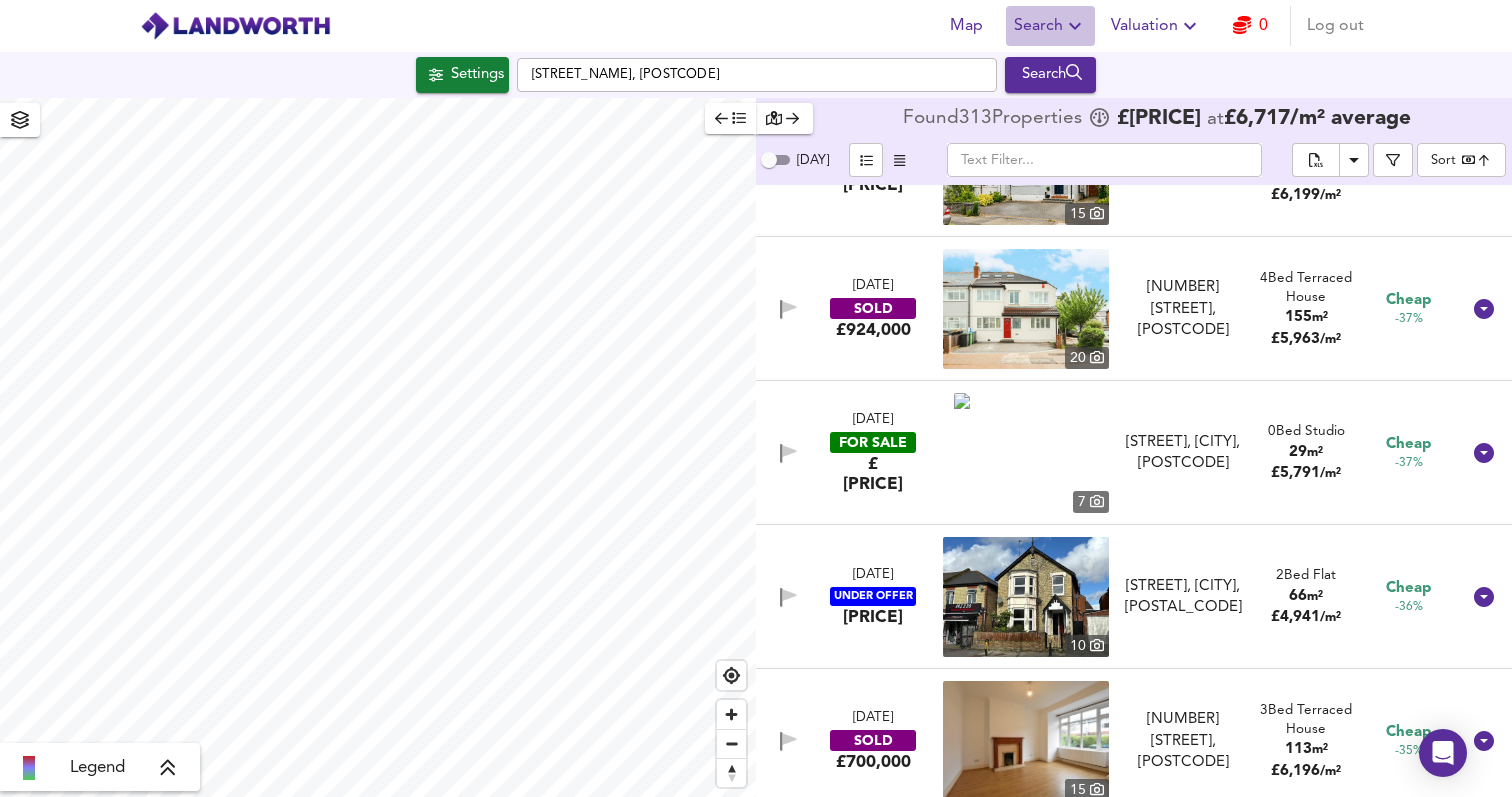 click on "Search" at bounding box center (1050, 26) 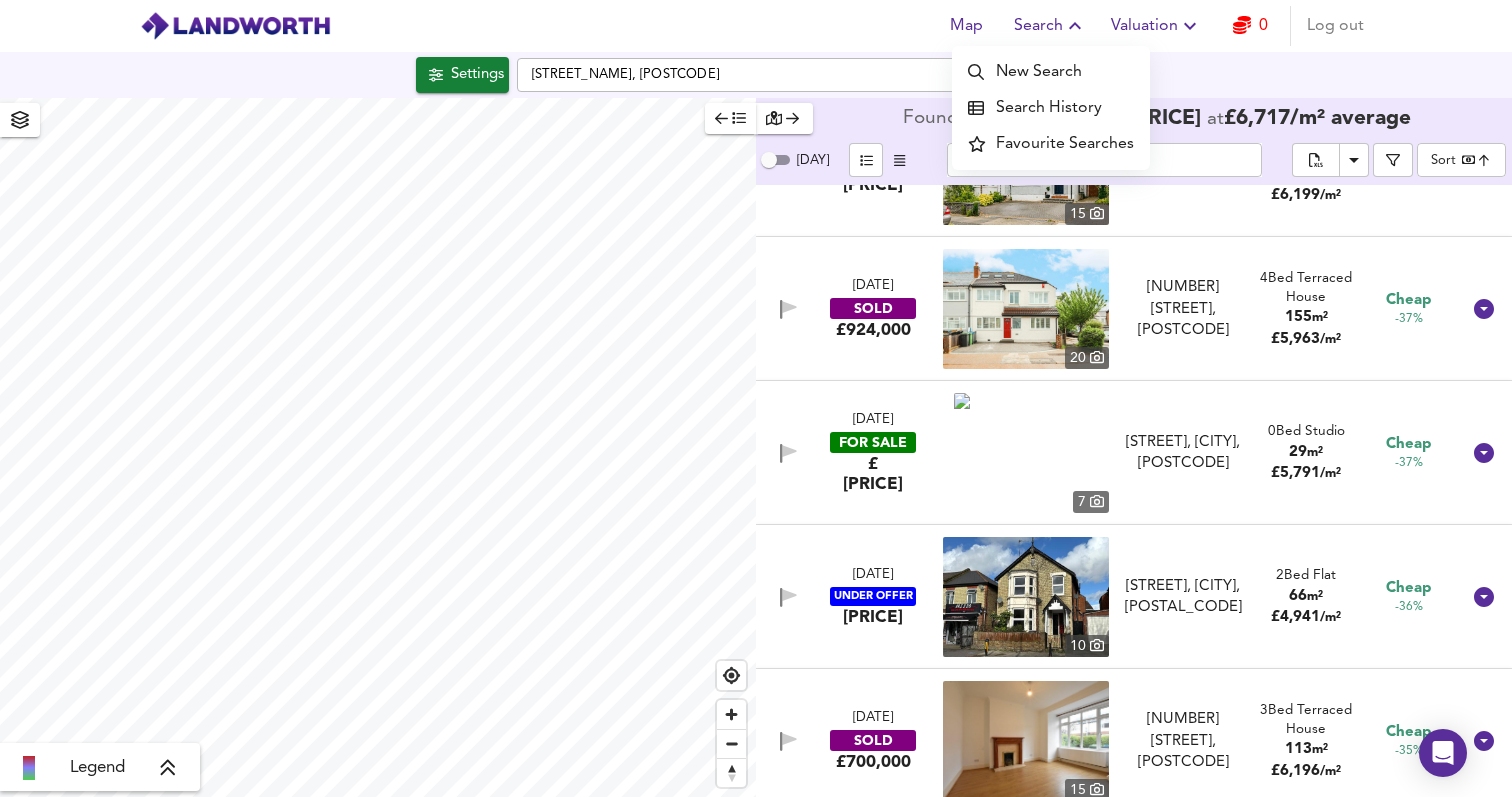 click on "Search History" at bounding box center (1051, 108) 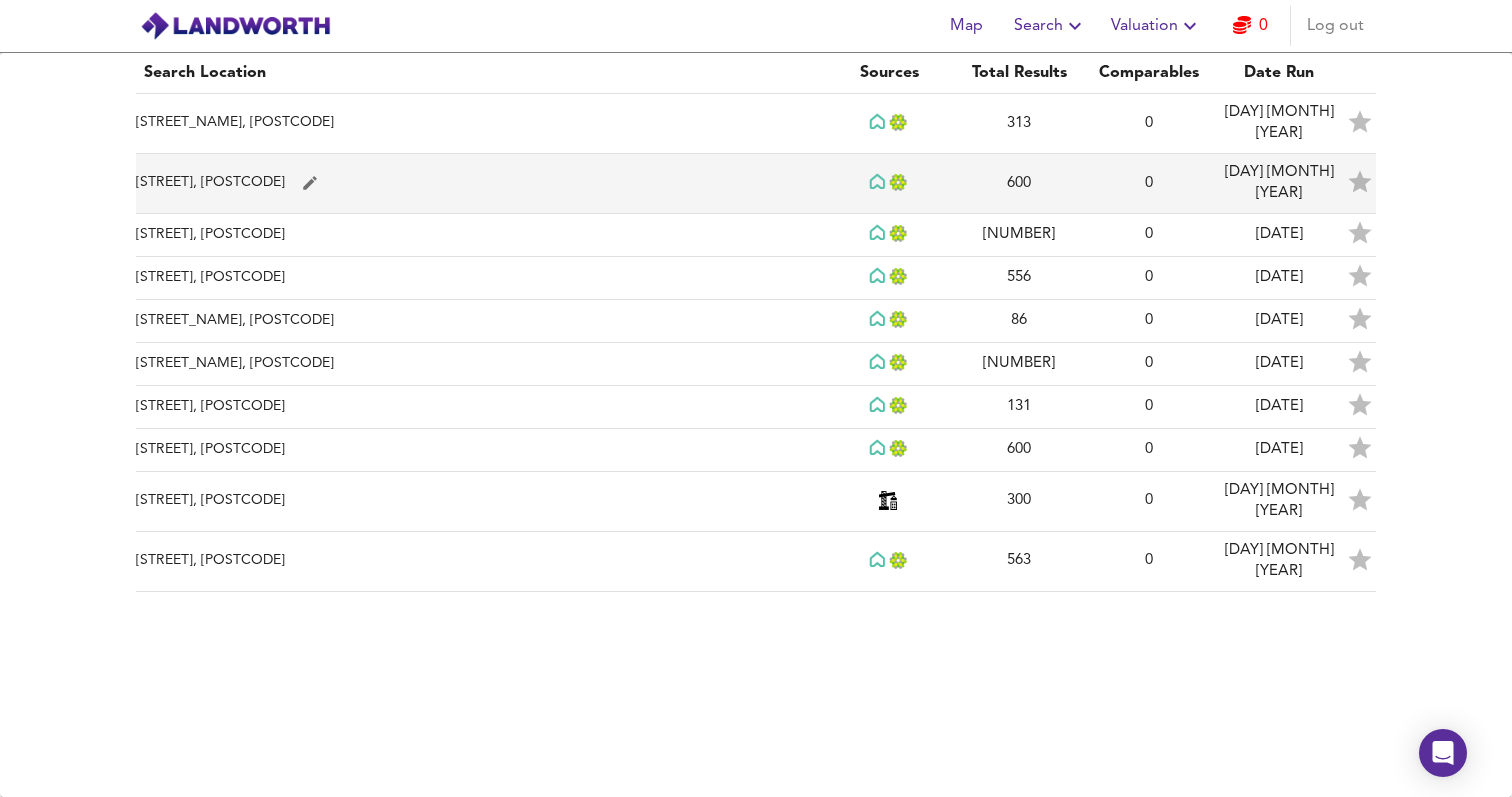 click on "[STREET], [POSTCODE]" at bounding box center [480, 124] 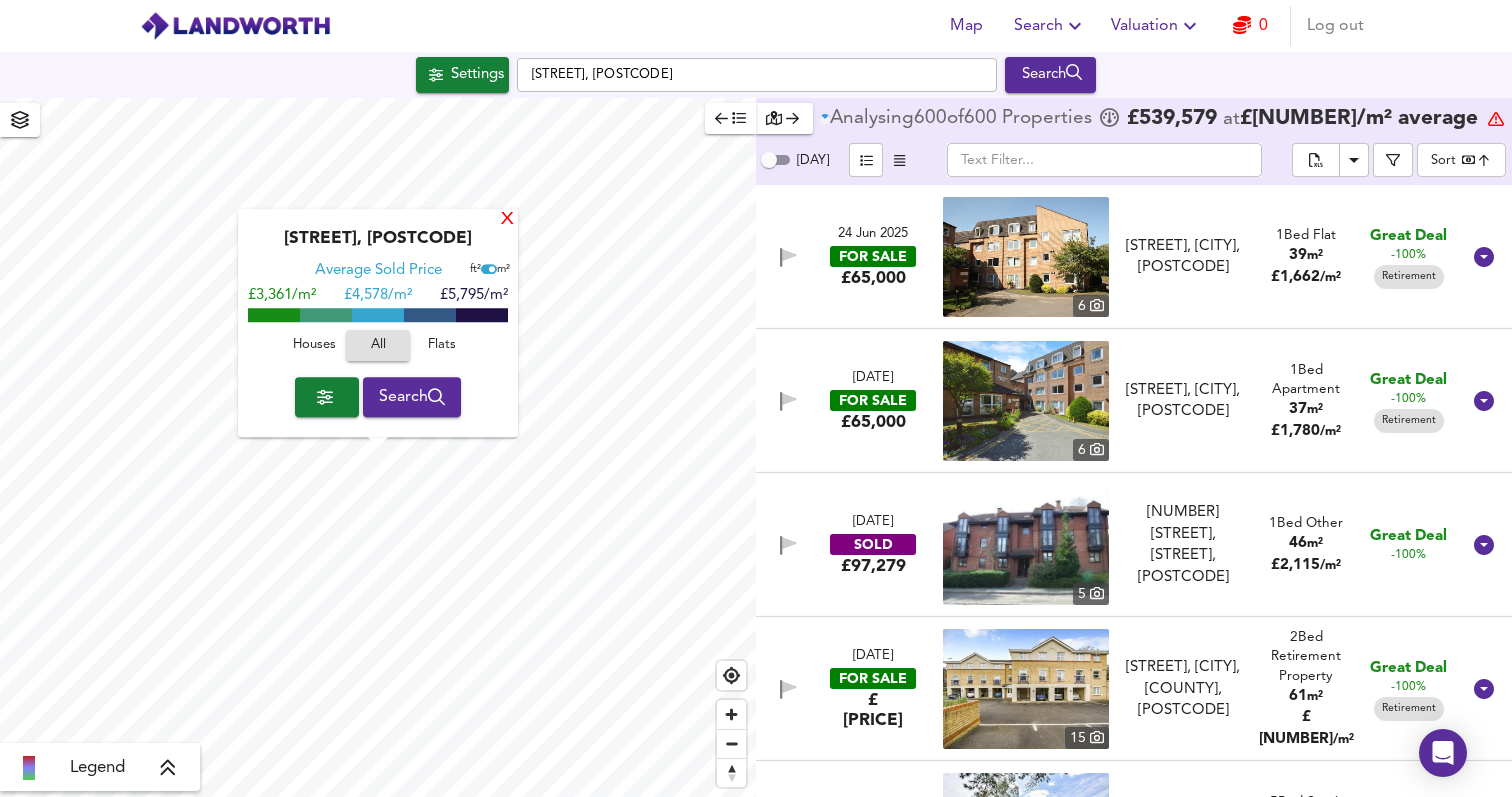 click on "X" at bounding box center (507, 220) 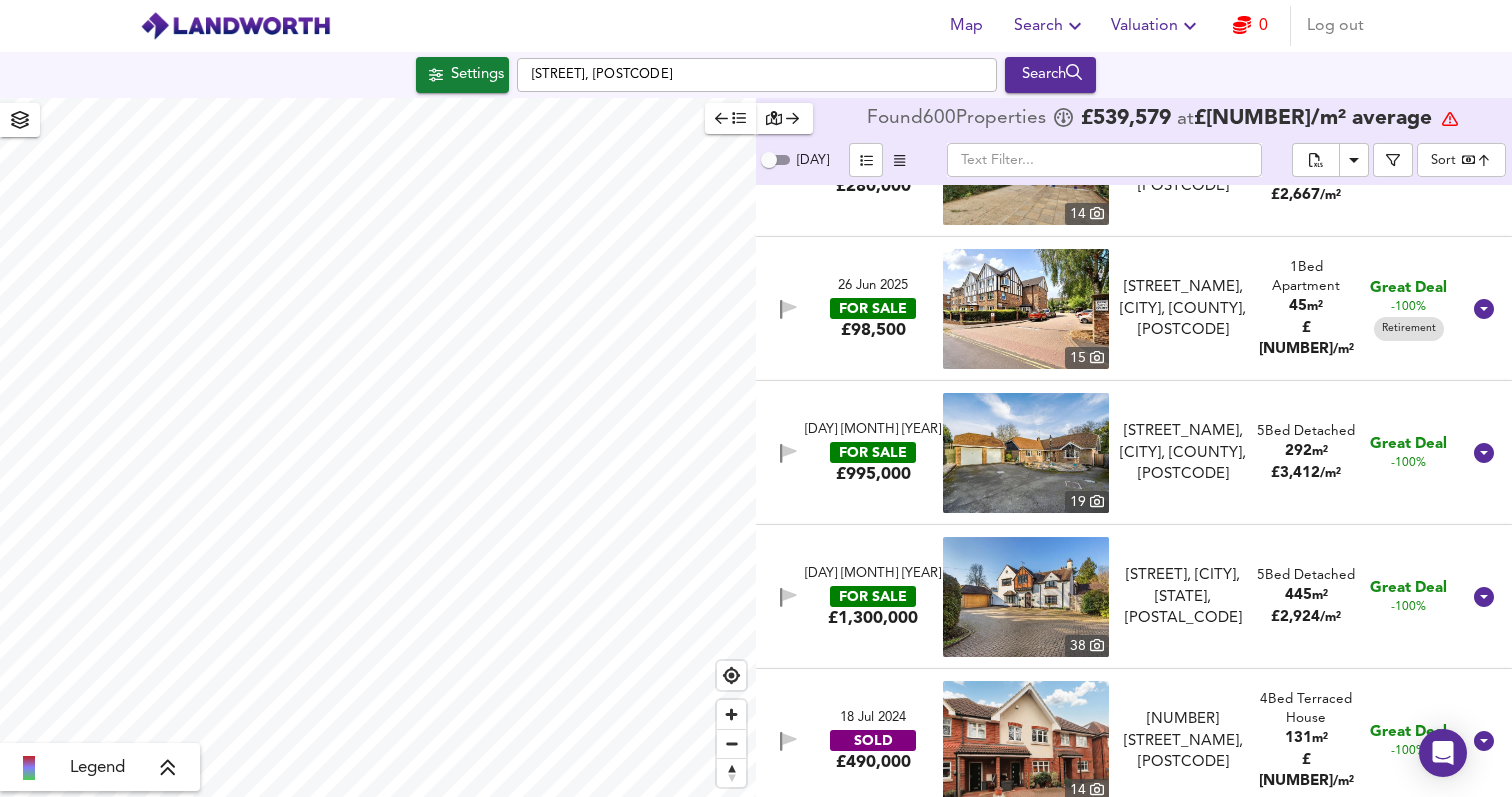 scroll, scrollTop: 820, scrollLeft: 0, axis: vertical 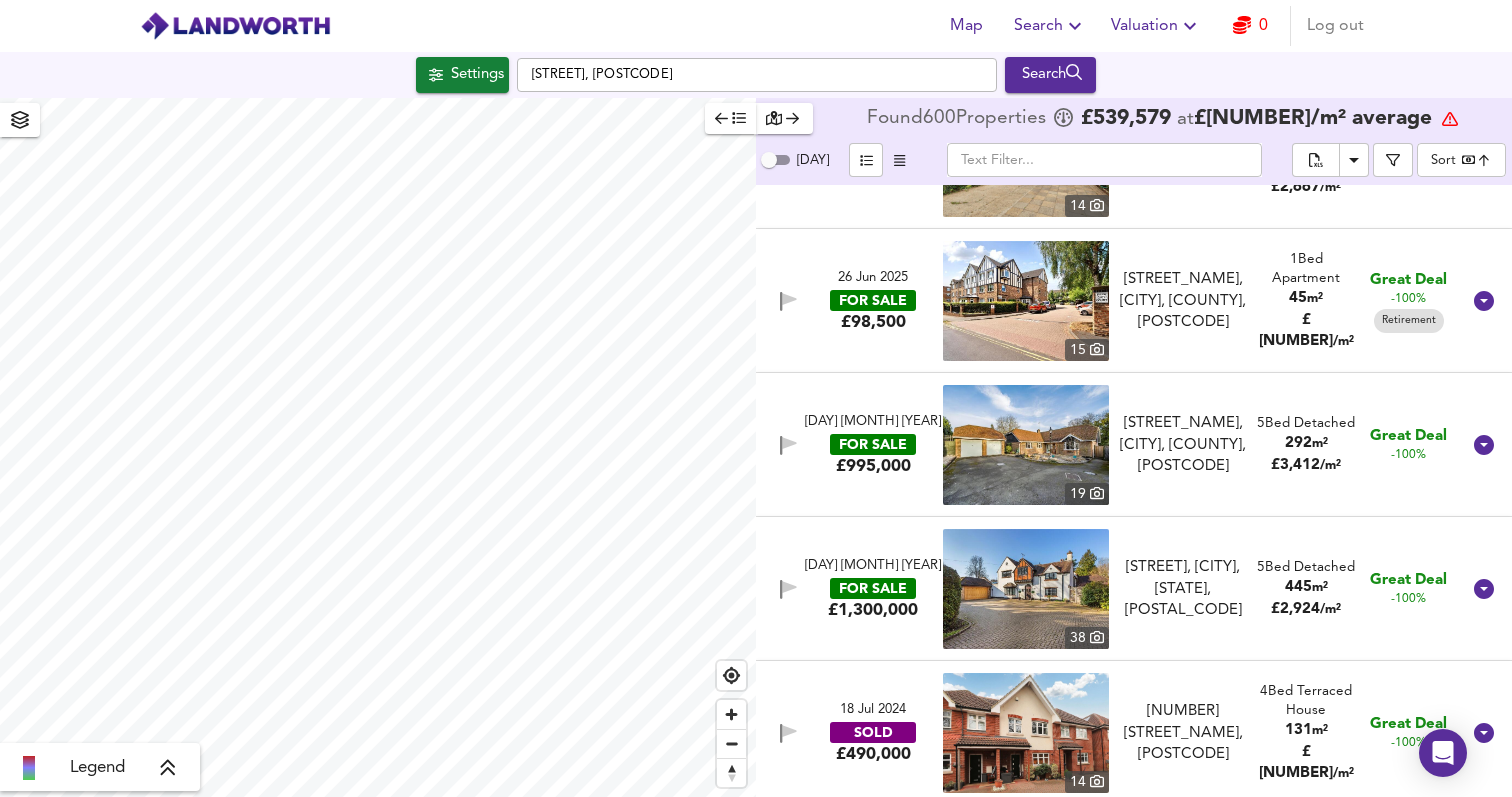 click on "/ m²" at bounding box center (1330, 465) 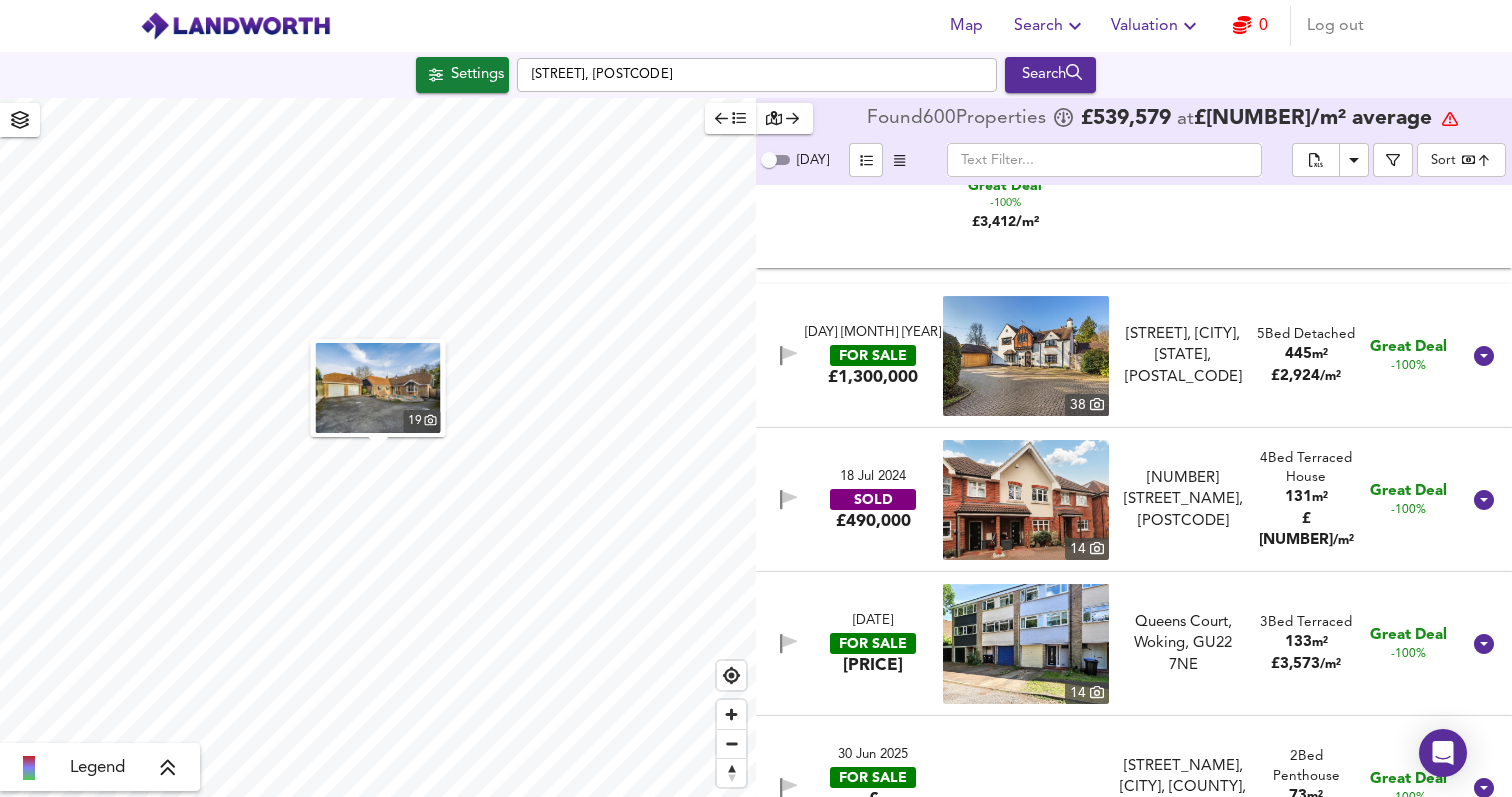 scroll, scrollTop: 1503, scrollLeft: 0, axis: vertical 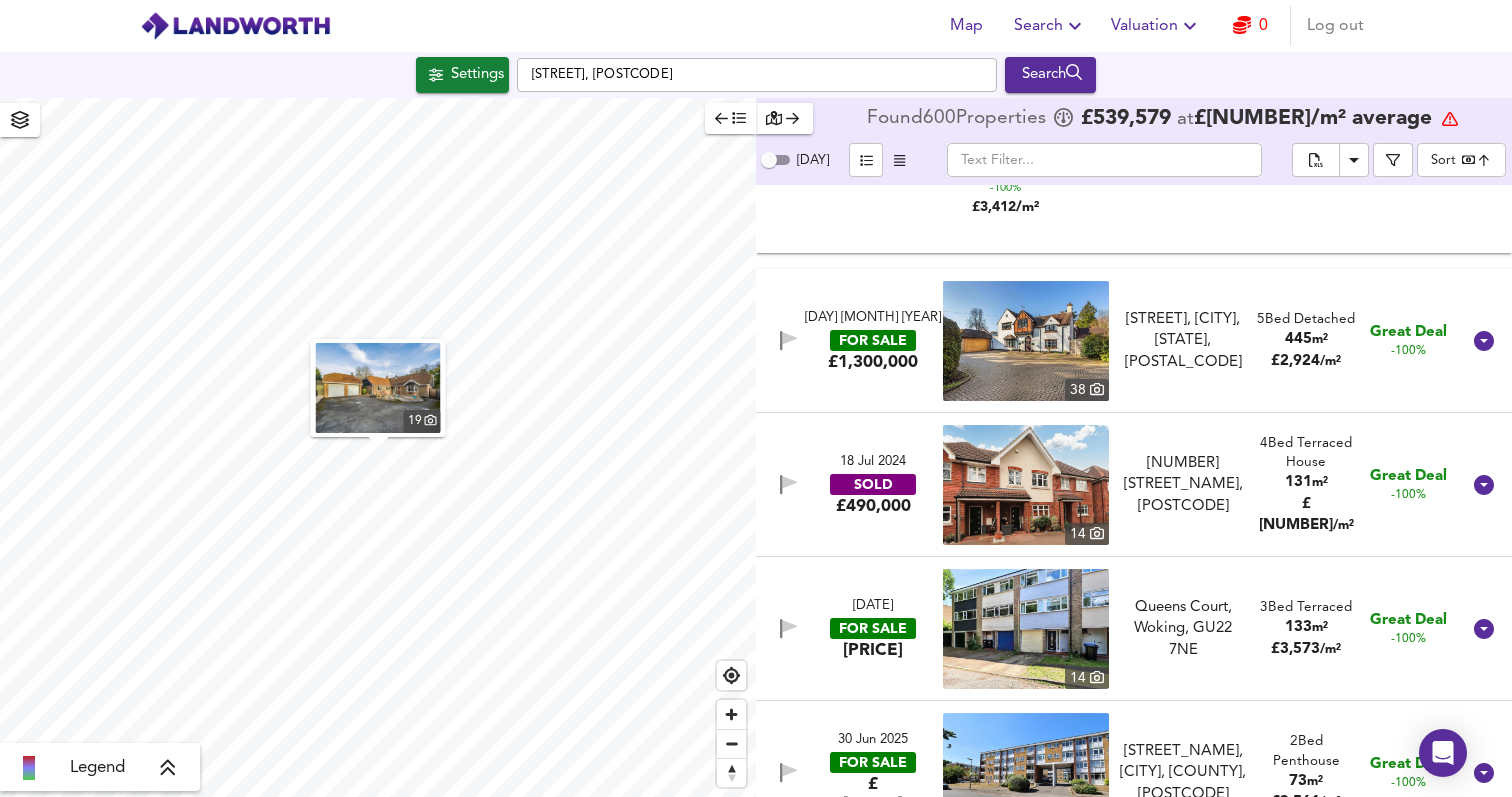 click on "[DATE] FOR SALE £[PRICE]   &nbsp; [NUMBER]   &nbsp; &nbsp; [STREET], [CITY], [COUNTY], [POSTCODE] [STREET], [CITY], [COUNTY], [POSTCODE] [NUMBER]   Bed   Detached [NUMBER] m² £ [PRICE] / m²   Great Deal [PERCENT]%" at bounding box center [1110, 341] 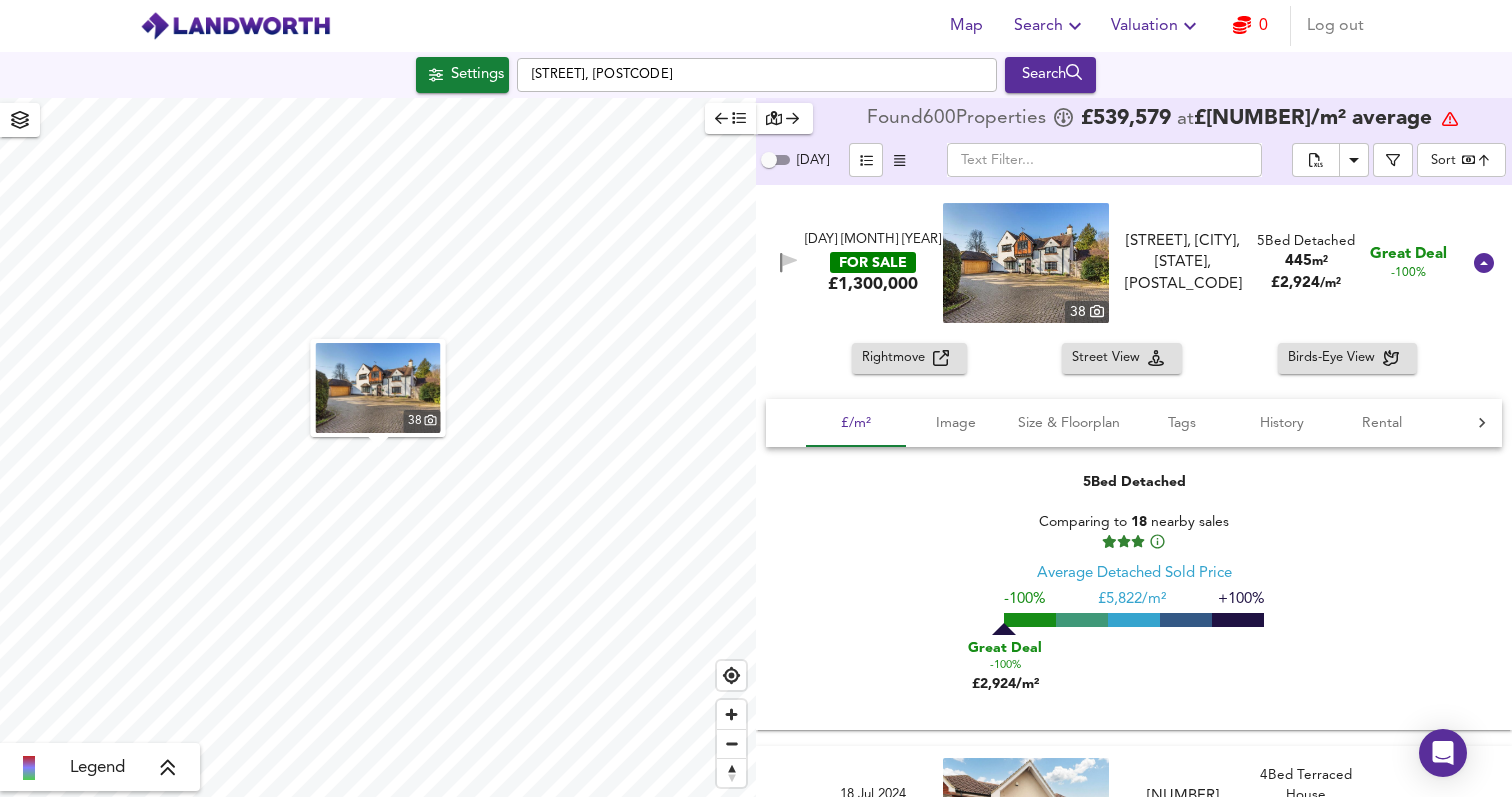 scroll, scrollTop: 1585, scrollLeft: 0, axis: vertical 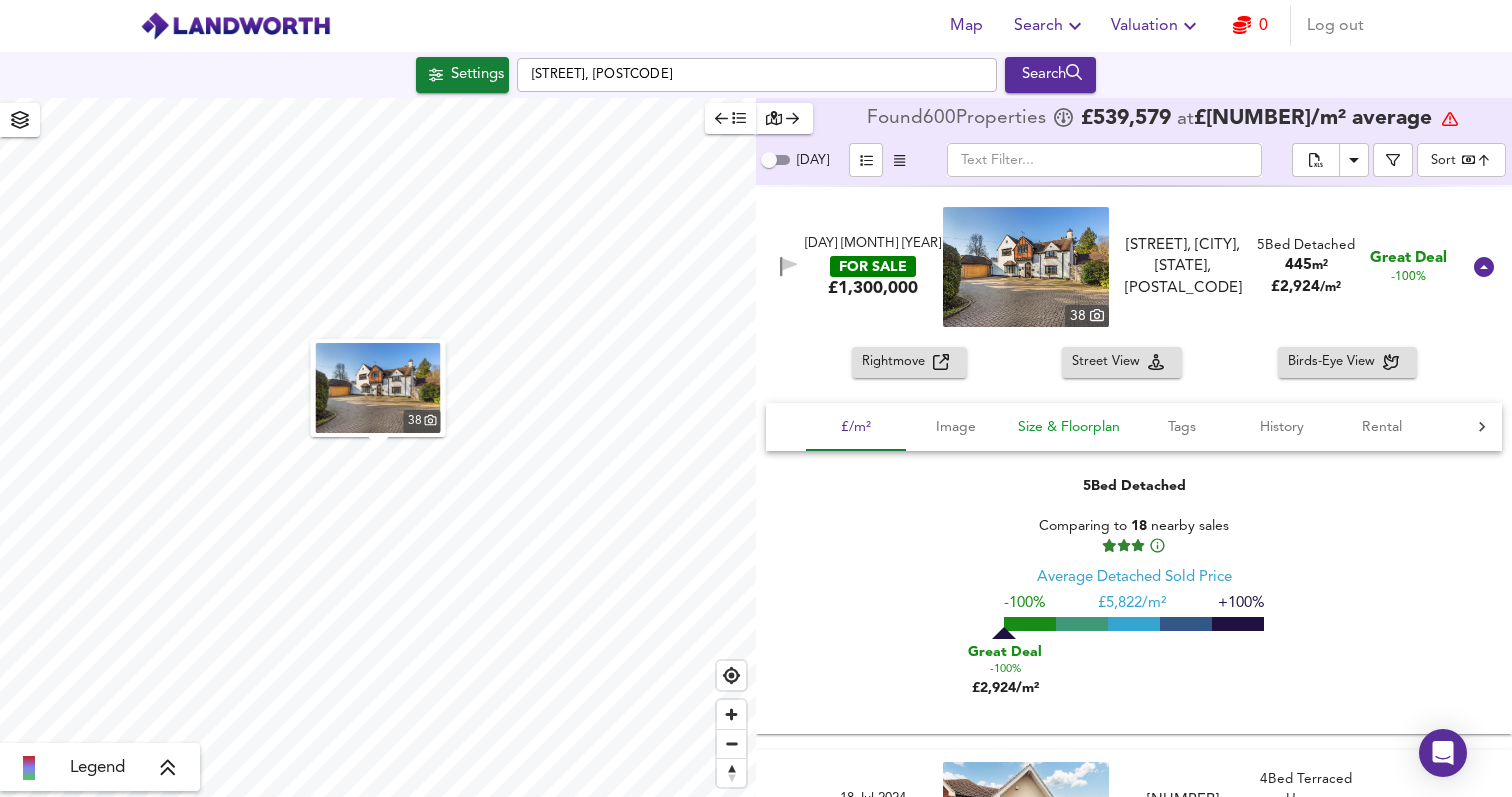 click on "Size & Floorplan" at bounding box center (856, 427) 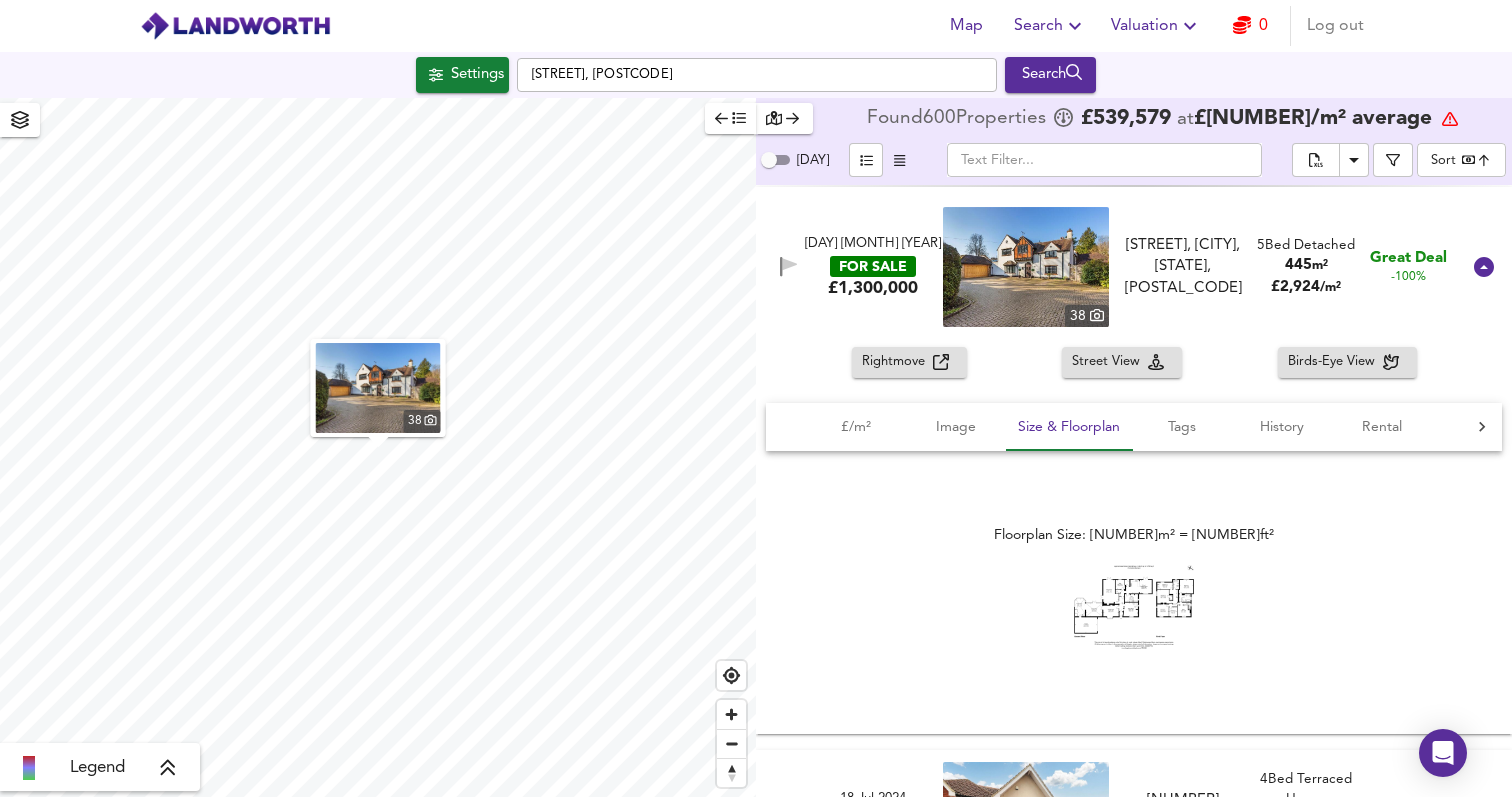 click at bounding box center (1134, 606) 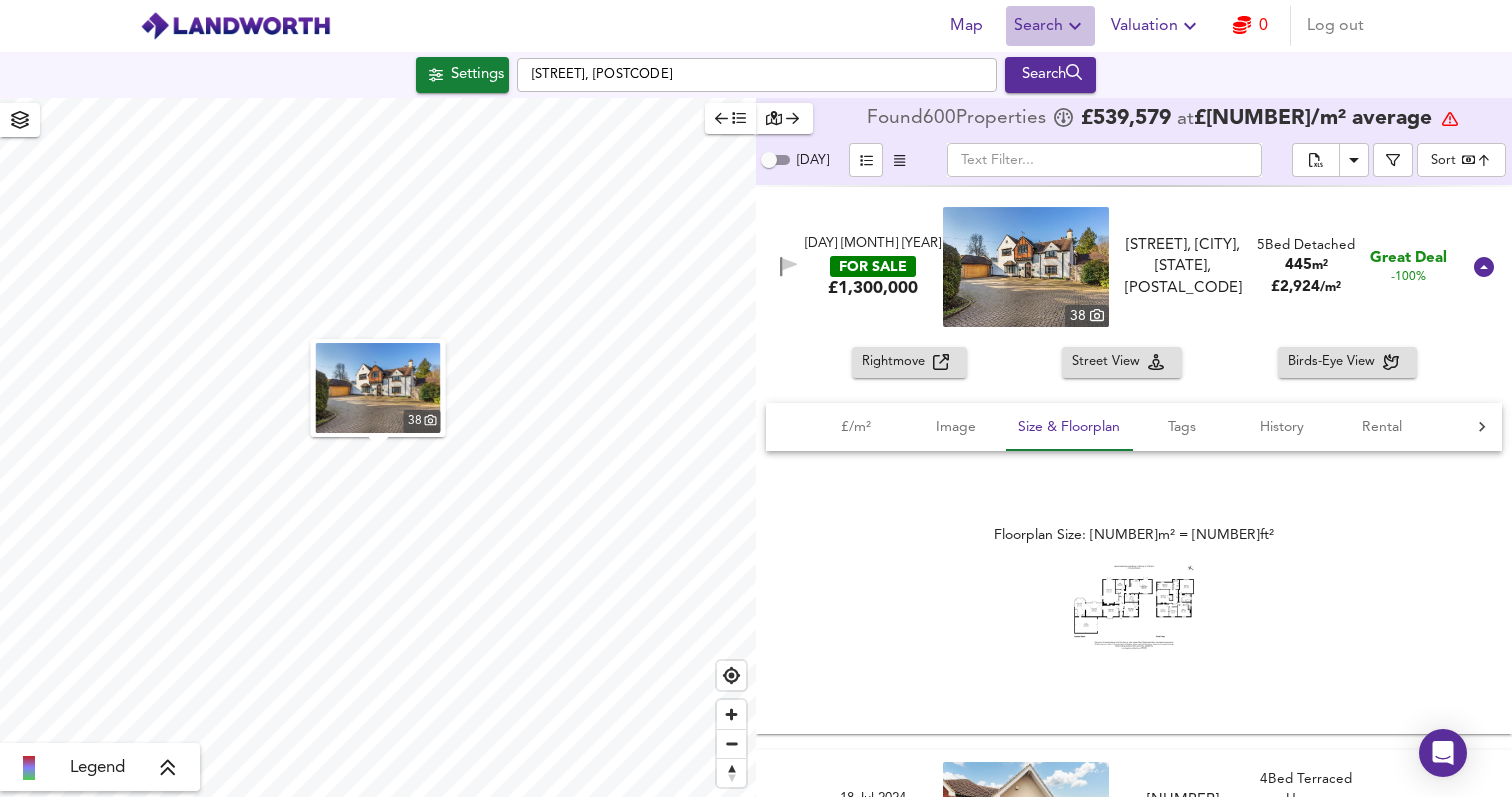 click at bounding box center [1075, 26] 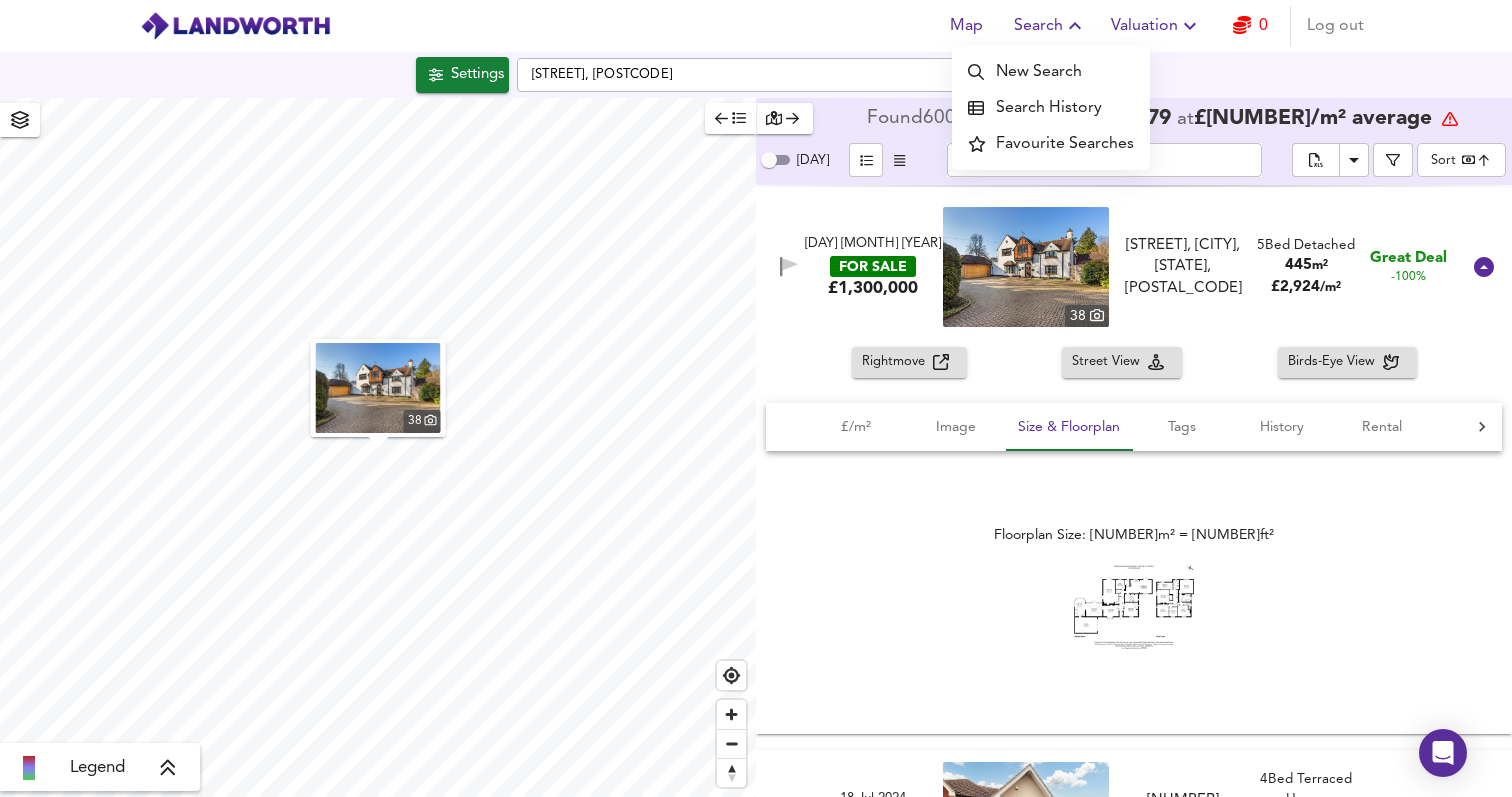 click on "Search History" at bounding box center [1051, 108] 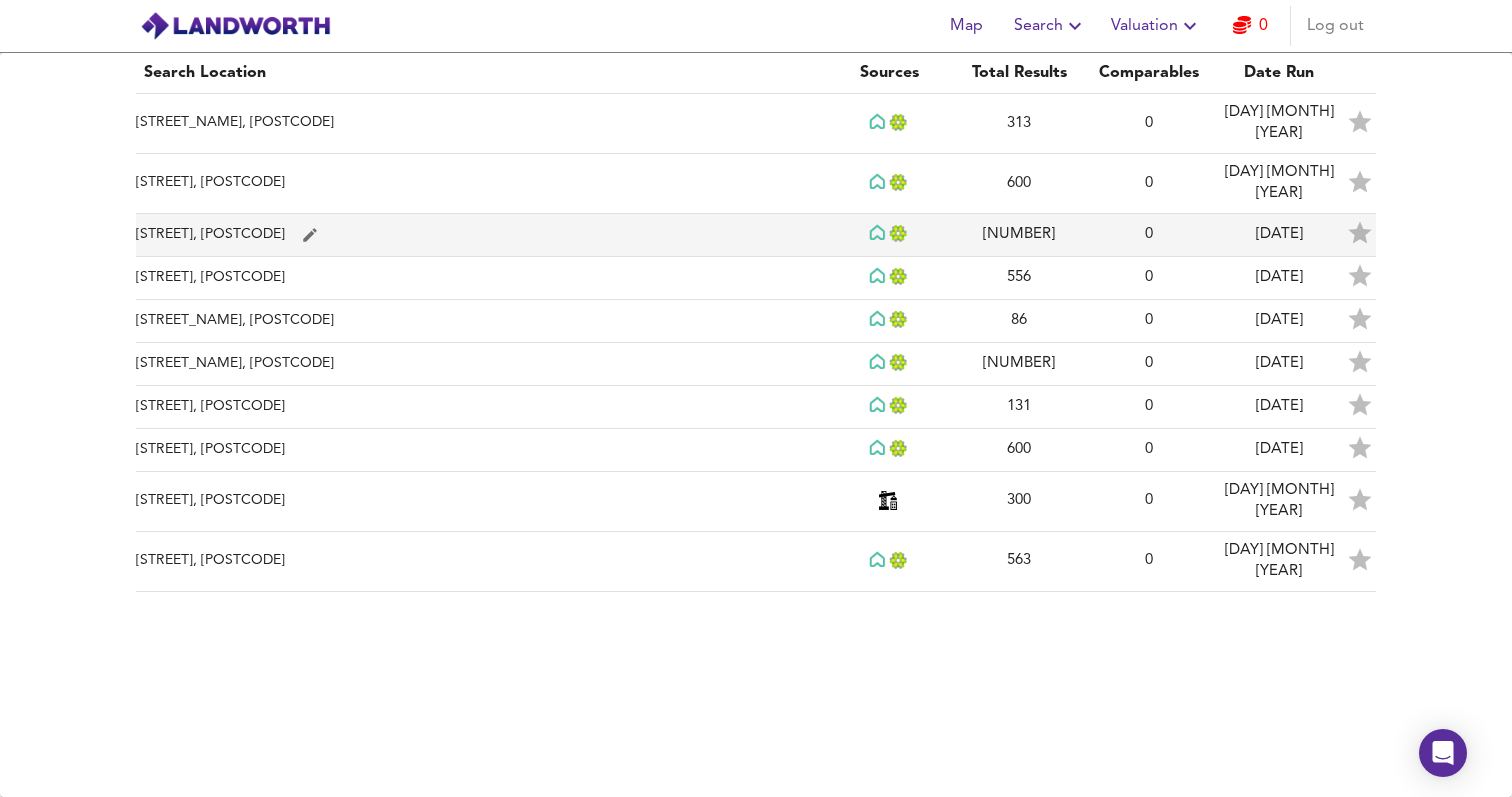 click on "[STREET], [POSTCODE]" at bounding box center [480, 124] 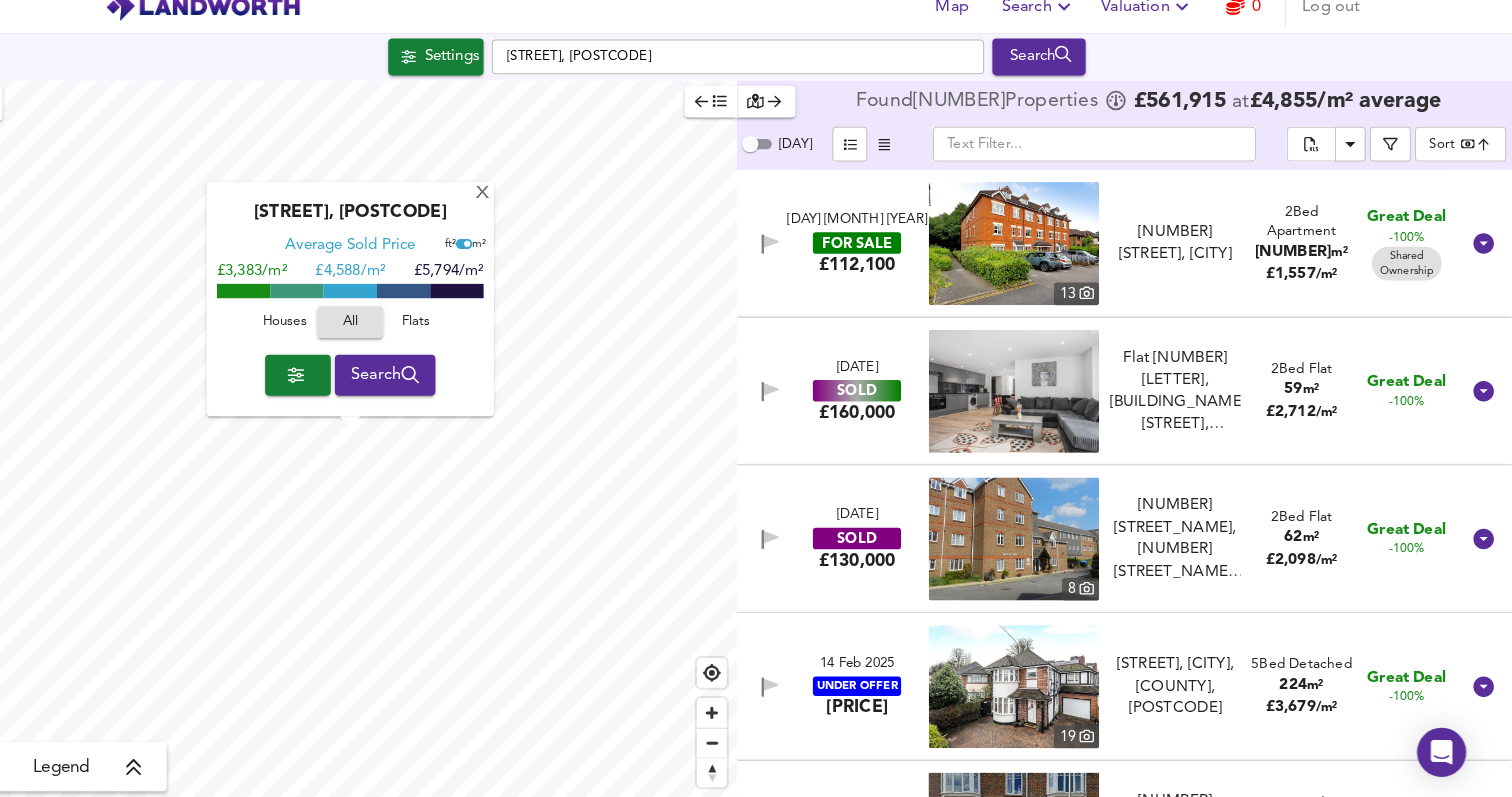 scroll, scrollTop: 0, scrollLeft: 0, axis: both 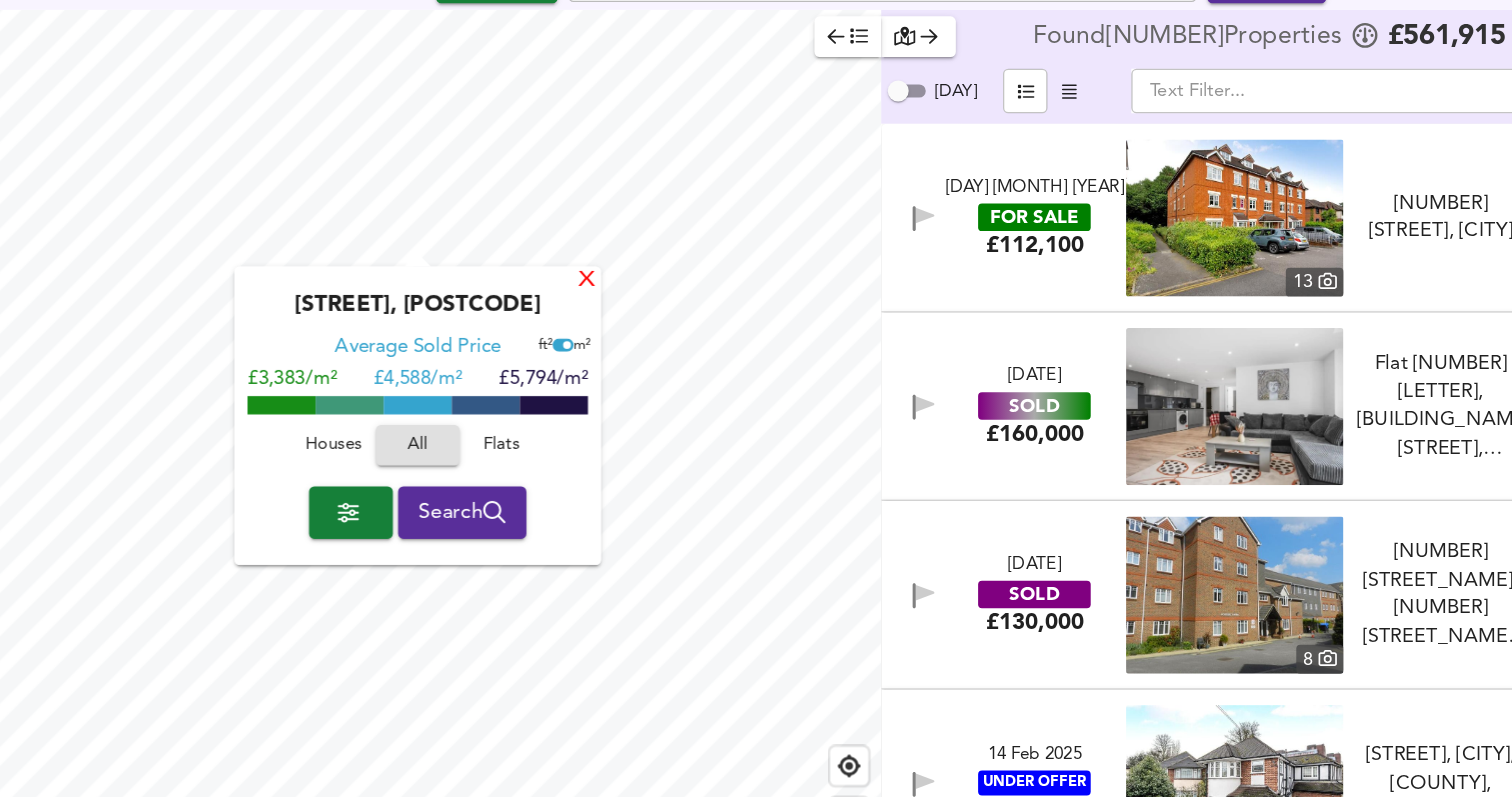 click on "X" at bounding box center (531, 305) 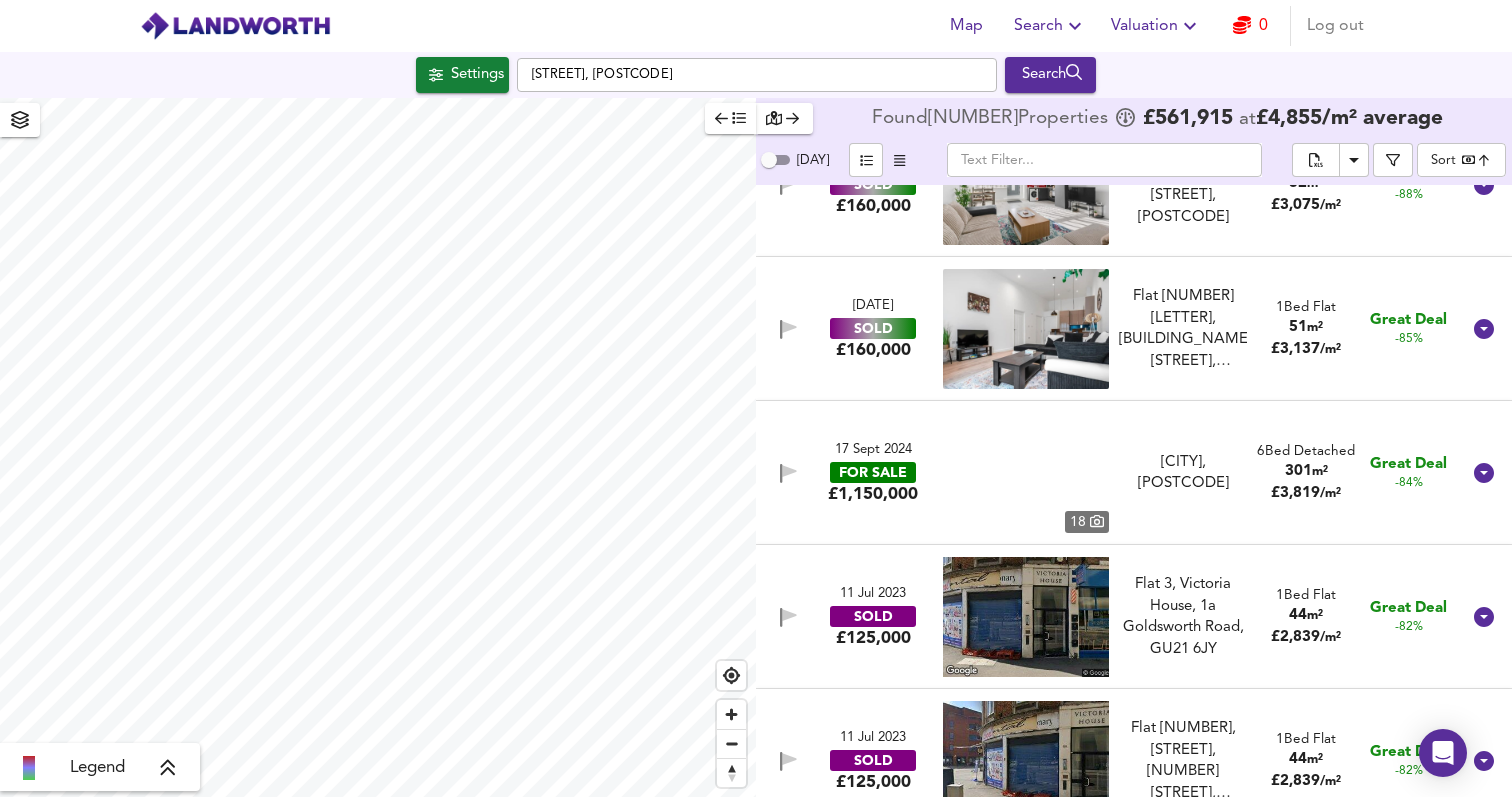 scroll, scrollTop: 1934, scrollLeft: 0, axis: vertical 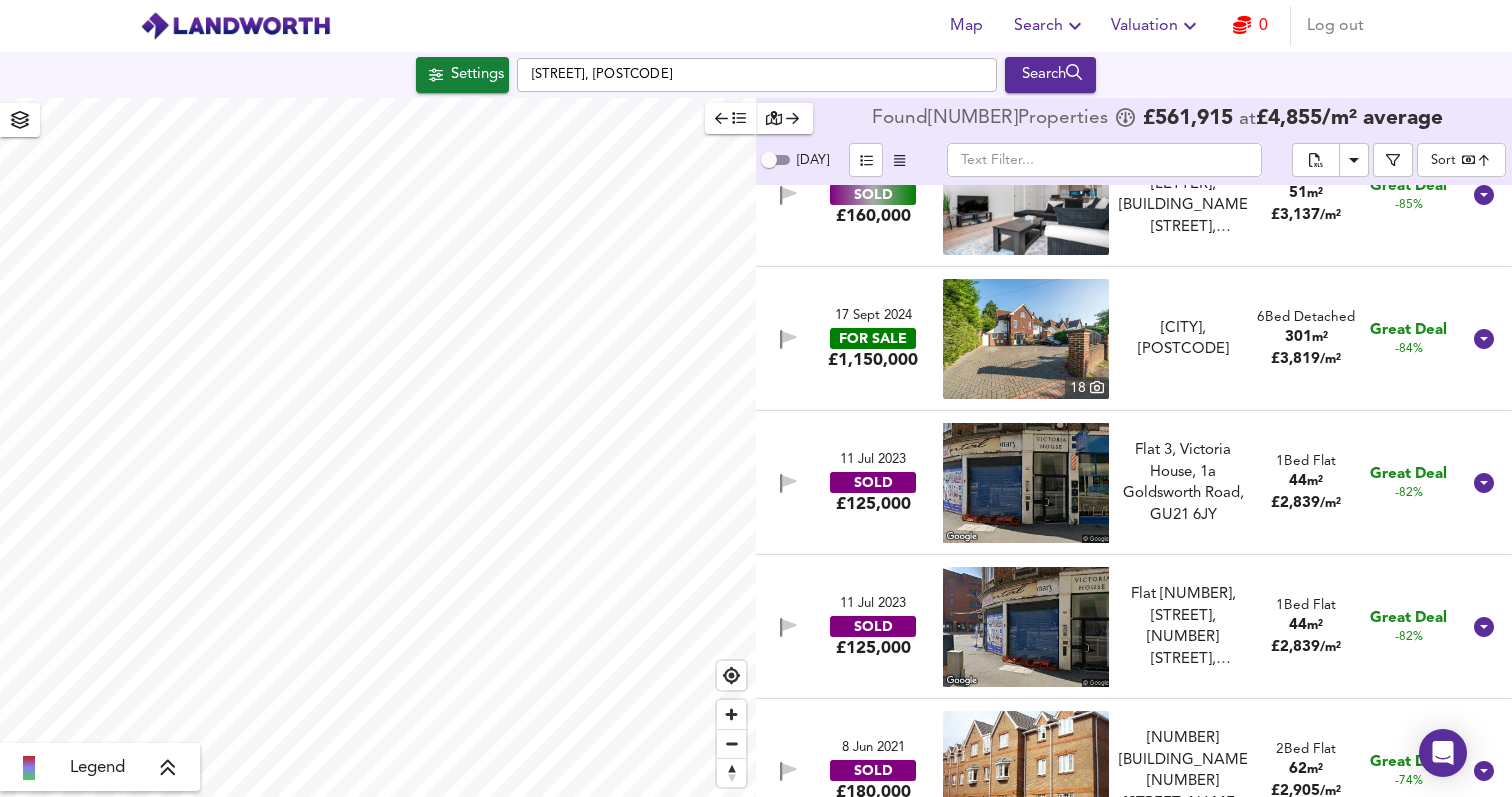 click on "[CITY], [POSTCODE]" at bounding box center [1183, 339] 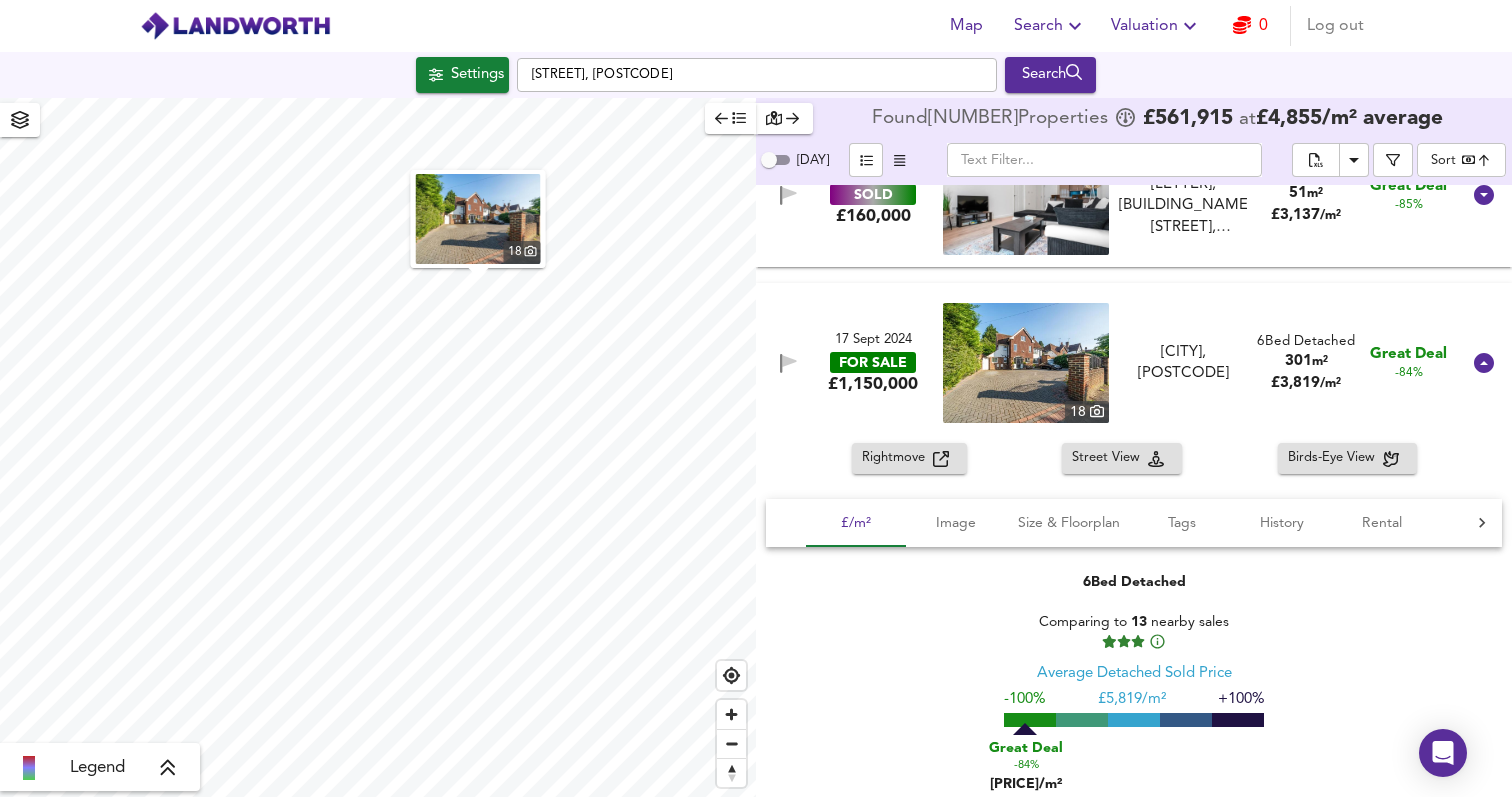 click on "Rightmove" at bounding box center [897, 458] 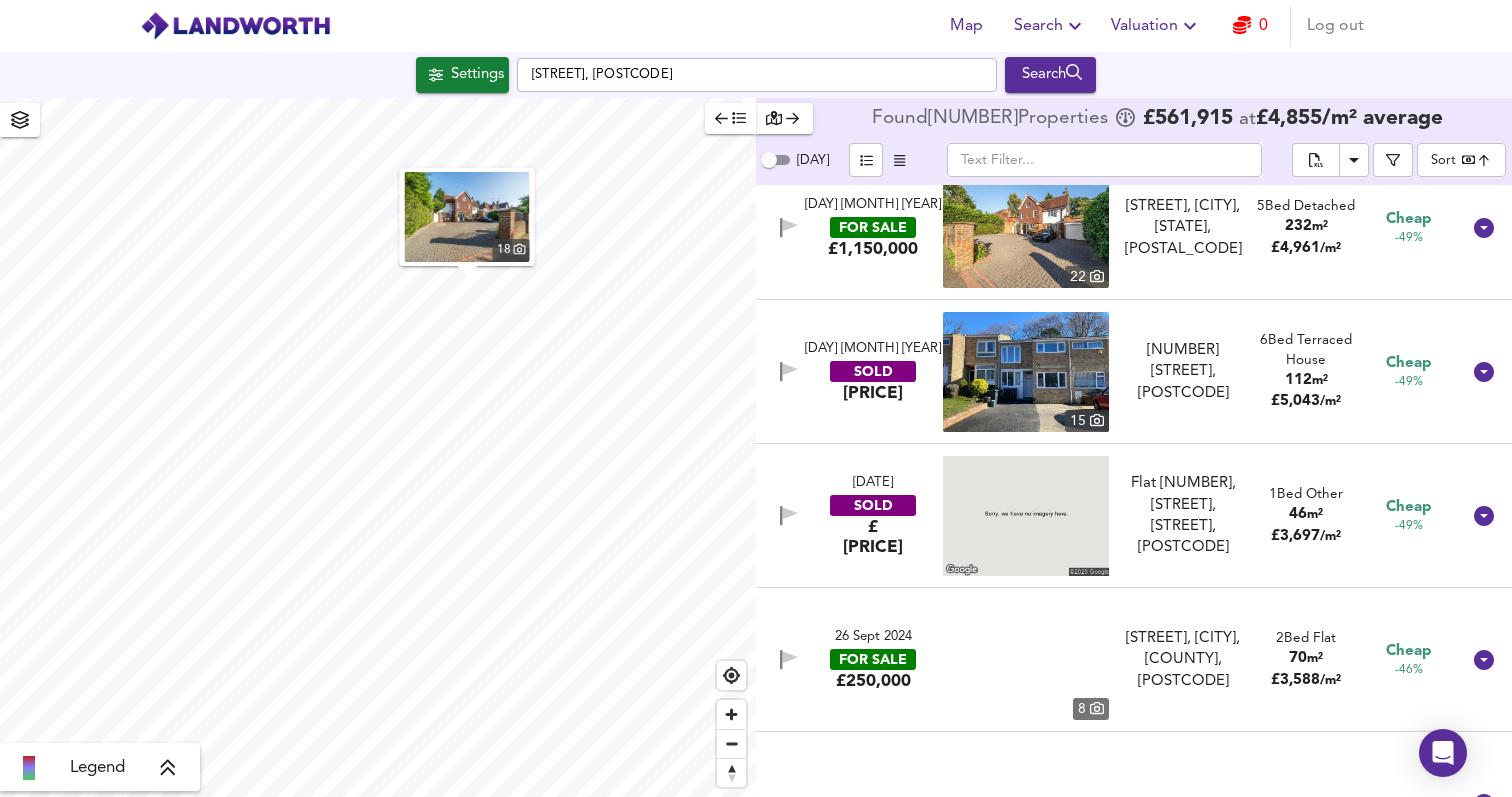scroll, scrollTop: 4785, scrollLeft: 0, axis: vertical 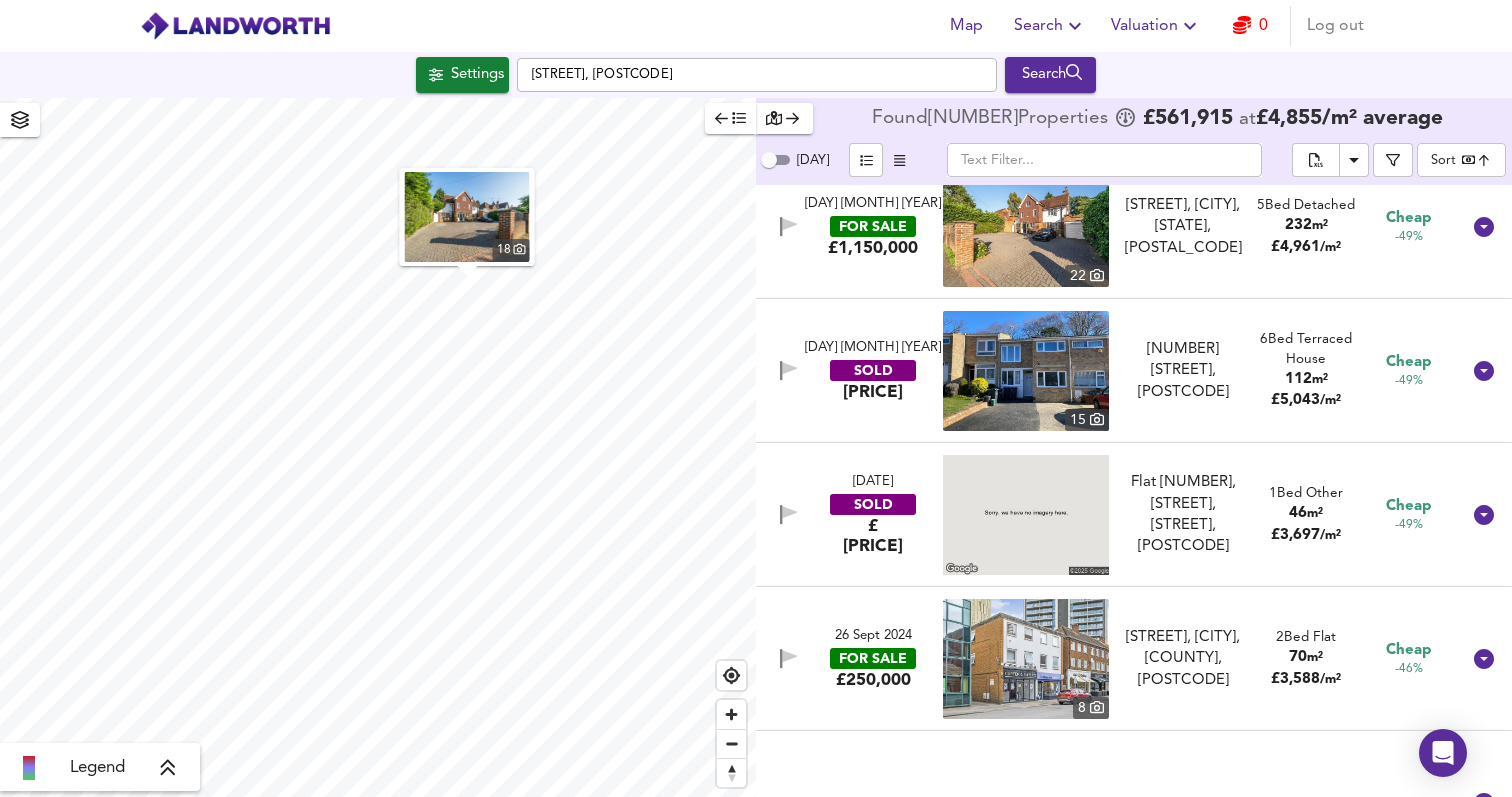 click on "Search" at bounding box center [1050, 26] 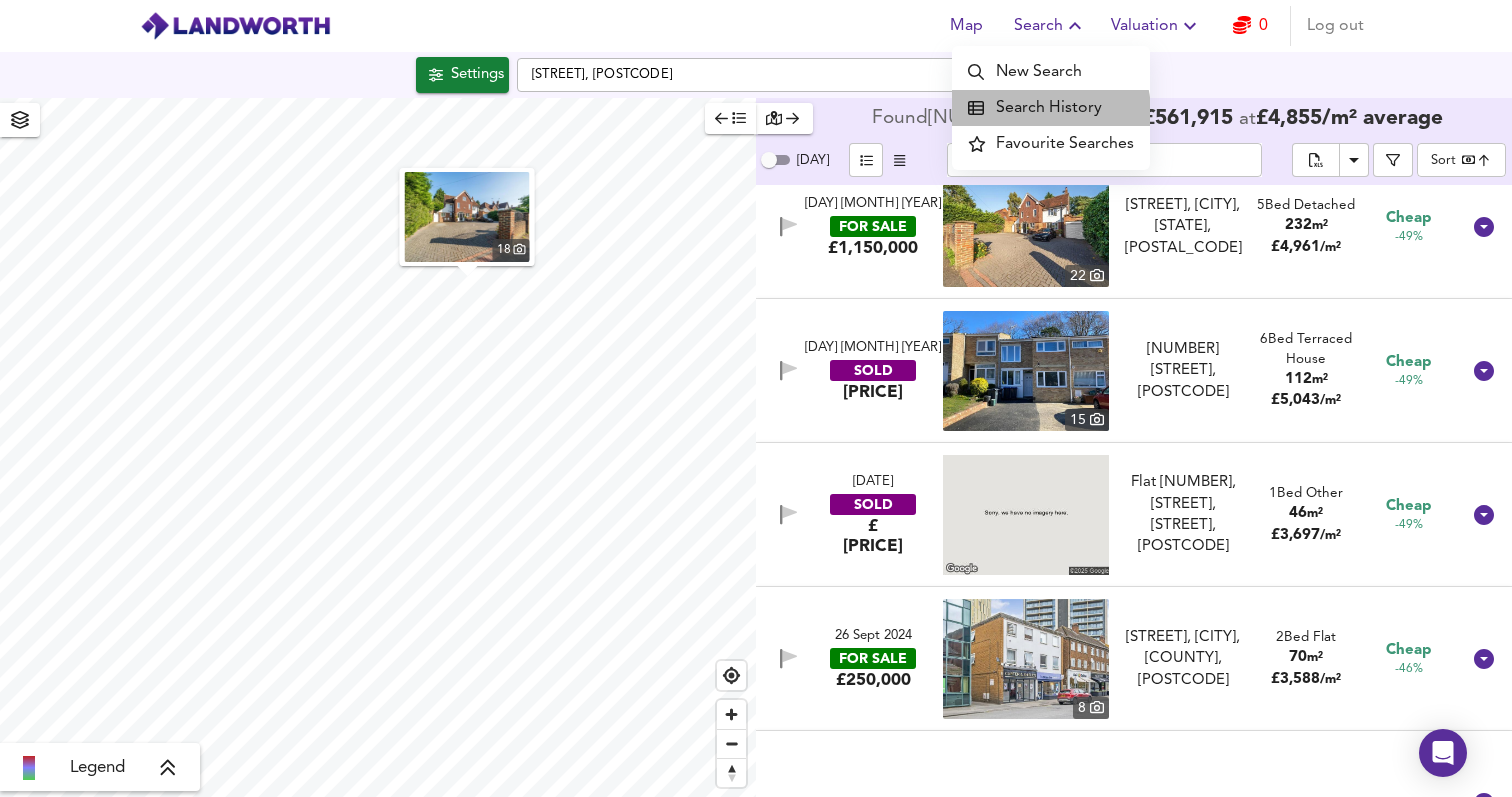 click on "Search History" at bounding box center [1051, 108] 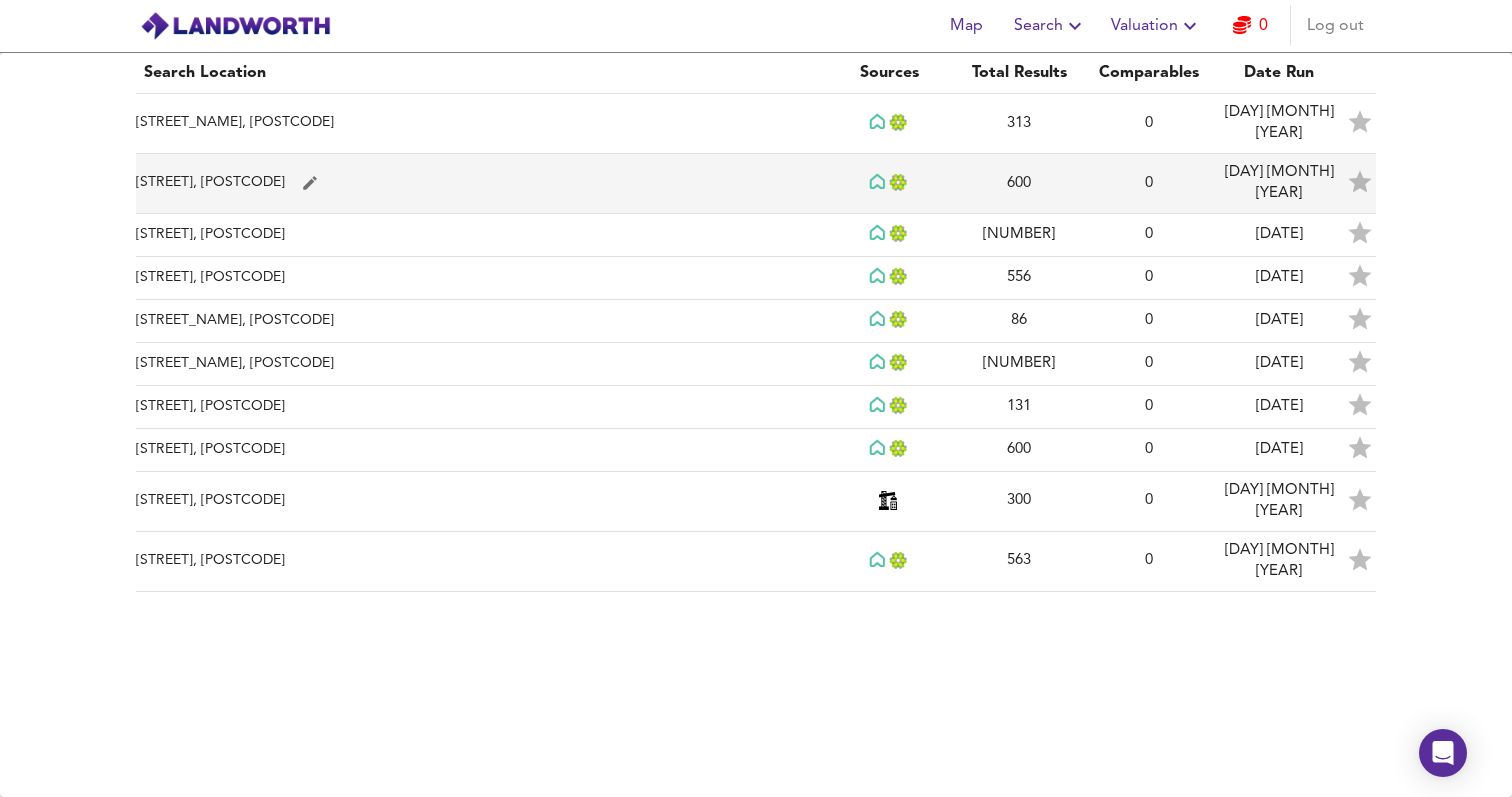 click on "[STREET], [POSTCODE]" at bounding box center [480, 124] 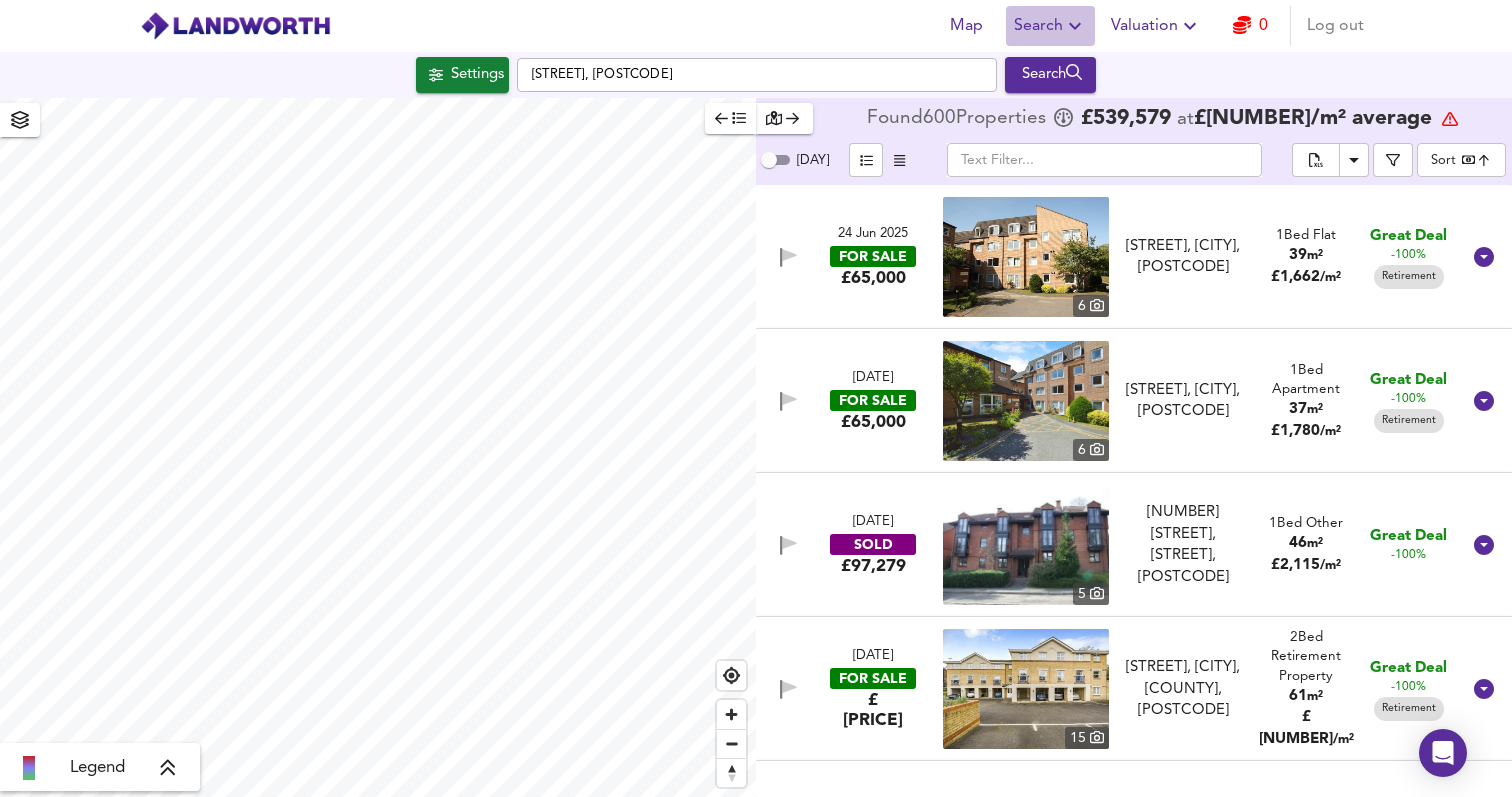 click on "Search" at bounding box center [1050, 26] 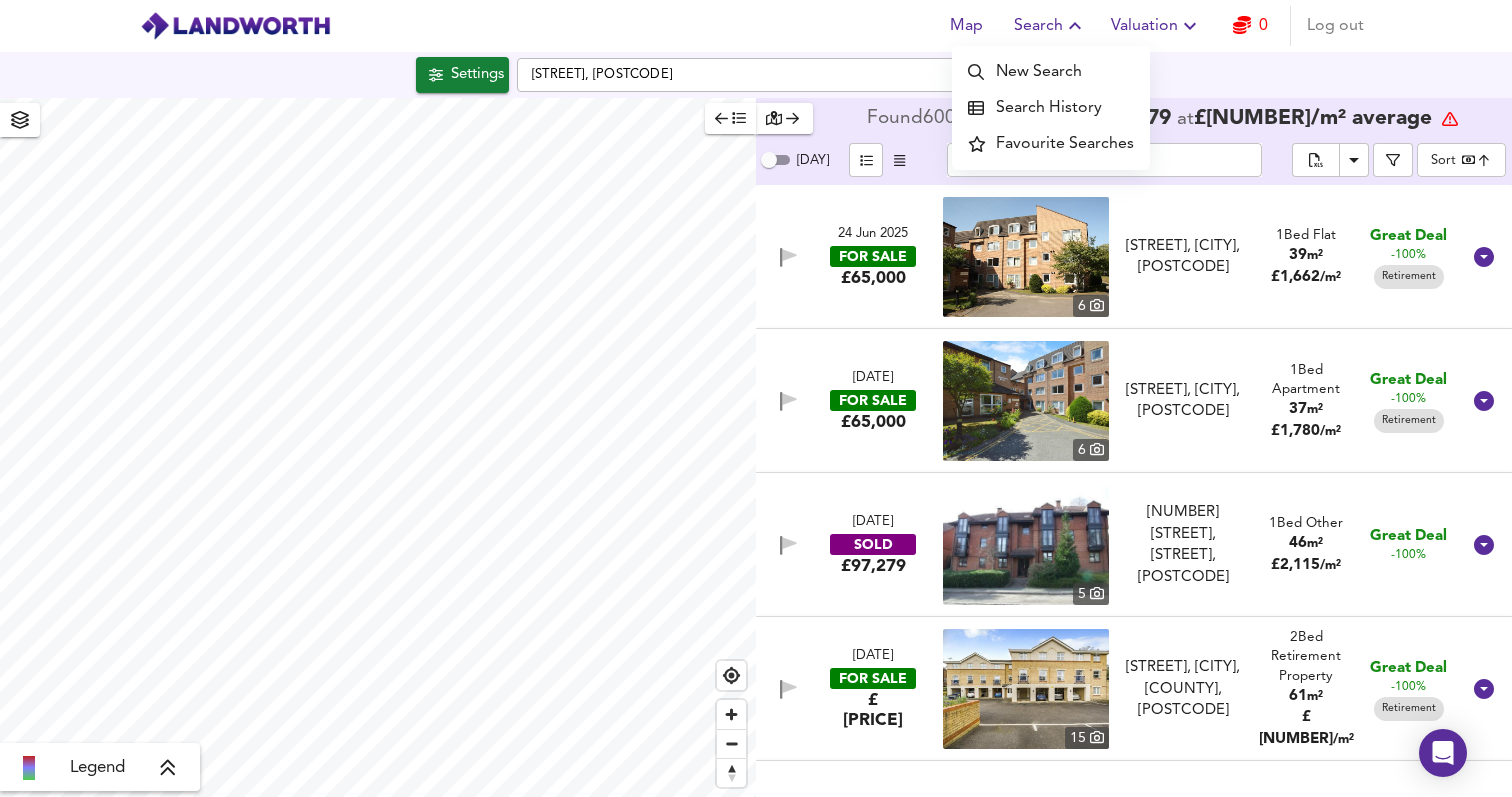 click on "Search History" at bounding box center (1051, 108) 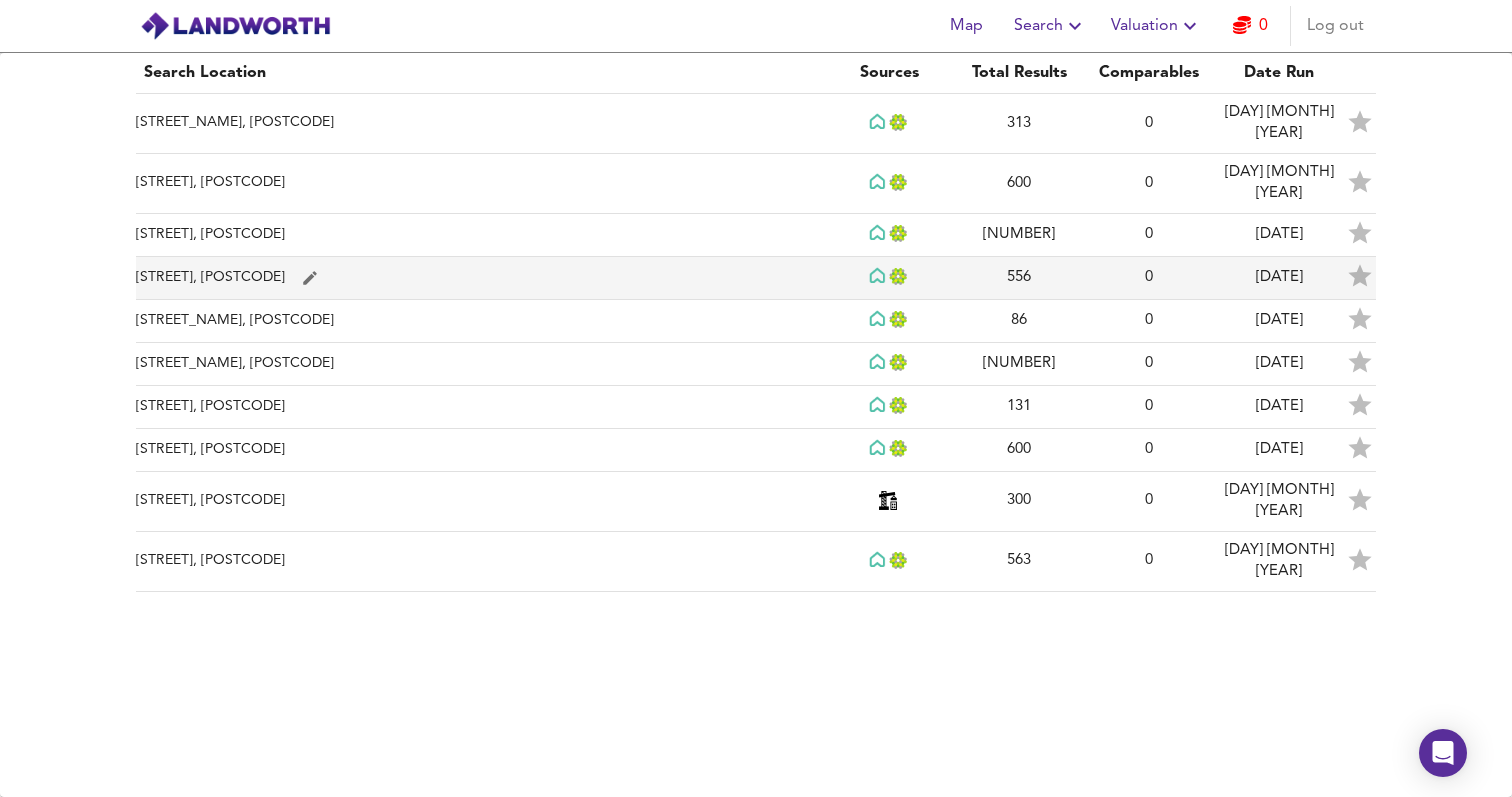 click on "[STREET], [POSTCODE]" at bounding box center [480, 124] 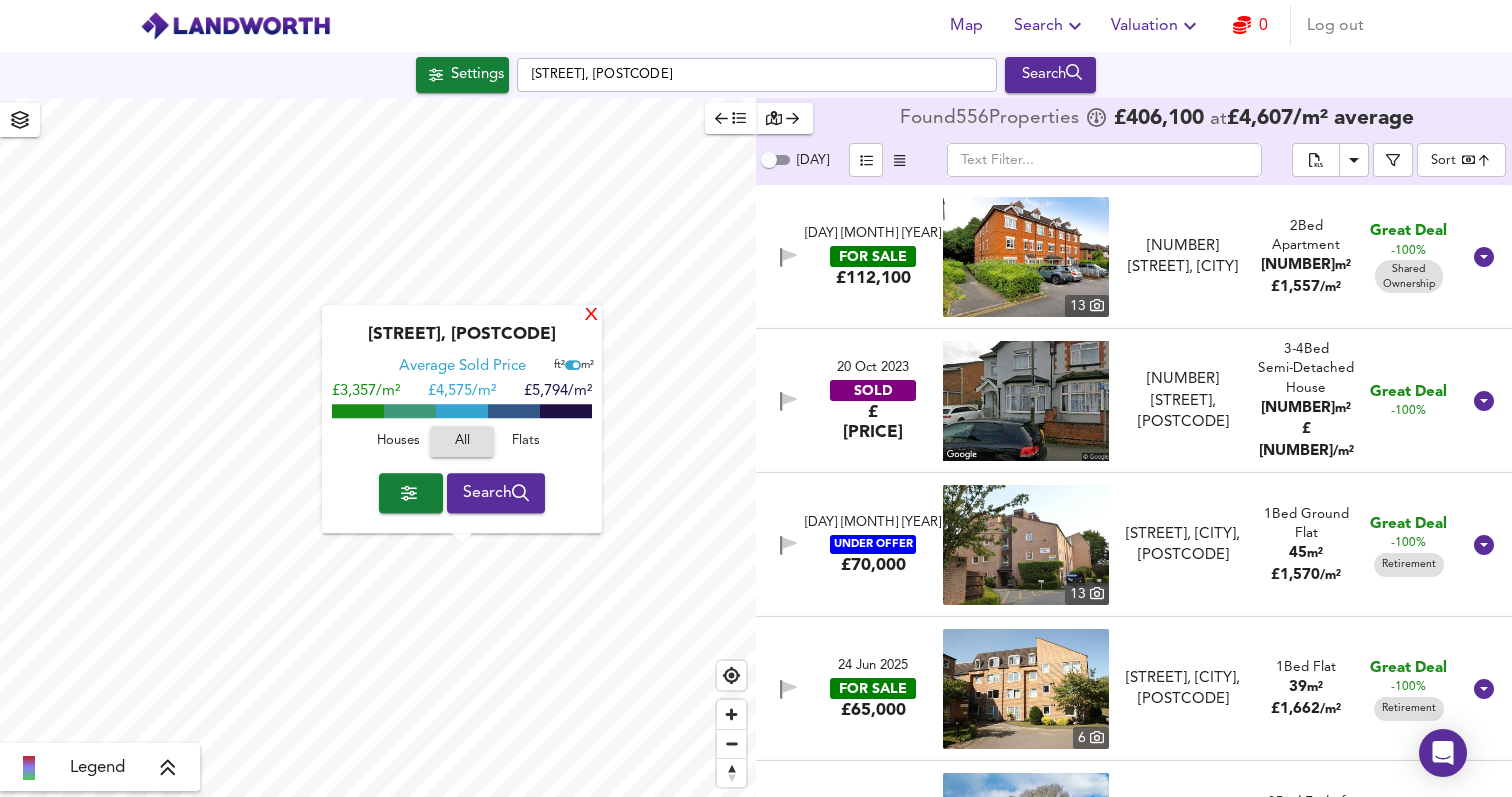 click on "X" at bounding box center [591, 316] 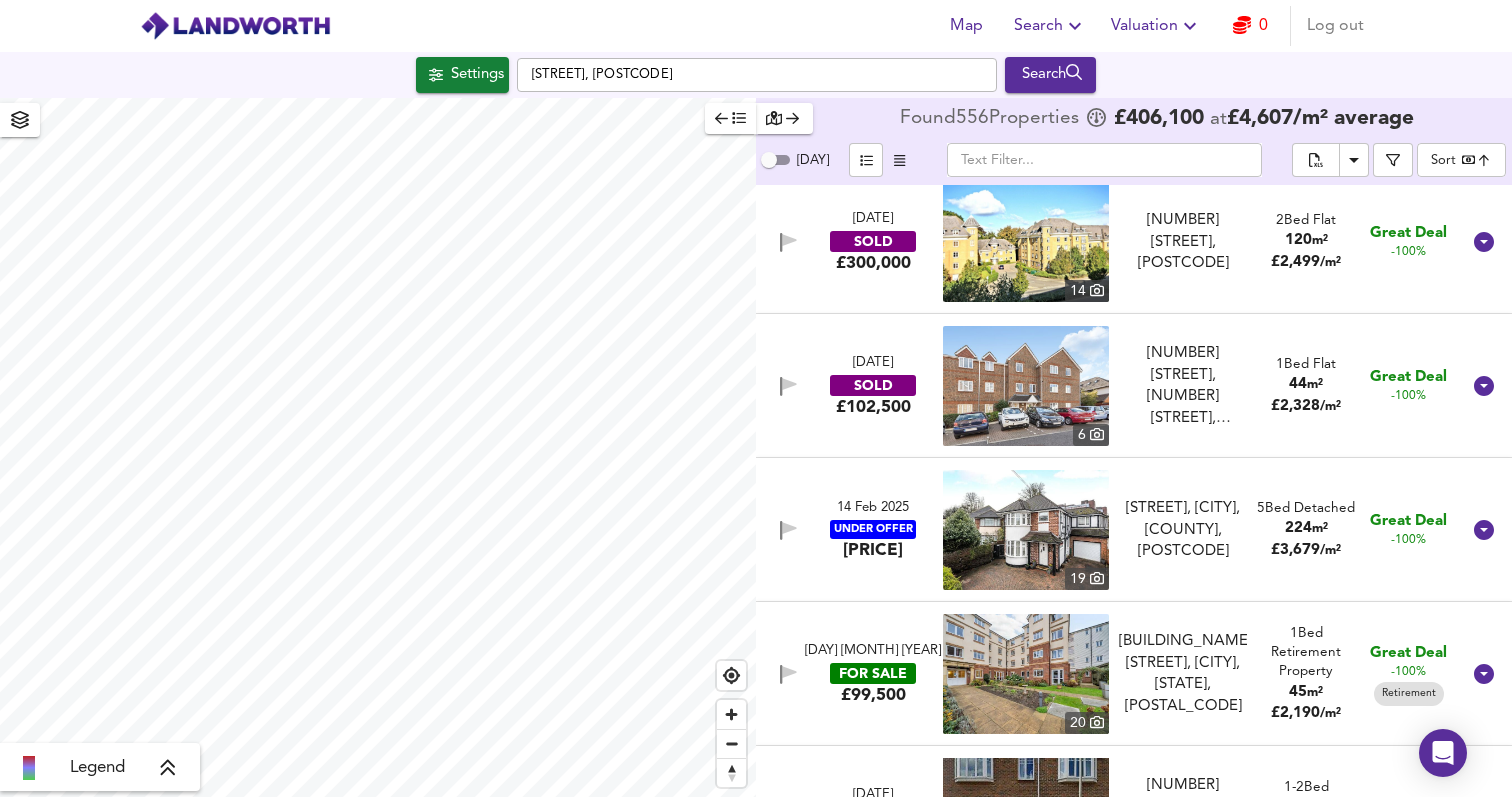 scroll, scrollTop: 3163, scrollLeft: 0, axis: vertical 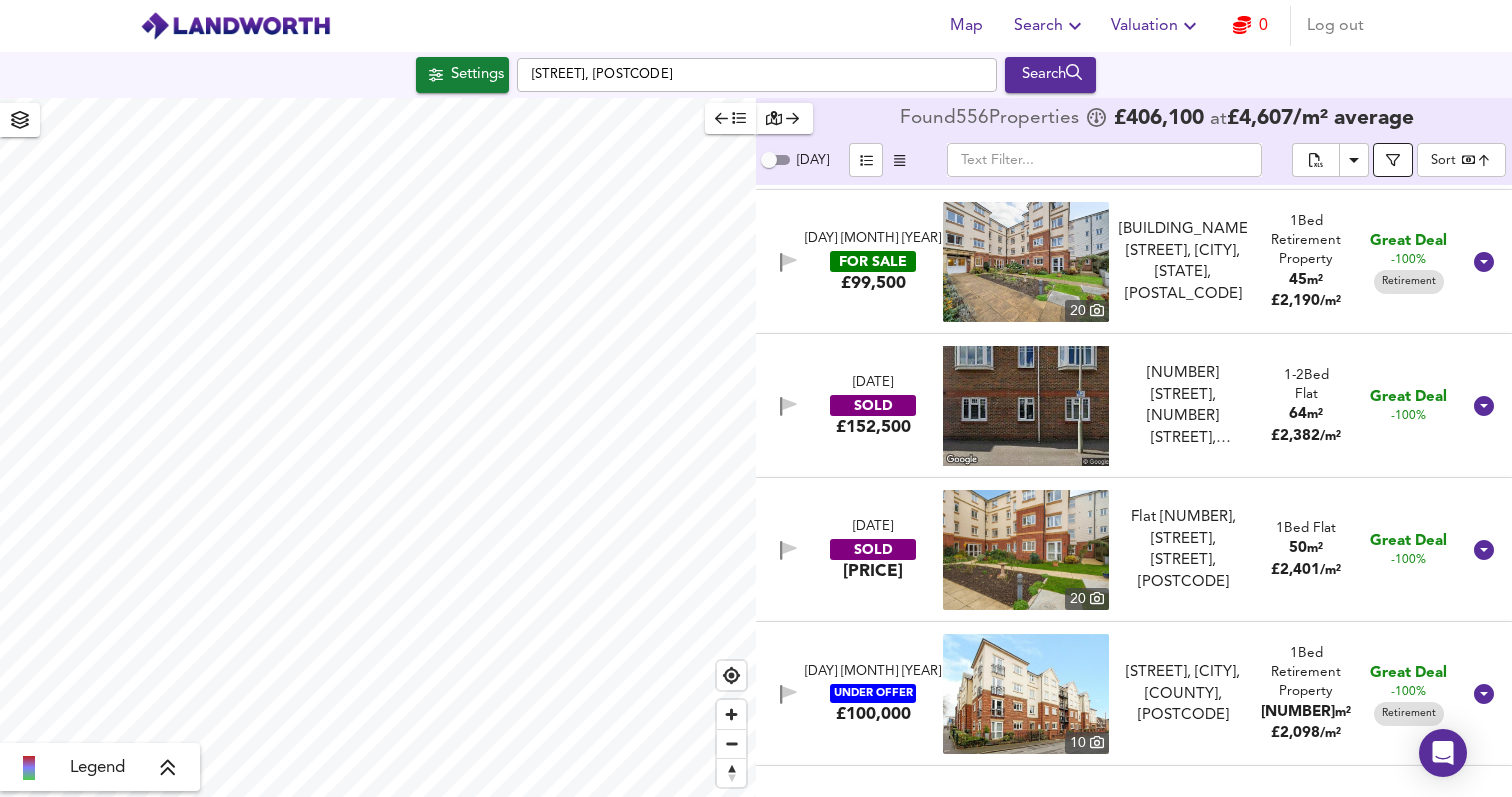 click at bounding box center (1393, 160) 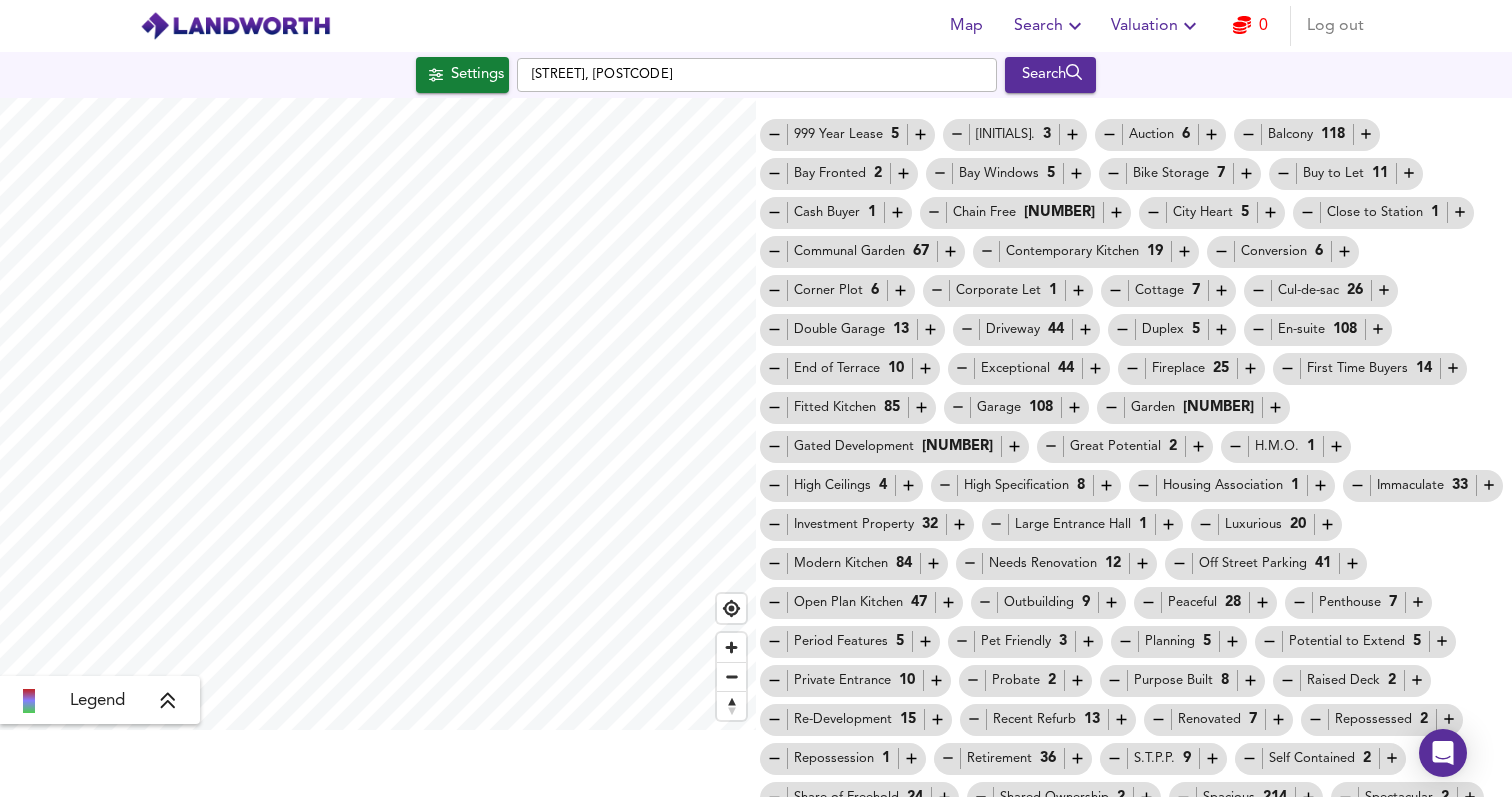 scroll, scrollTop: 100, scrollLeft: 0, axis: vertical 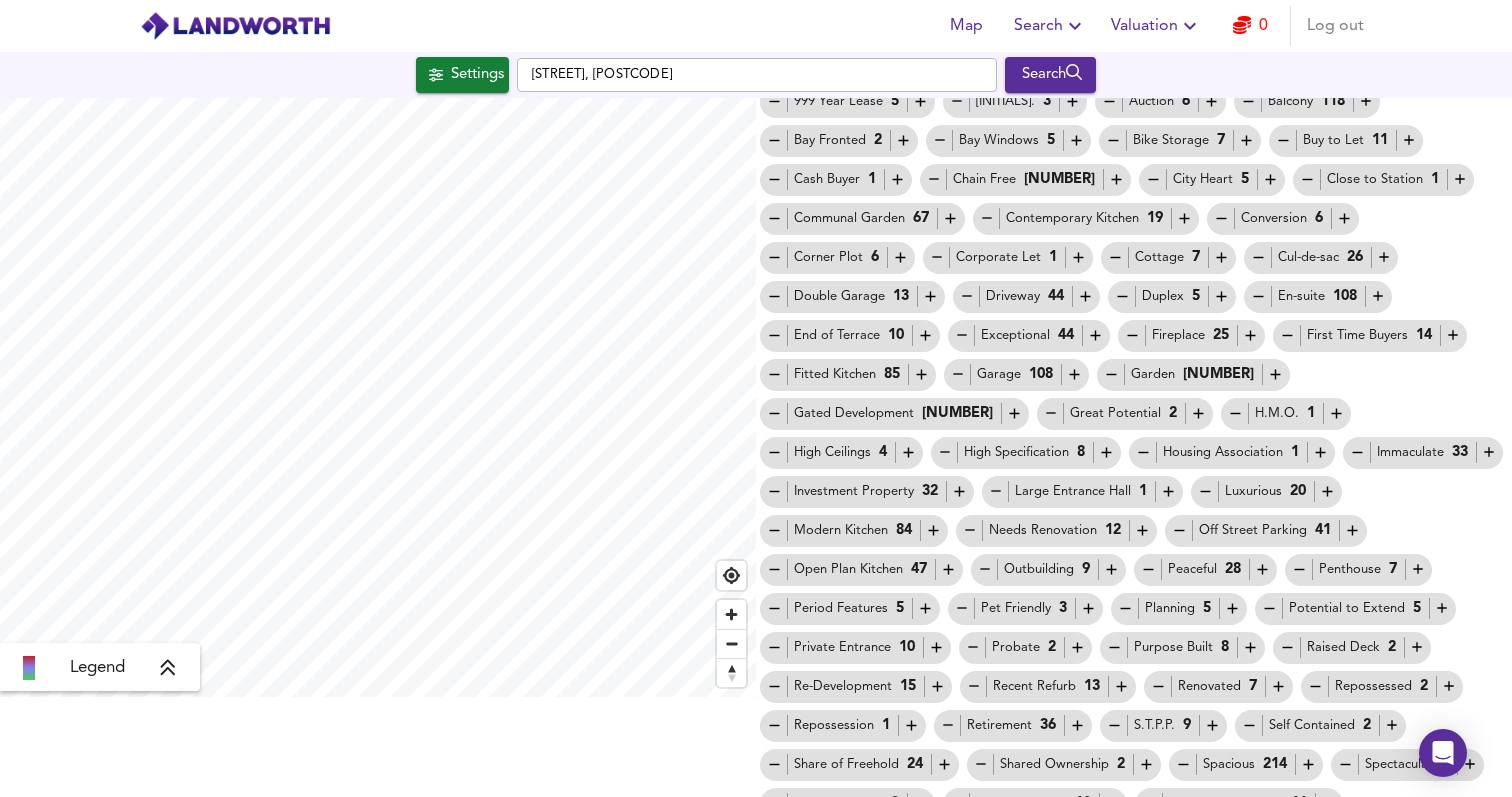 click on "Retirement 36" at bounding box center (847, 101) 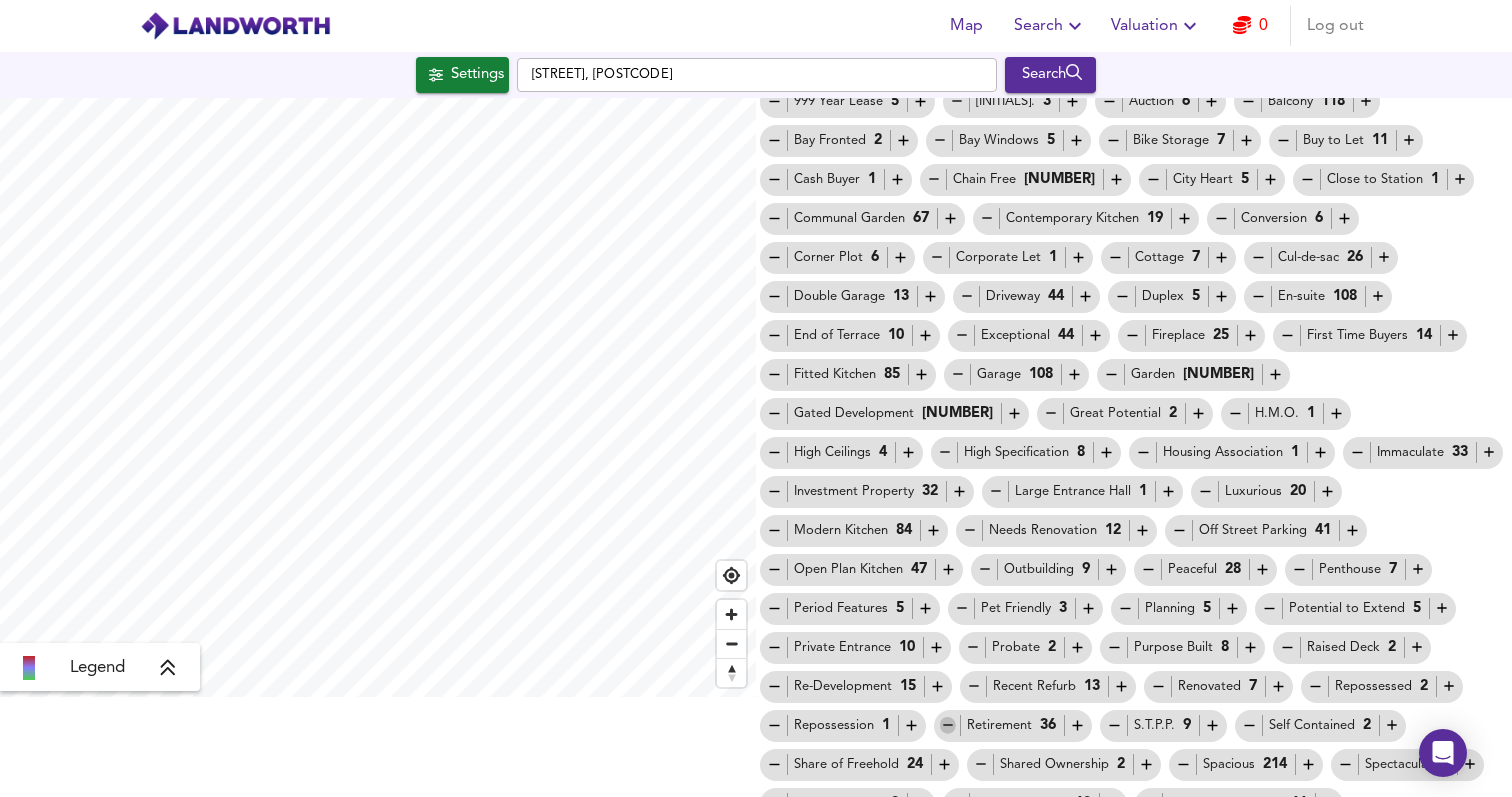 click at bounding box center (774, 101) 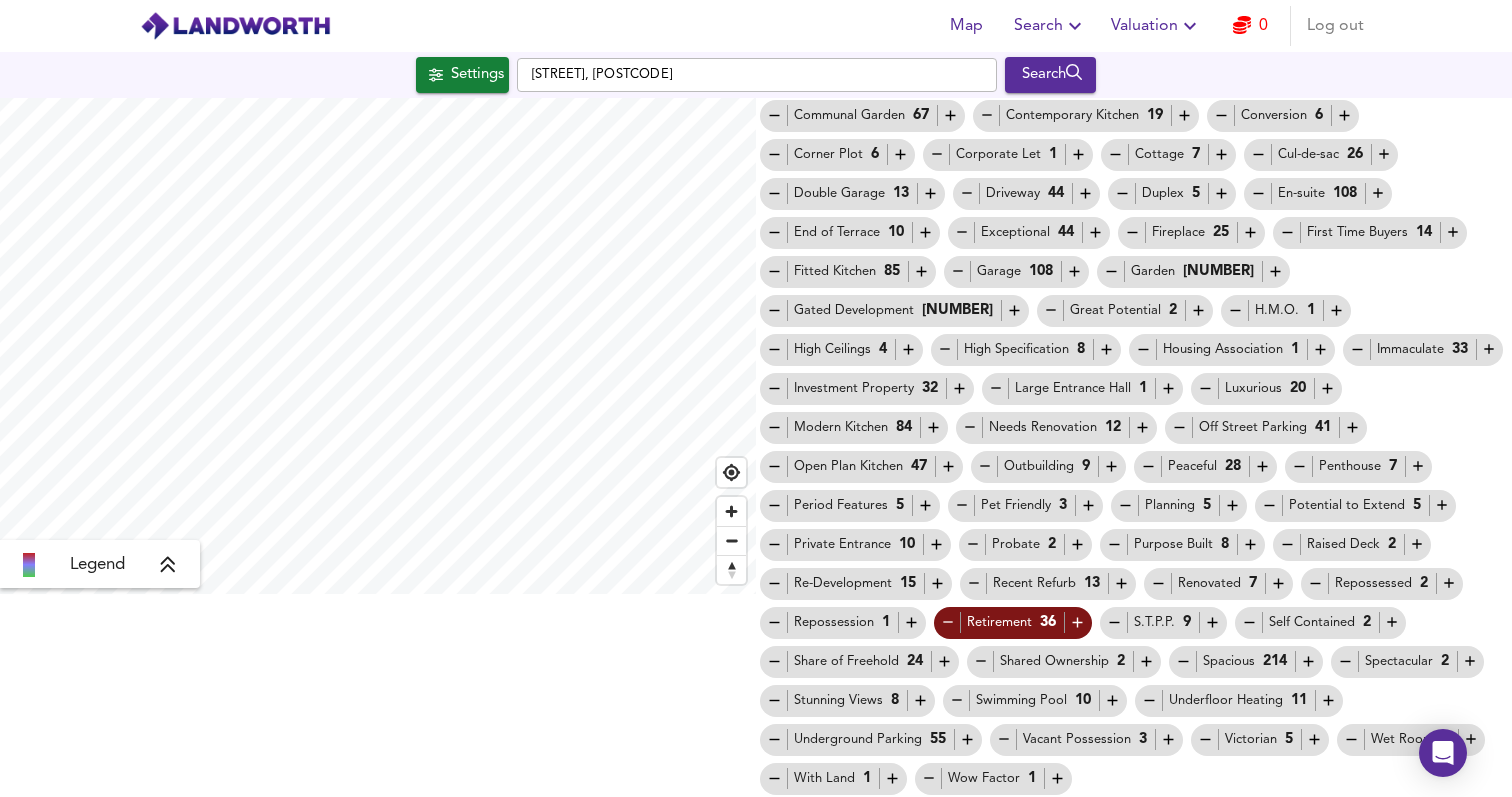 scroll, scrollTop: 203, scrollLeft: 0, axis: vertical 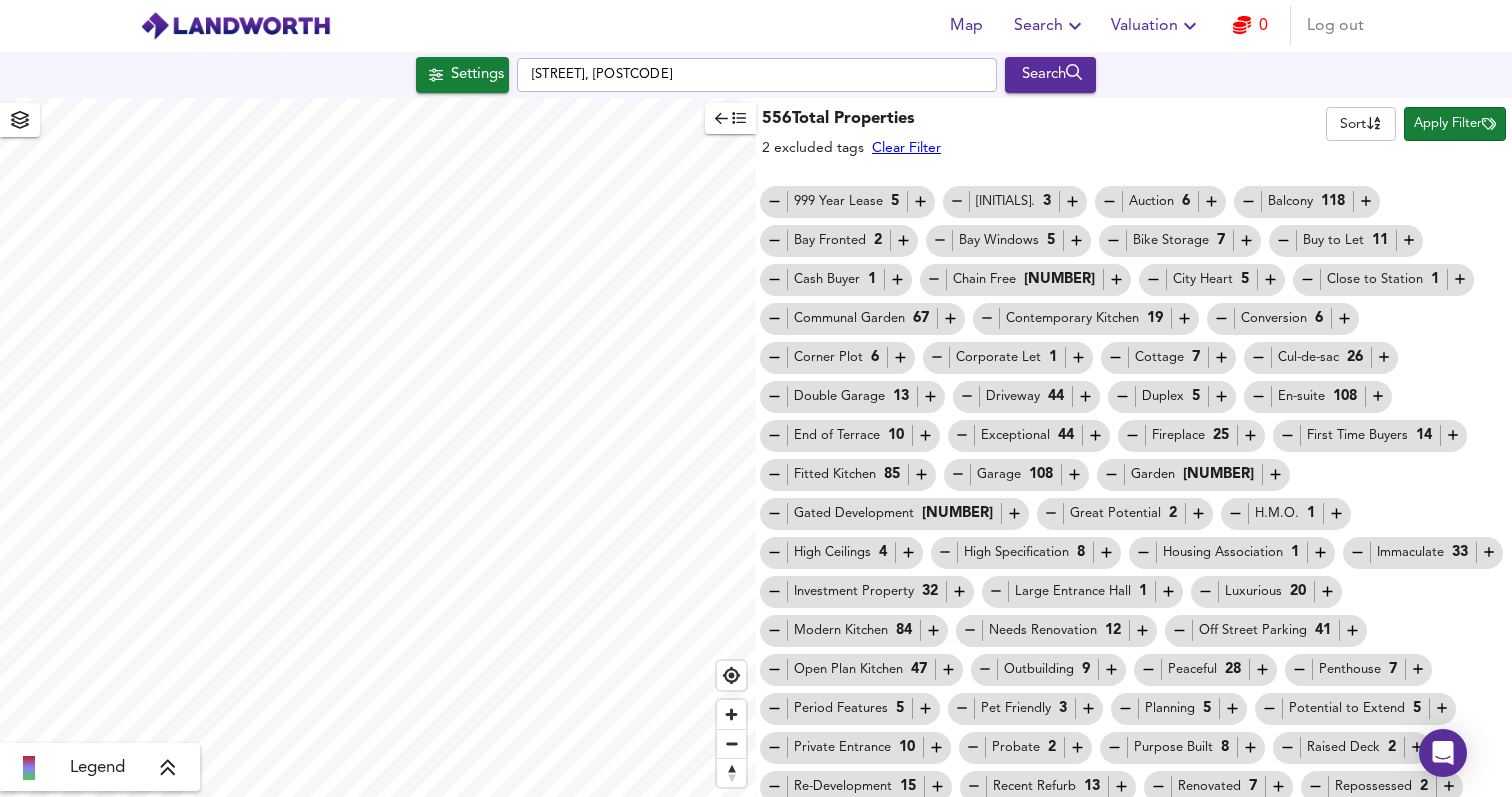 click on "Apply Filter" at bounding box center (1455, 124) 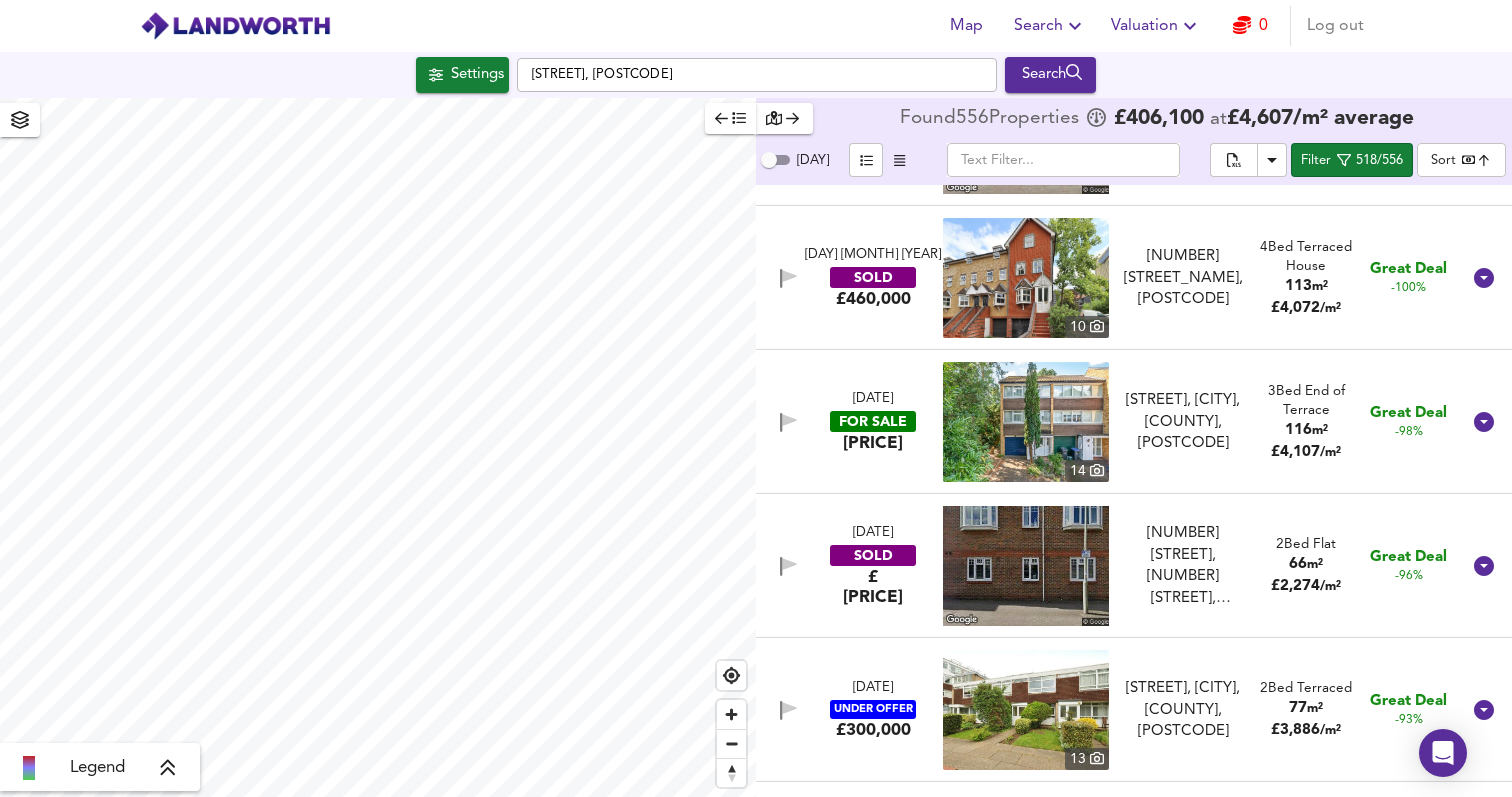 scroll, scrollTop: 1277, scrollLeft: 0, axis: vertical 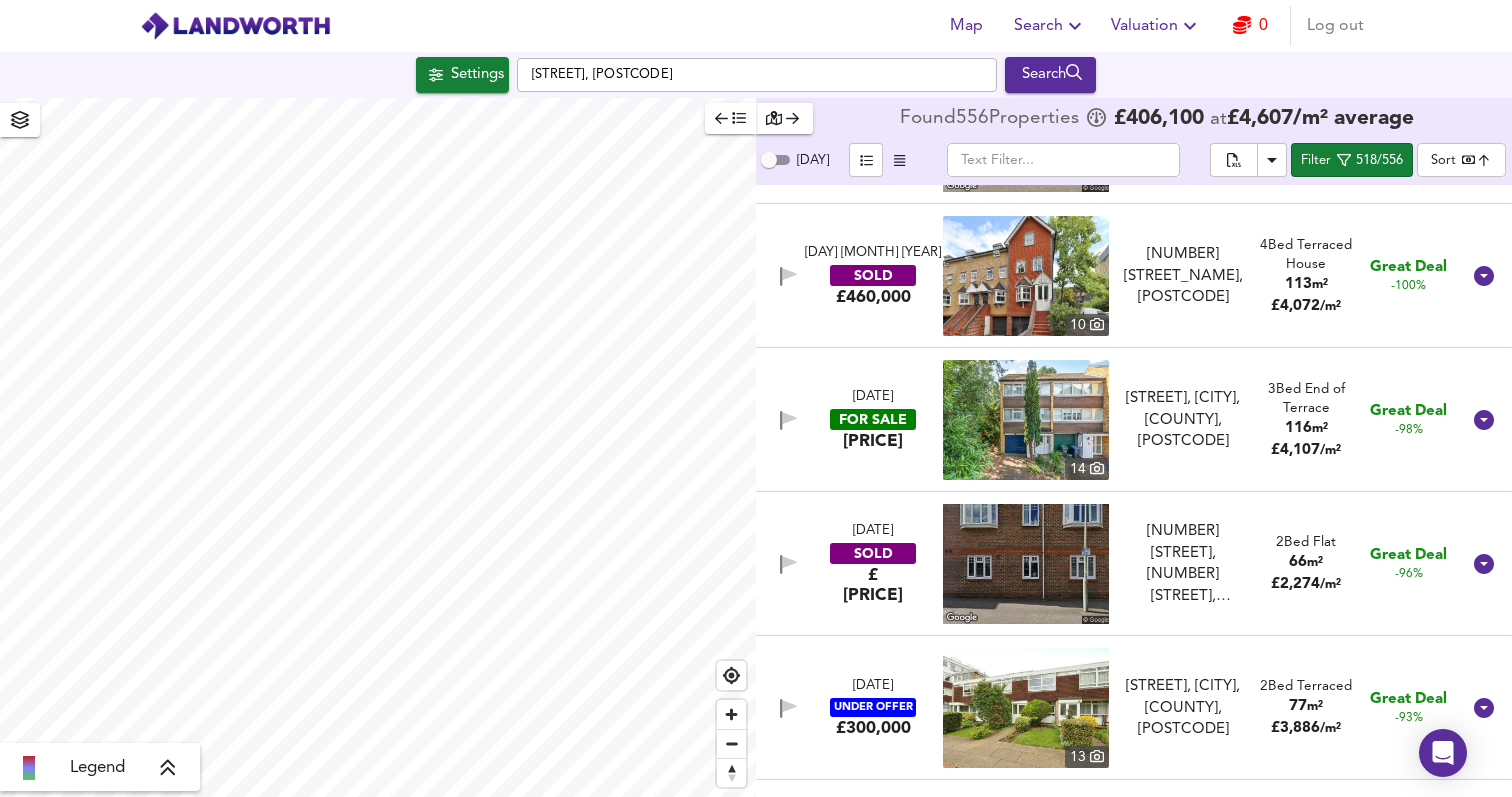 click on "[DAY] [MONTH] [YEAR] FOR SALE £[PRICE]   [NUMBER]     [STREET], [AREA], [CITY], [COUNTY], [POSTCODE] [STREET], [AREA], [CITY], [COUNTY], [POSTCODE] [NUMBER]   End of Terrace [NUMBER] m² £ [PRICE] / m²   Great Deal -[PERCENT]%" at bounding box center [1110, 420] 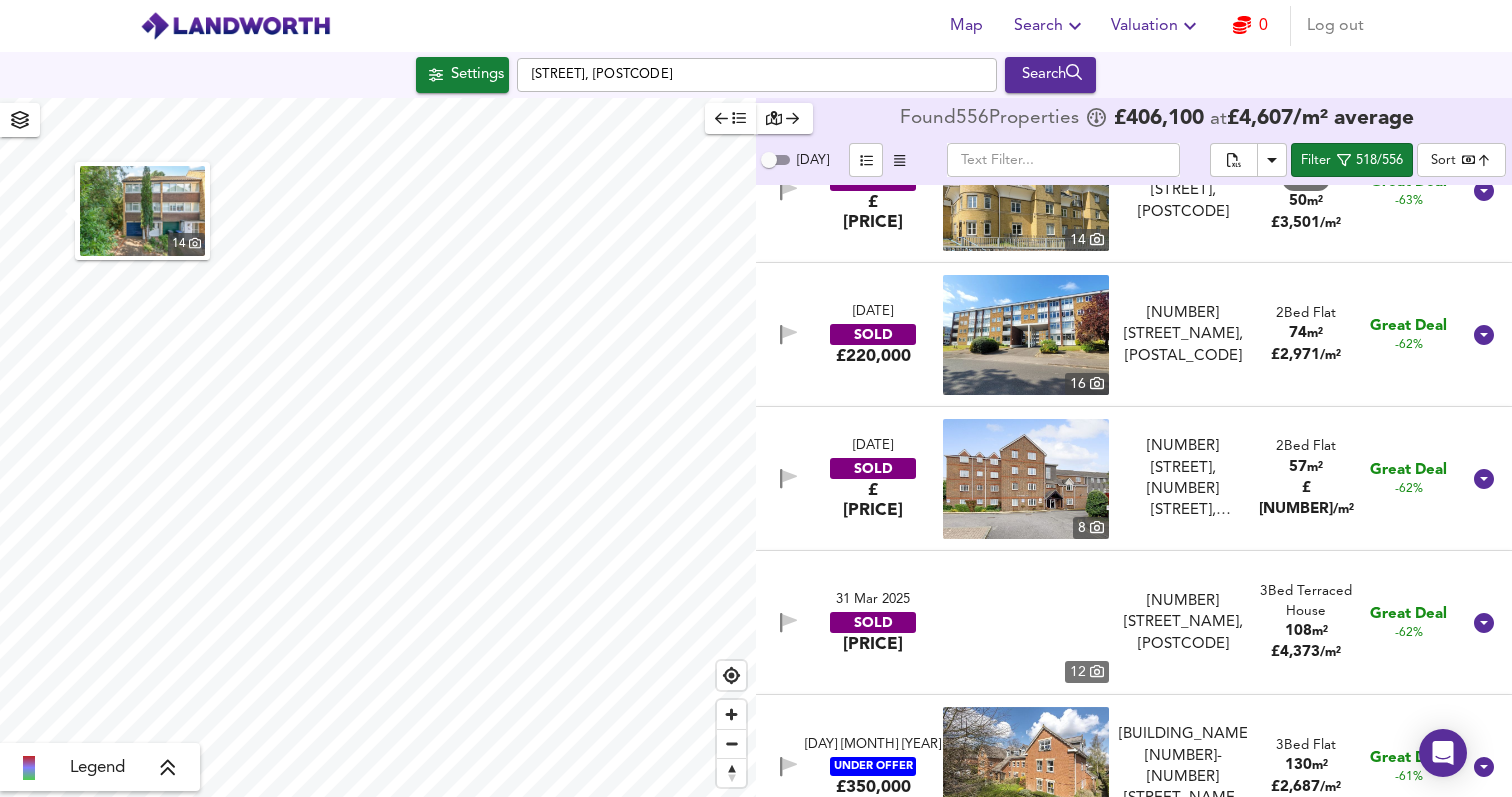 scroll, scrollTop: 6930, scrollLeft: 0, axis: vertical 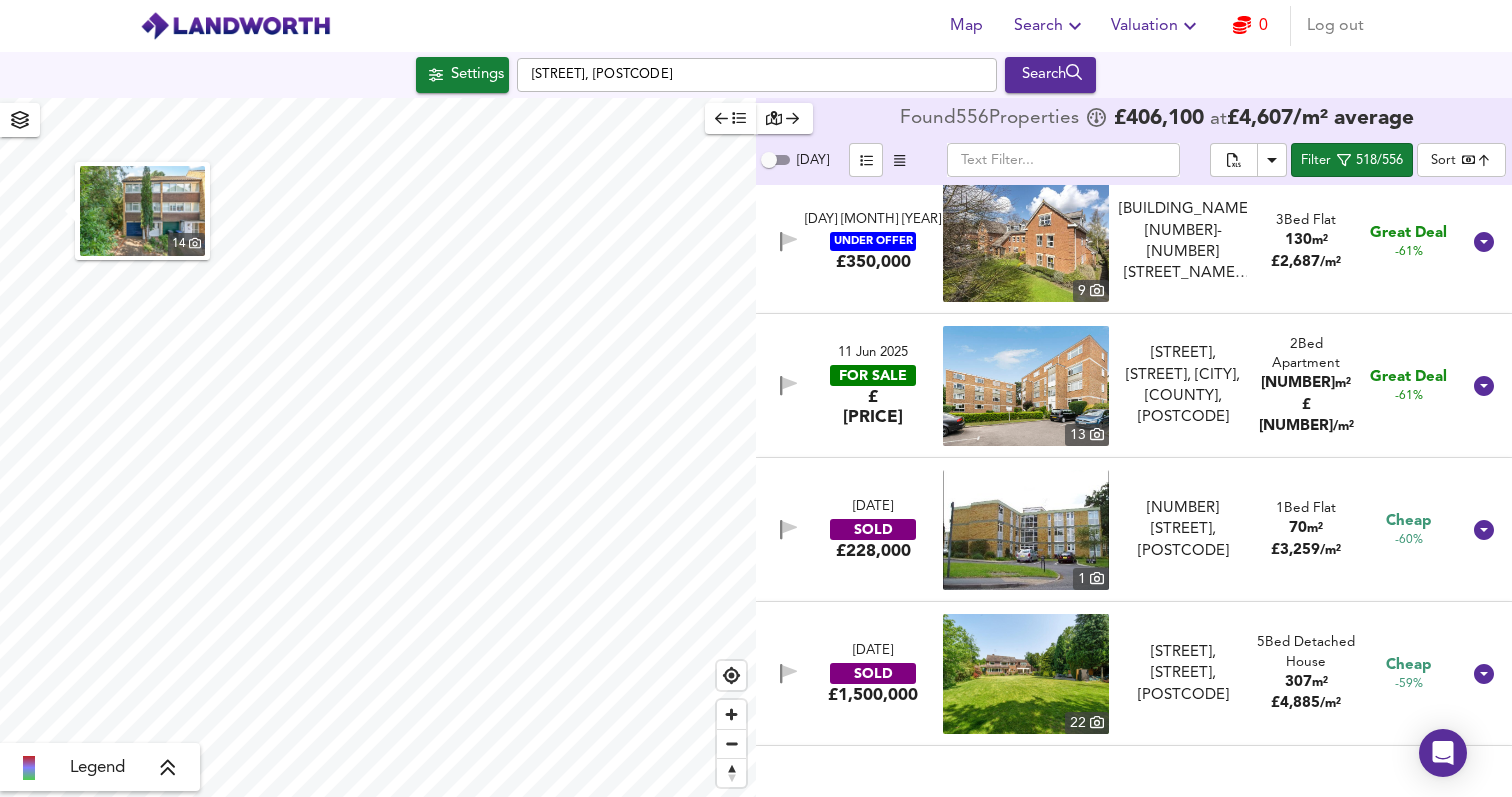 click on "[NUMBER] m²" at bounding box center [1306, 383] 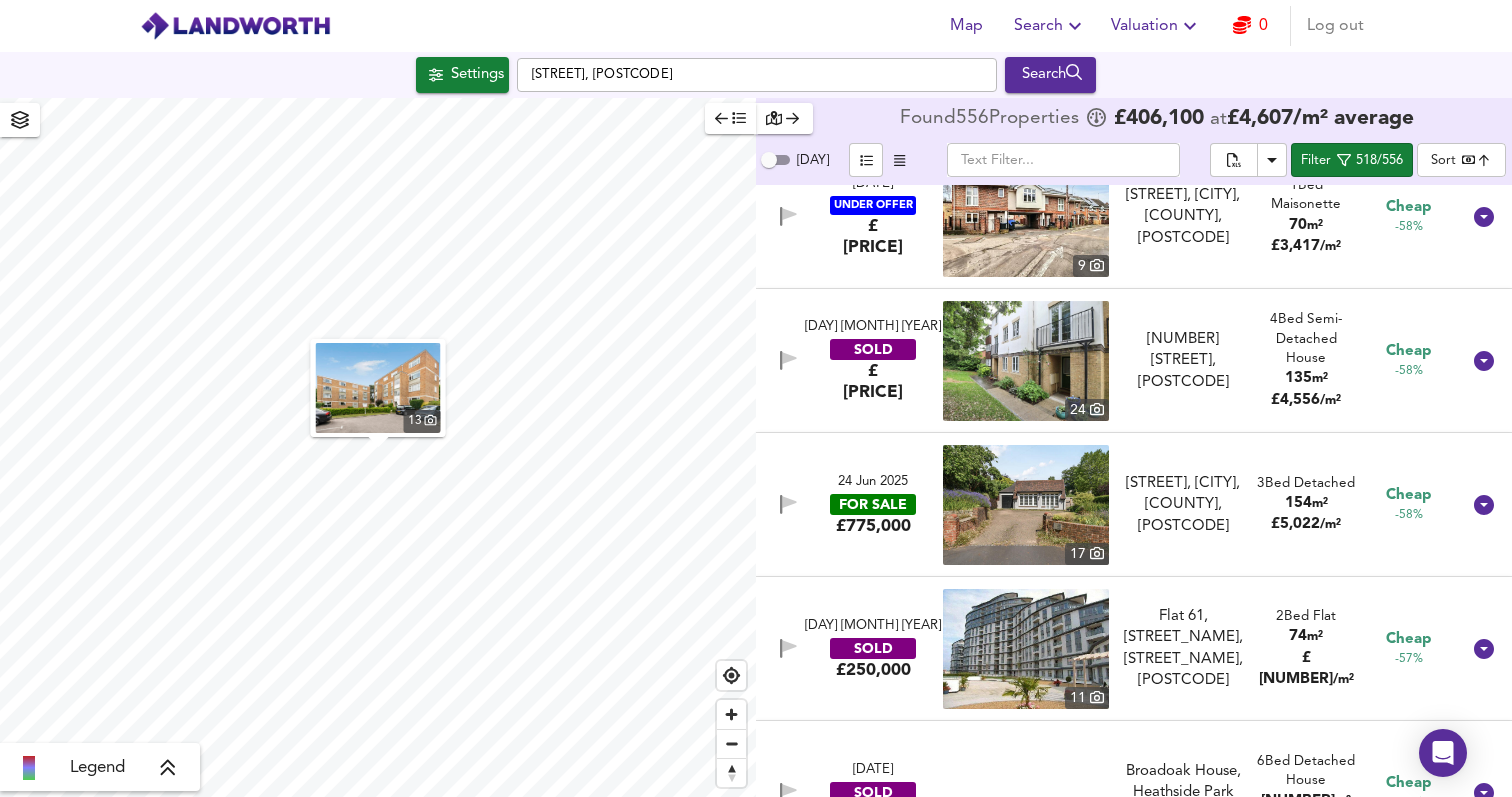 scroll, scrollTop: 8437, scrollLeft: 0, axis: vertical 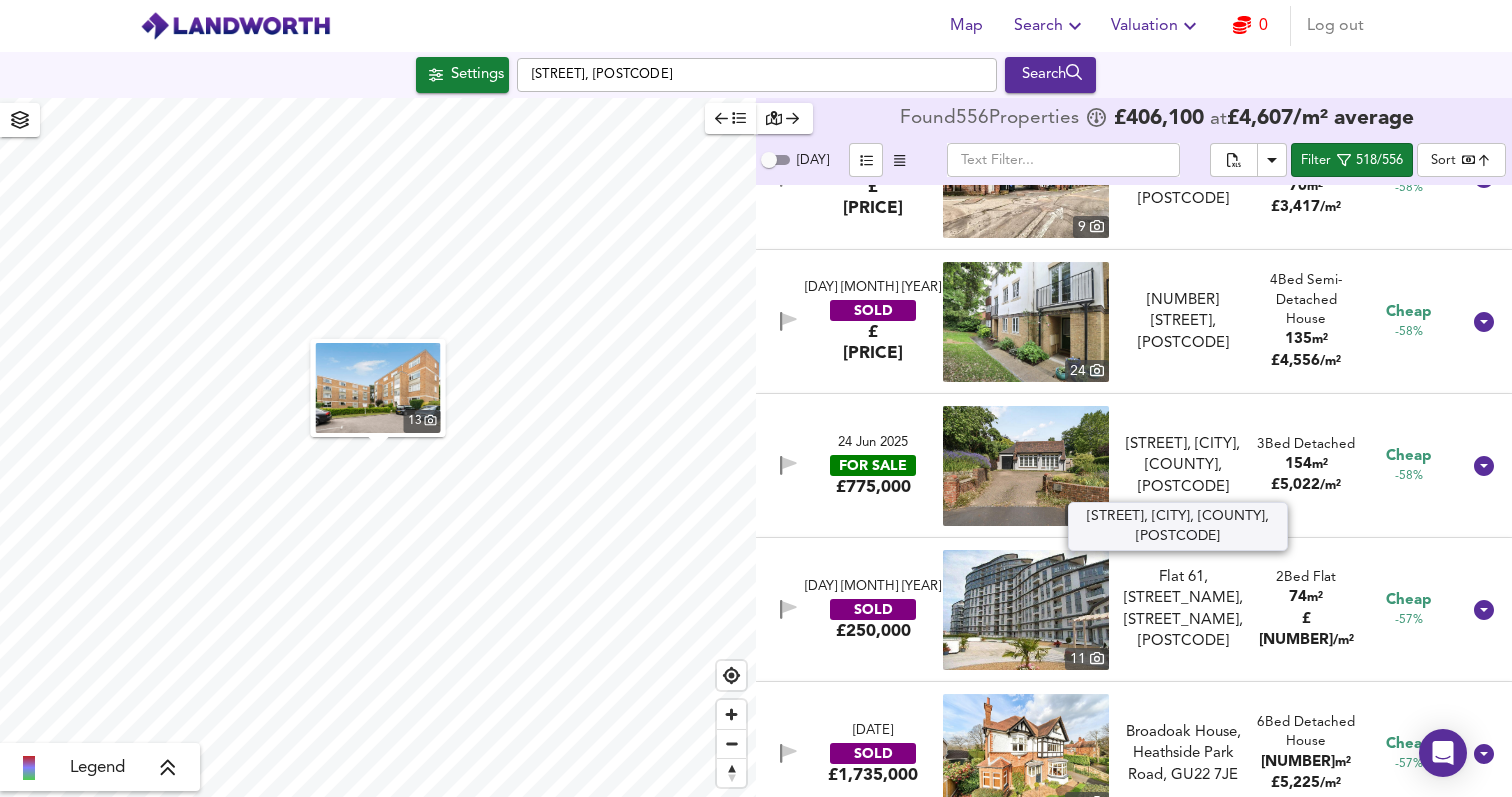 click on "[STREET], [CITY], [COUNTY], [POSTCODE]" at bounding box center [1183, 466] 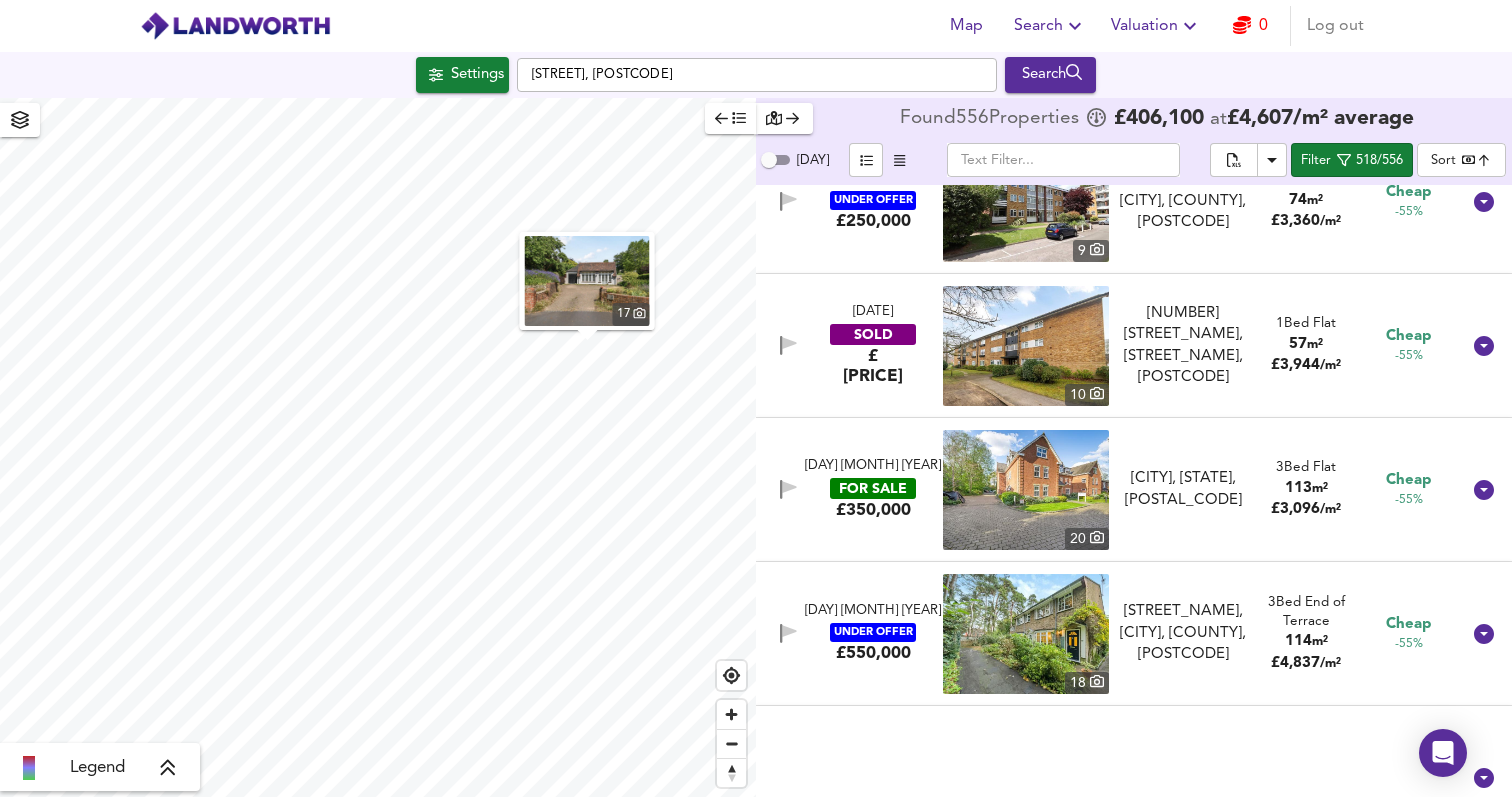 scroll, scrollTop: 9885, scrollLeft: 0, axis: vertical 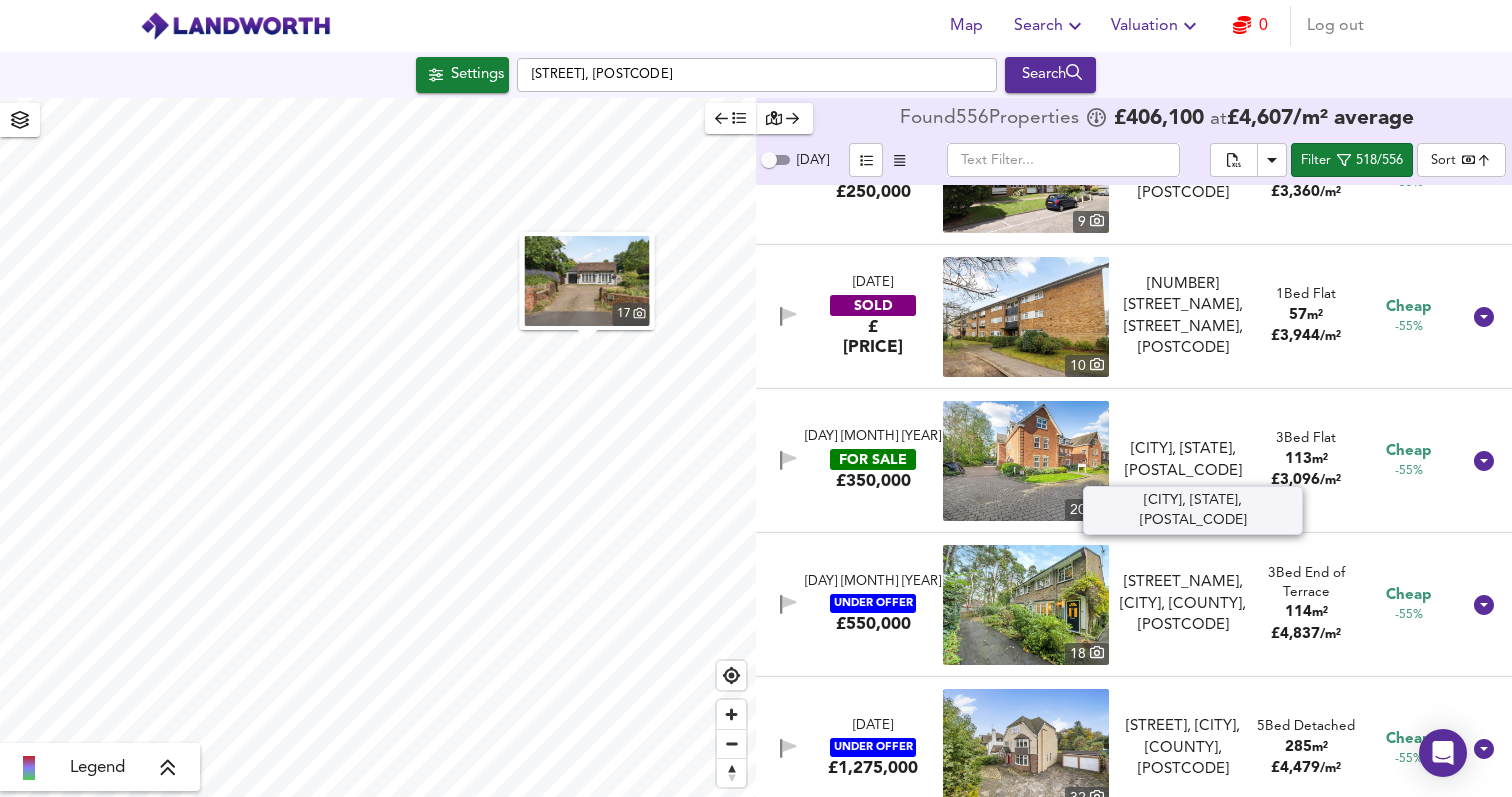 click on "[CITY], [STATE], [POSTAL_CODE]" at bounding box center (1183, 460) 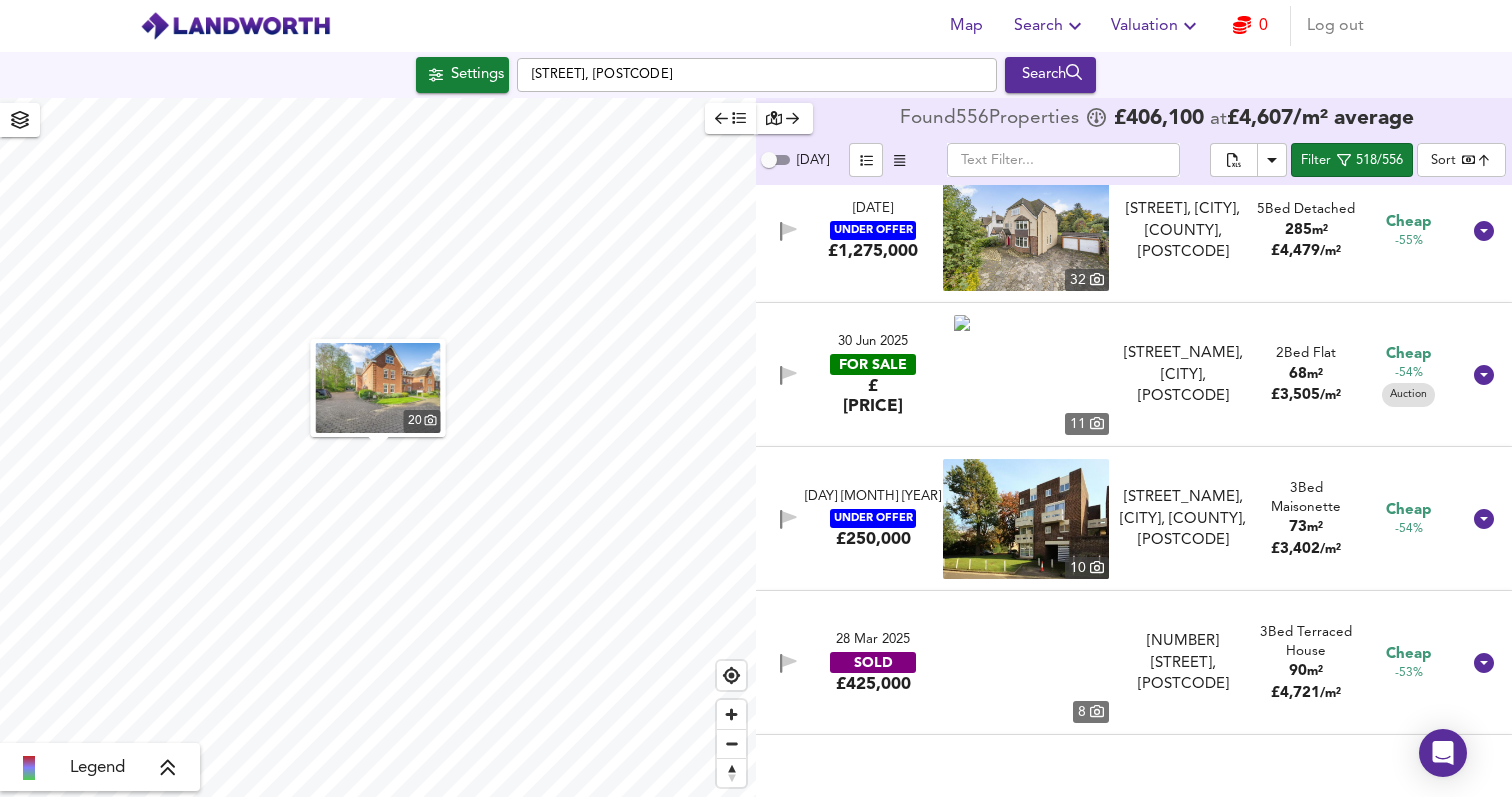 scroll, scrollTop: 10829, scrollLeft: 0, axis: vertical 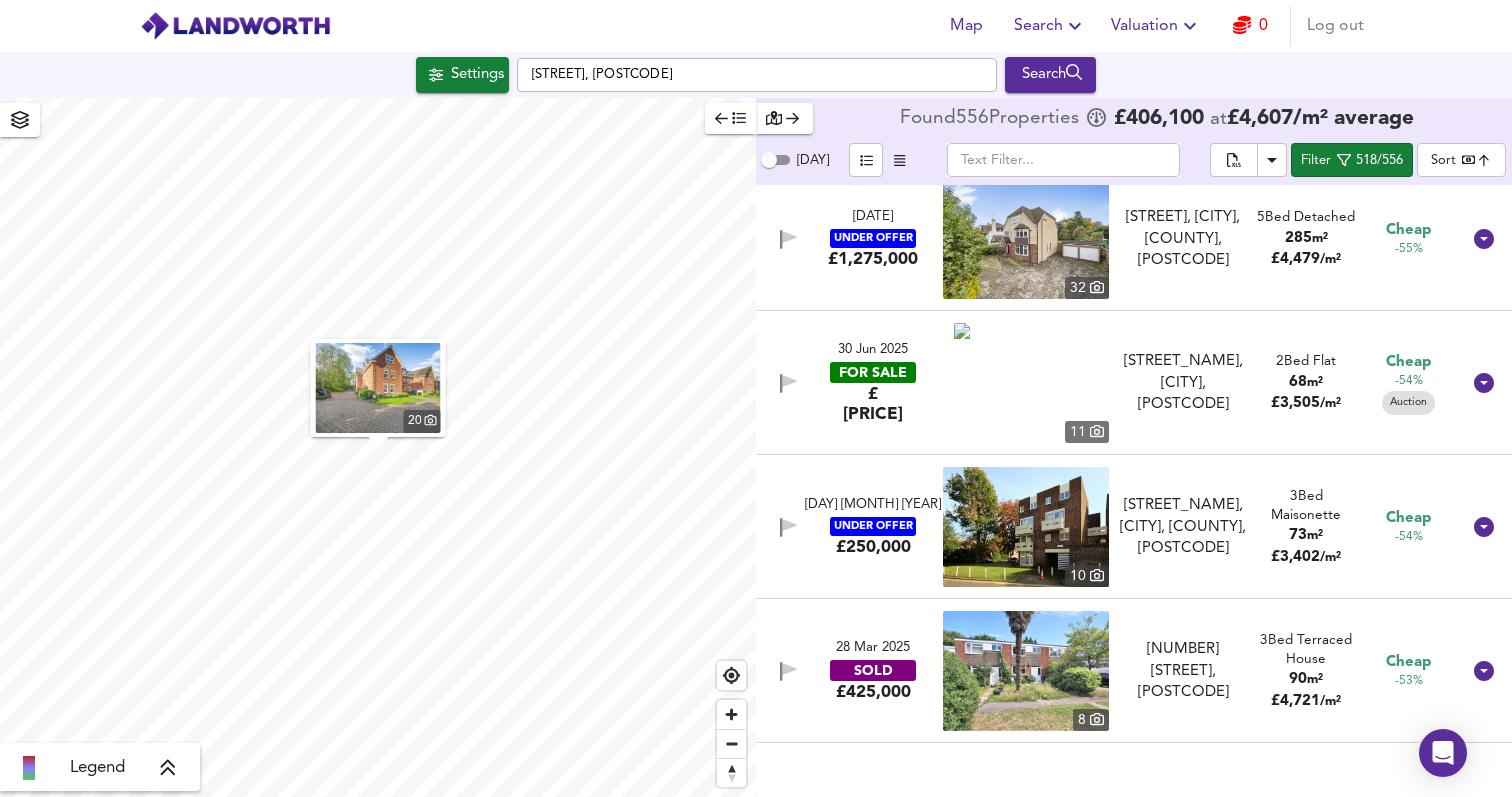 click on "2  Bed   Flat" at bounding box center [1306, 361] 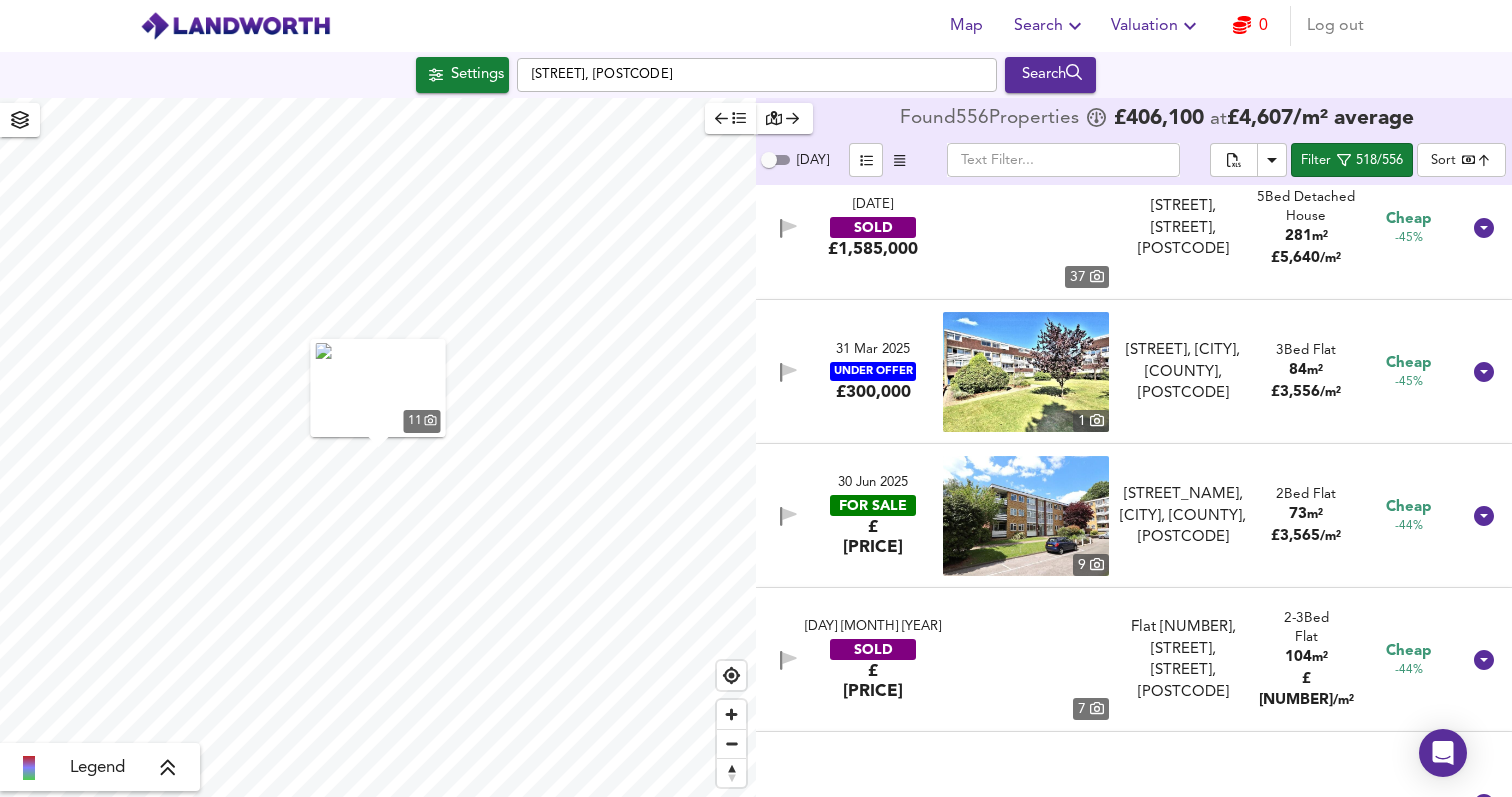 scroll, scrollTop: 13749, scrollLeft: 0, axis: vertical 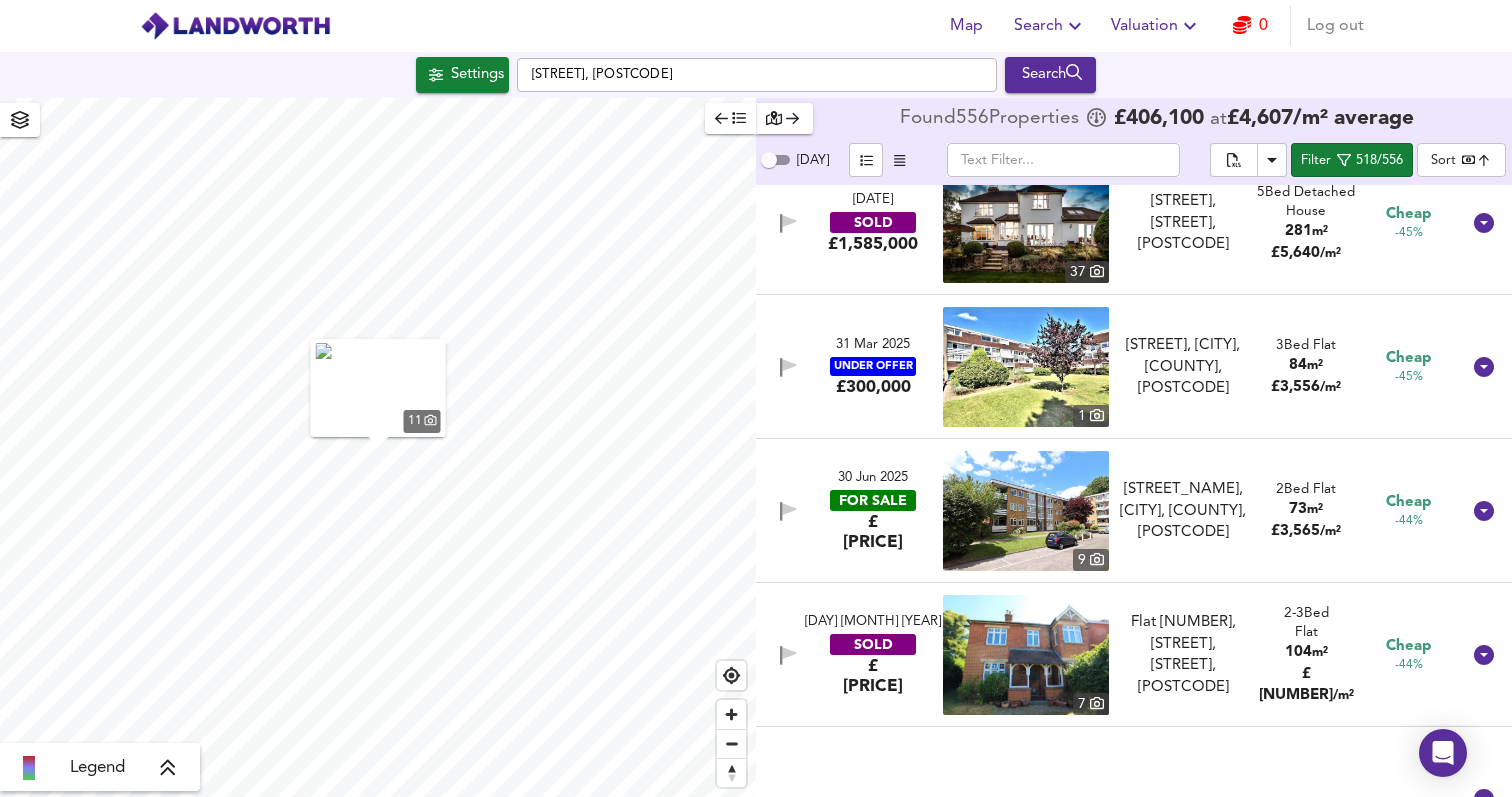 click on "2  Bed   Flat 73 m² £ 3,565 / m²" at bounding box center [1306, 511] 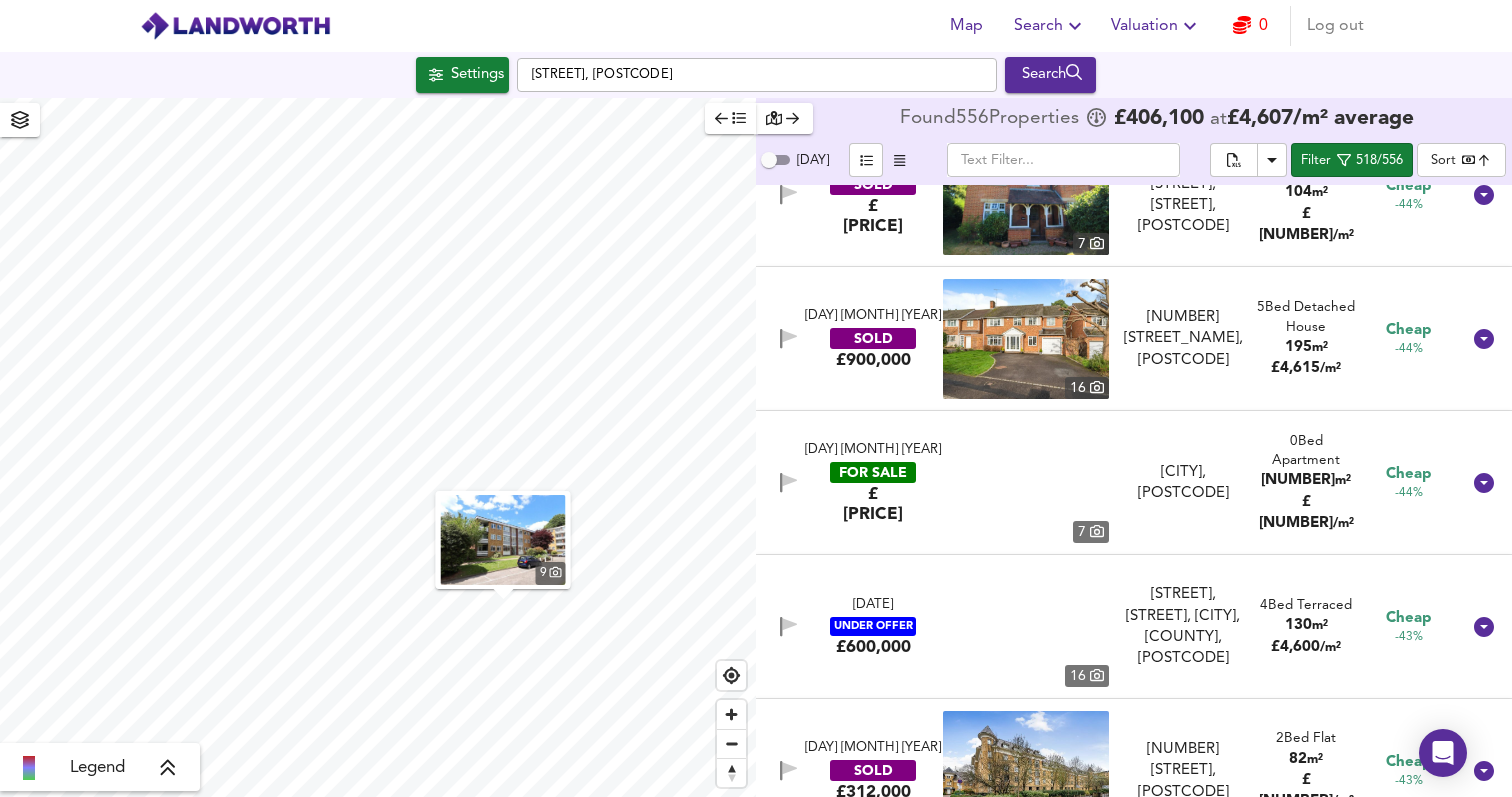 scroll, scrollTop: 14648, scrollLeft: 0, axis: vertical 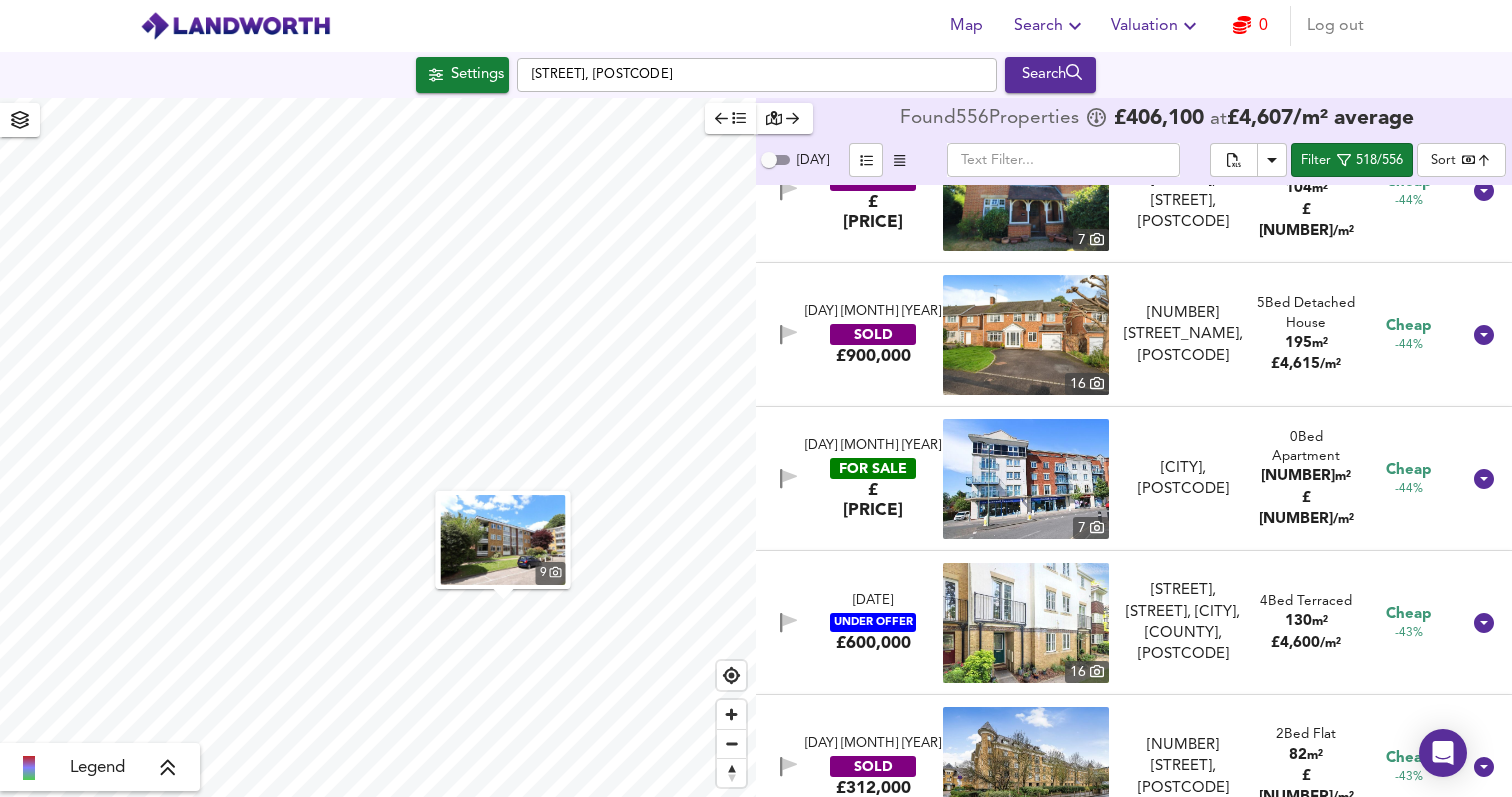 click on "[CITY], [POSTCODE]" at bounding box center (1183, 479) 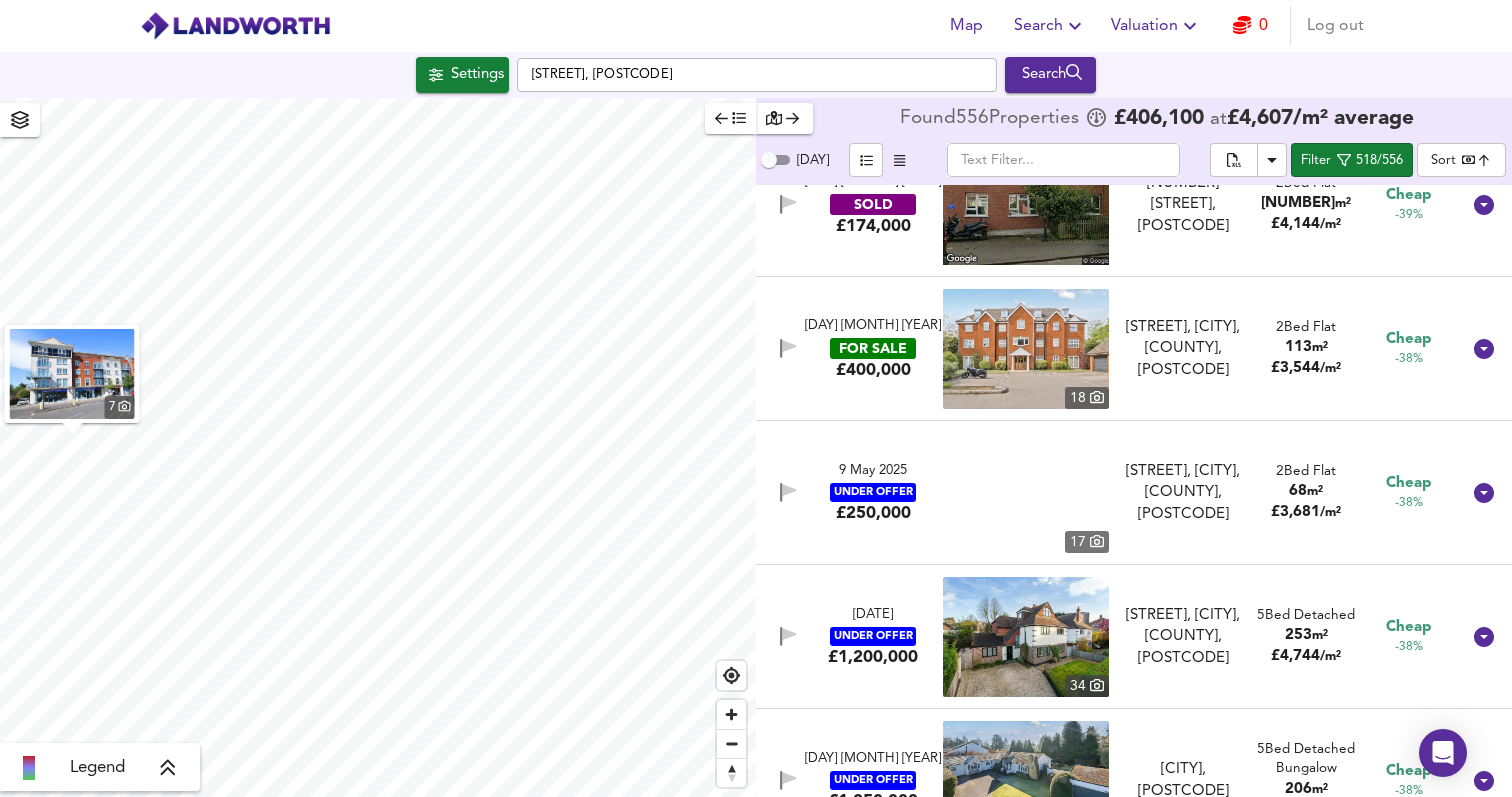 scroll, scrollTop: 16609, scrollLeft: 0, axis: vertical 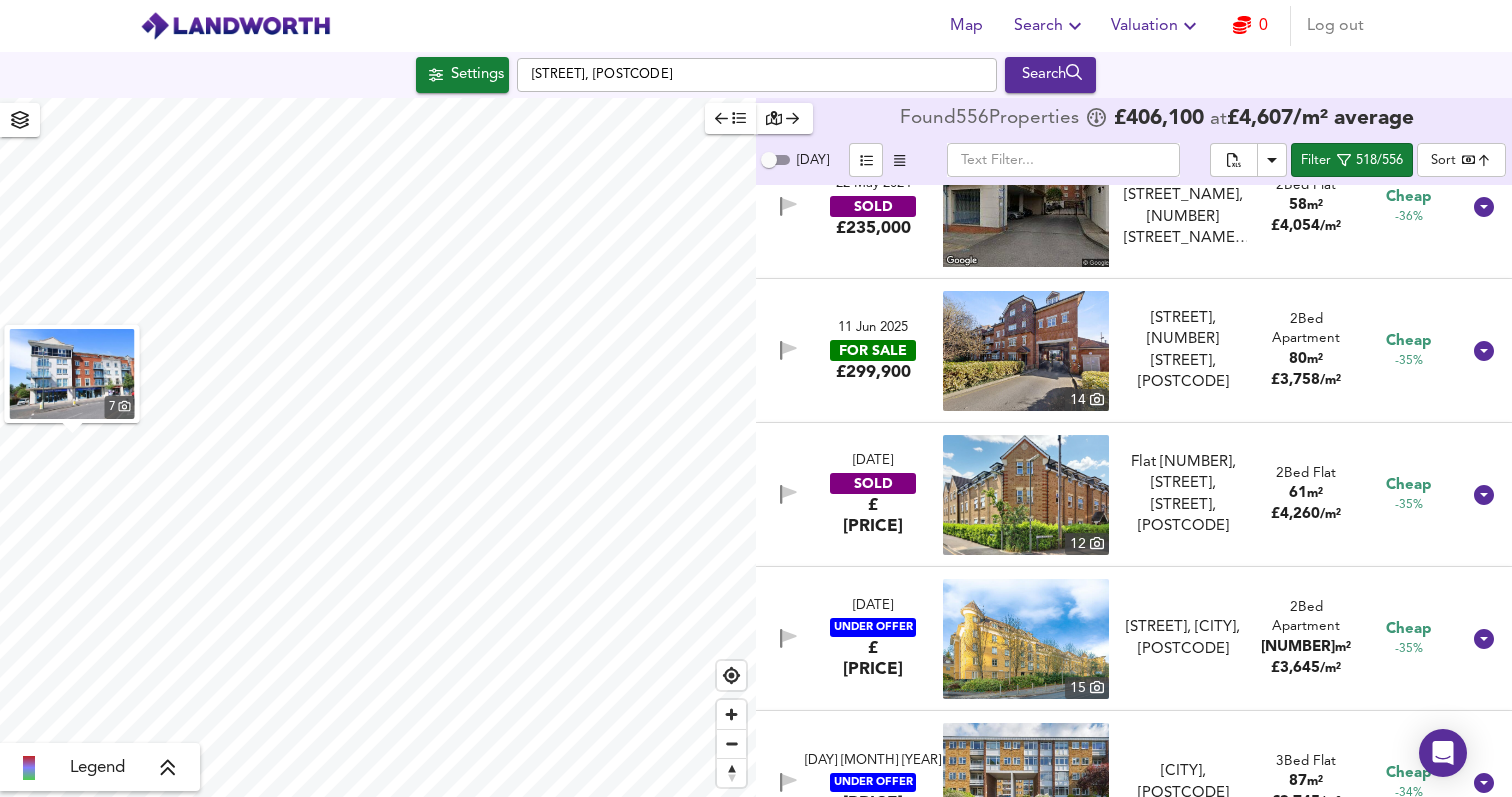 click on "/ m²" at bounding box center (1330, 380) 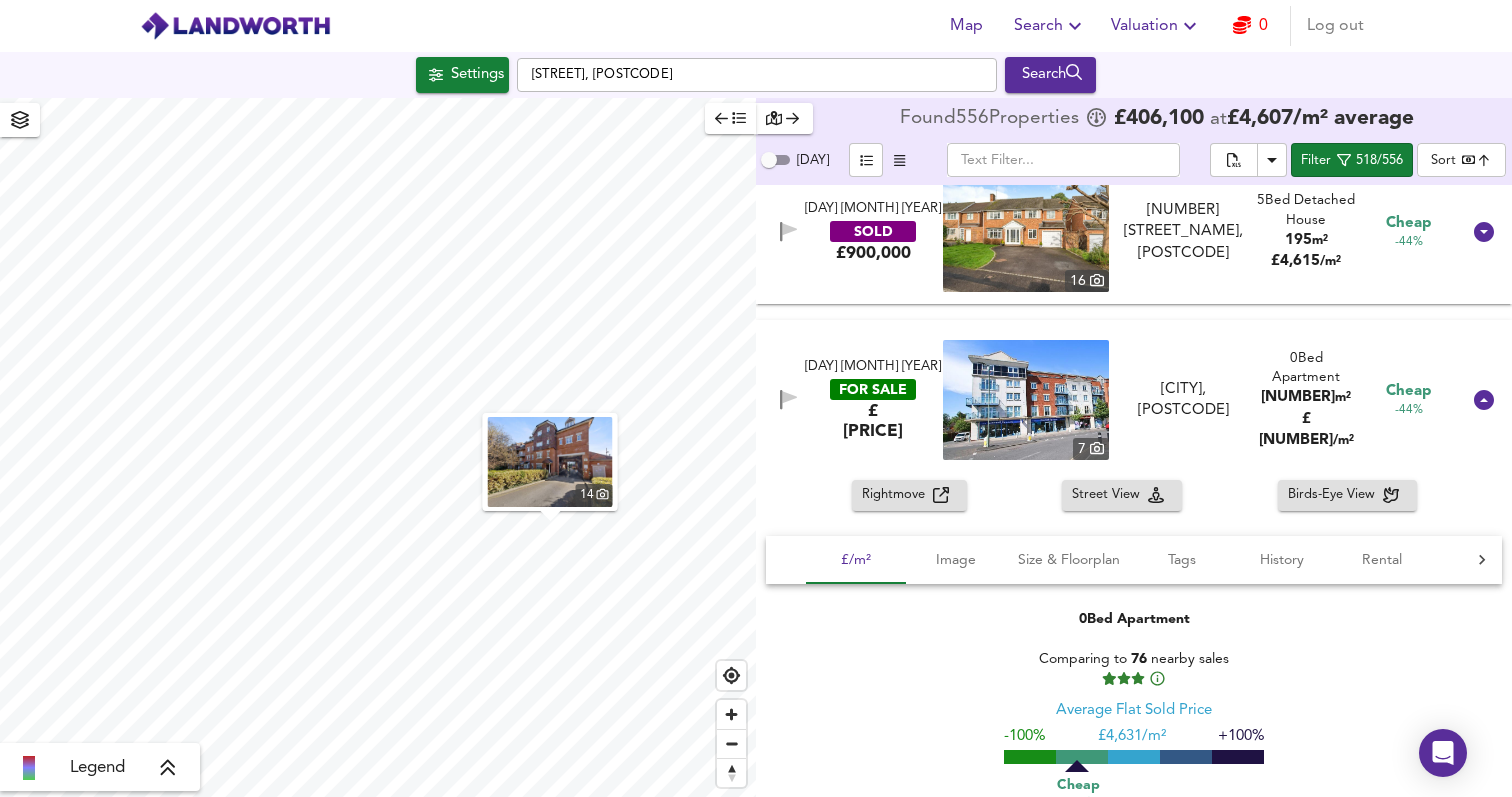 scroll, scrollTop: 14772, scrollLeft: 0, axis: vertical 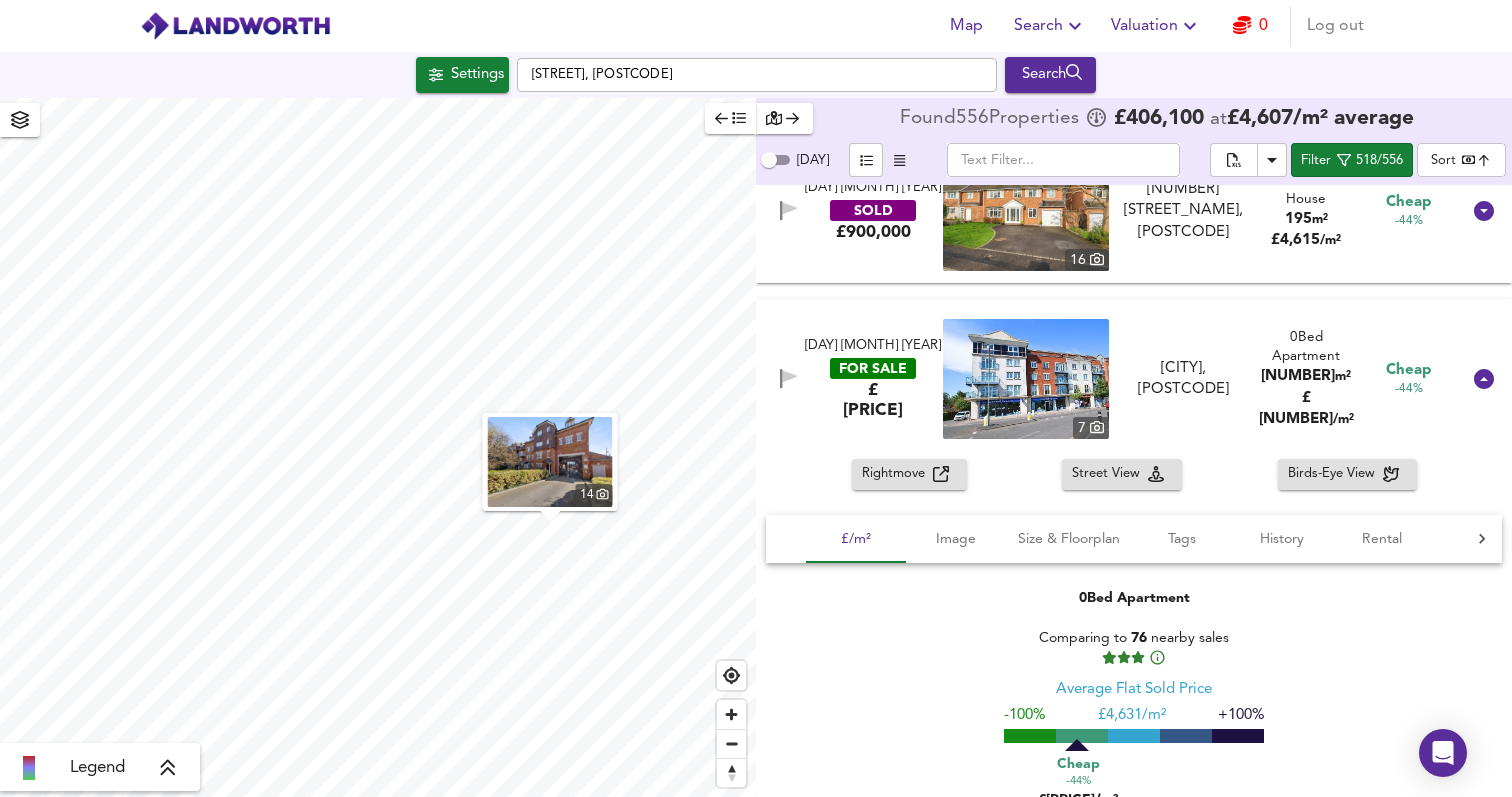 click on "Rightmove" at bounding box center [897, 474] 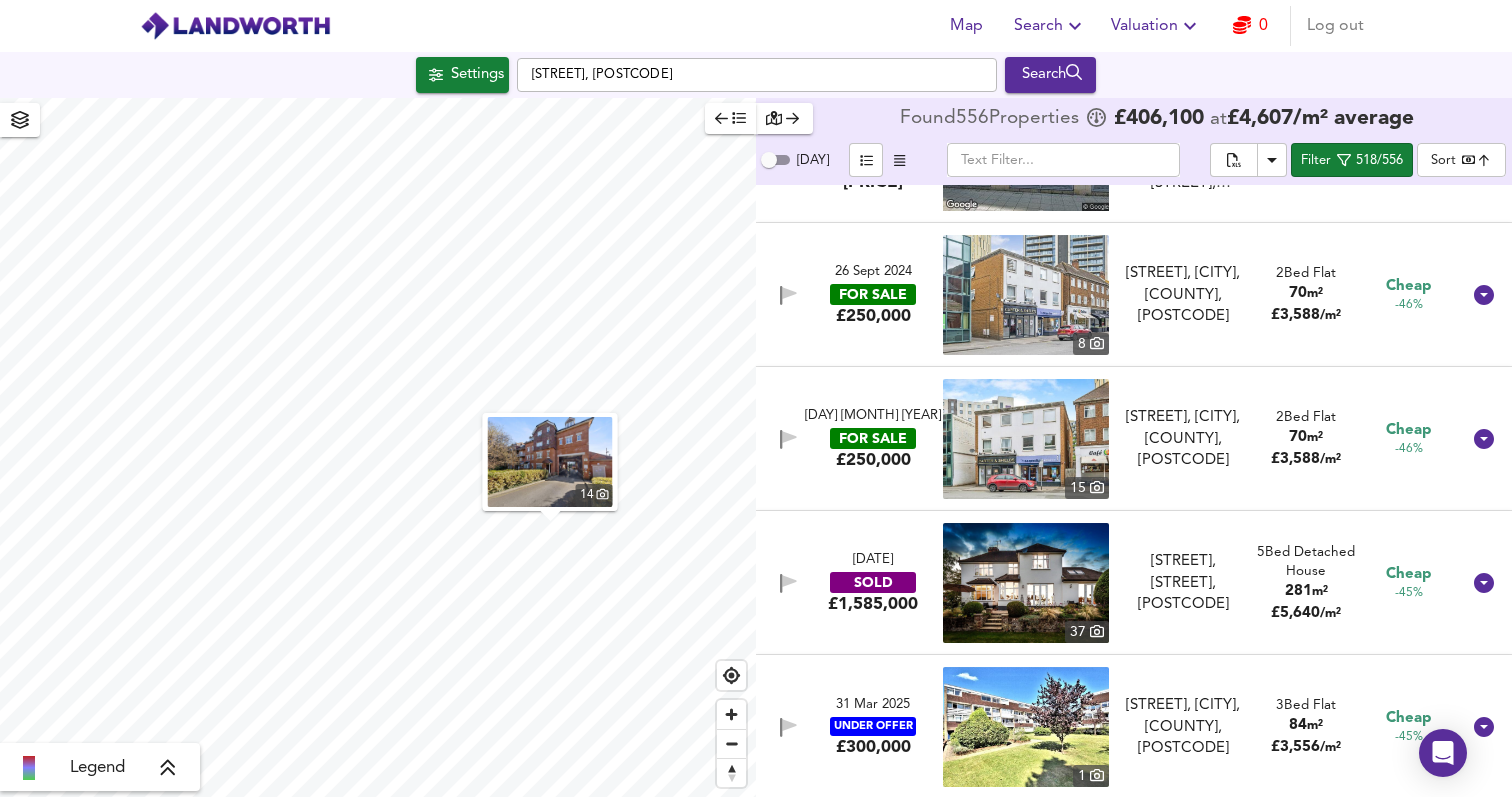 scroll, scrollTop: 13304, scrollLeft: 0, axis: vertical 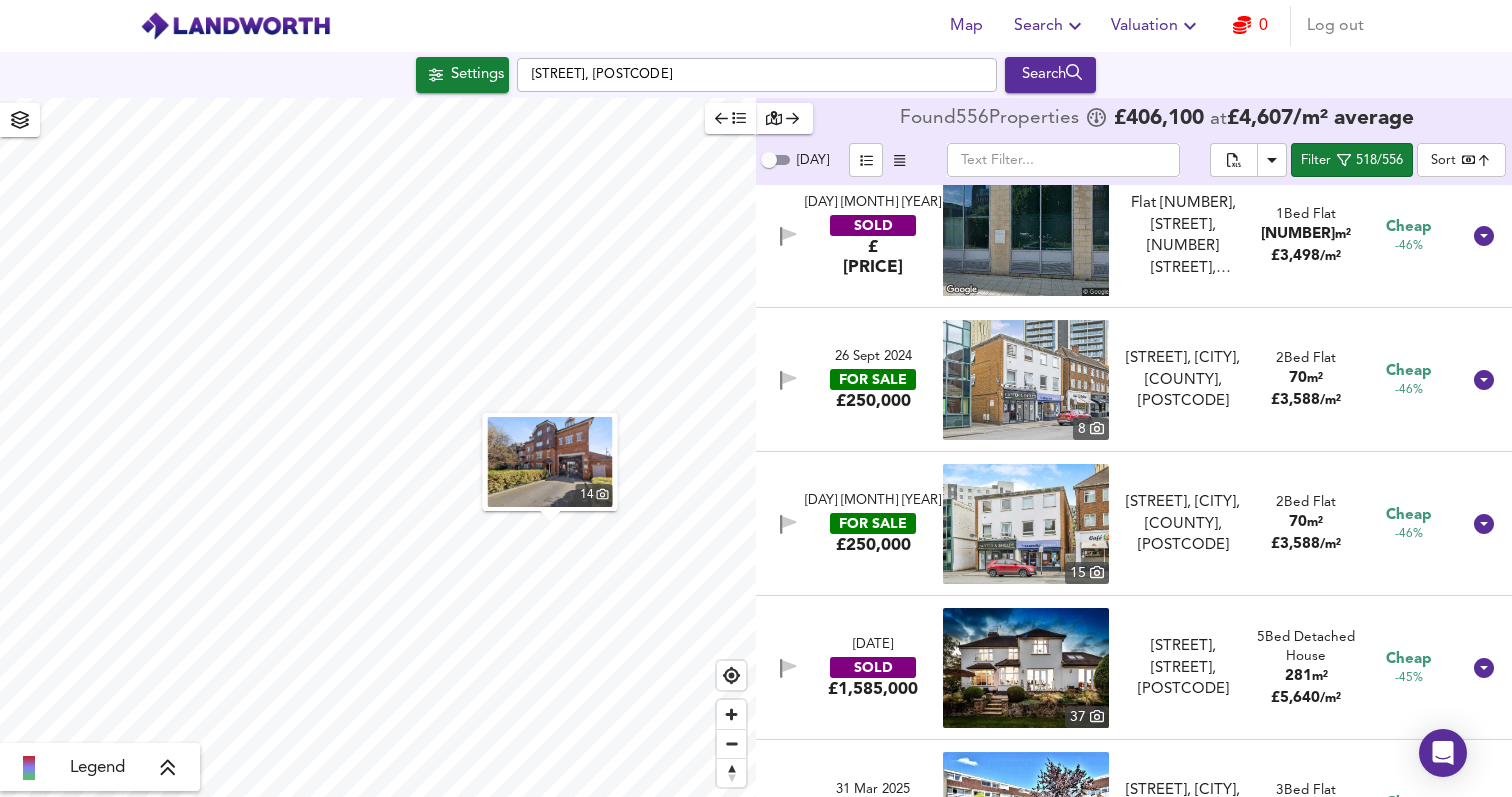 click on "FOR SALE" at bounding box center (873, 523) 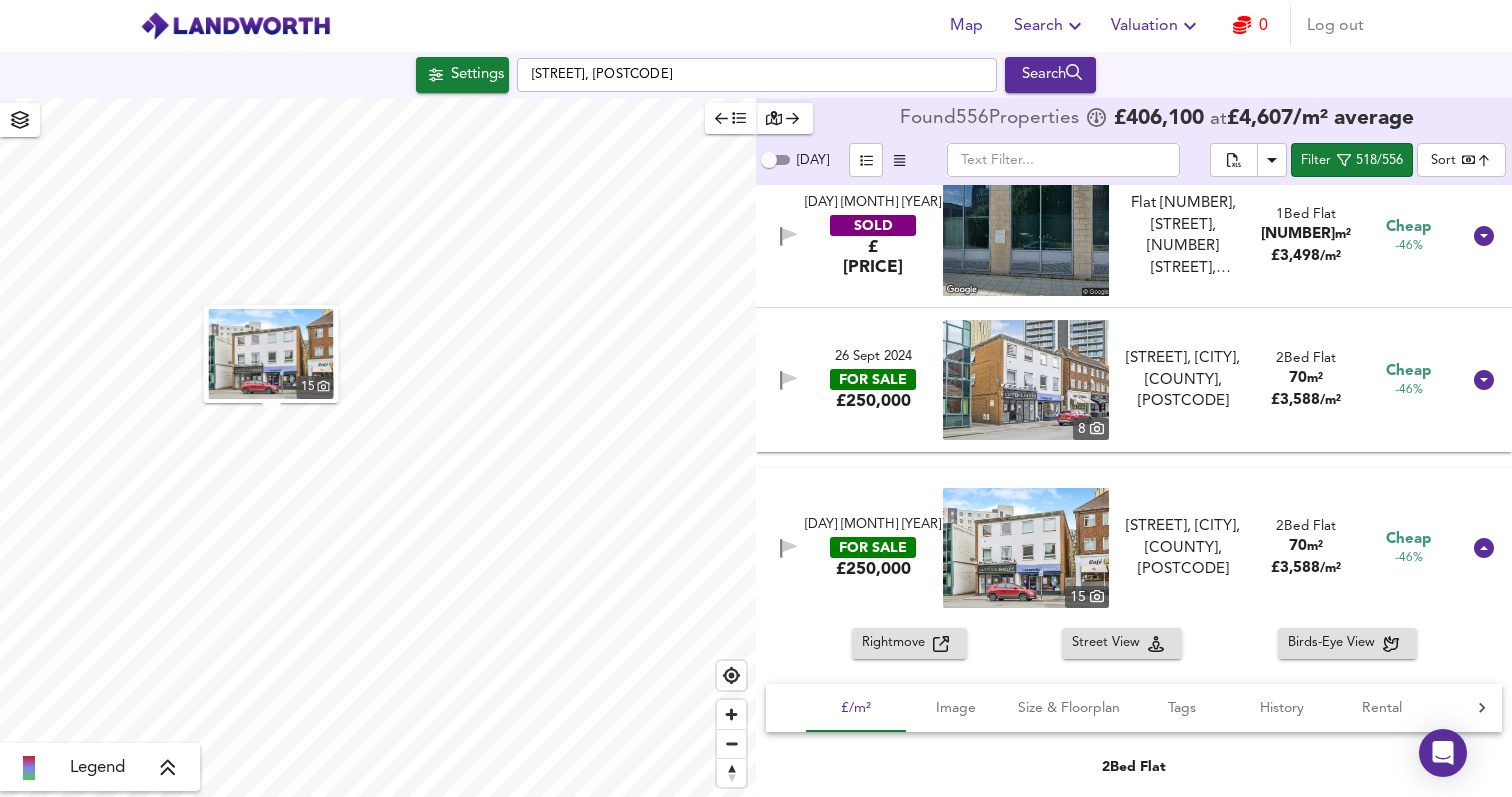 click on "[DAY] [MONTH] [YEAR] FOR SALE [PRICE] [NUMBER] [STREET_NAME], [CITY], [COUNTY], [POSTCODE] [BEDROOM_INFO] [SIZE] [PRICE_PER_SQM] [DEAL_INFO]" at bounding box center [1110, 380] 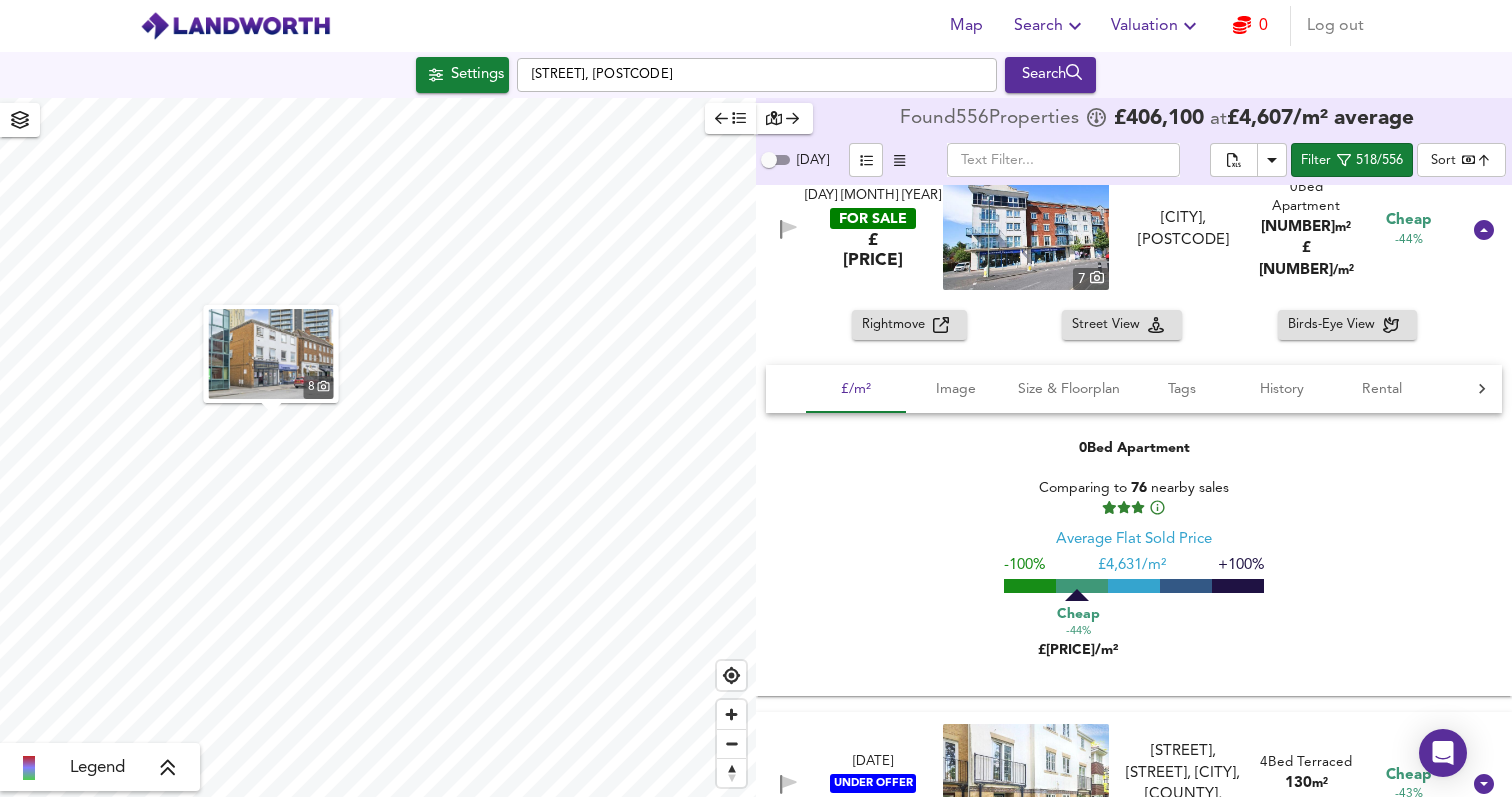 scroll, scrollTop: 15780, scrollLeft: 0, axis: vertical 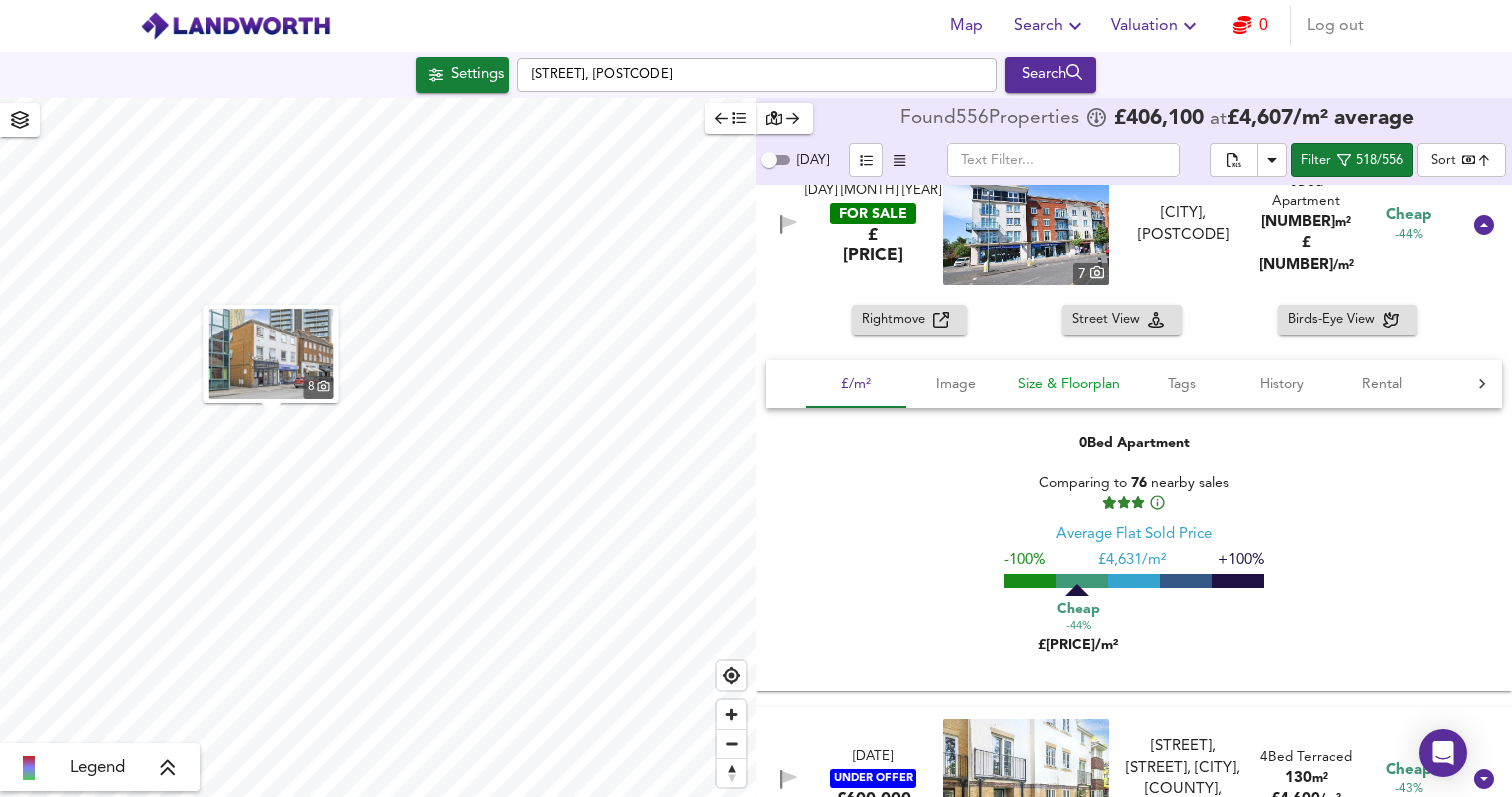 click on "Size & Floorplan" at bounding box center (856, 384) 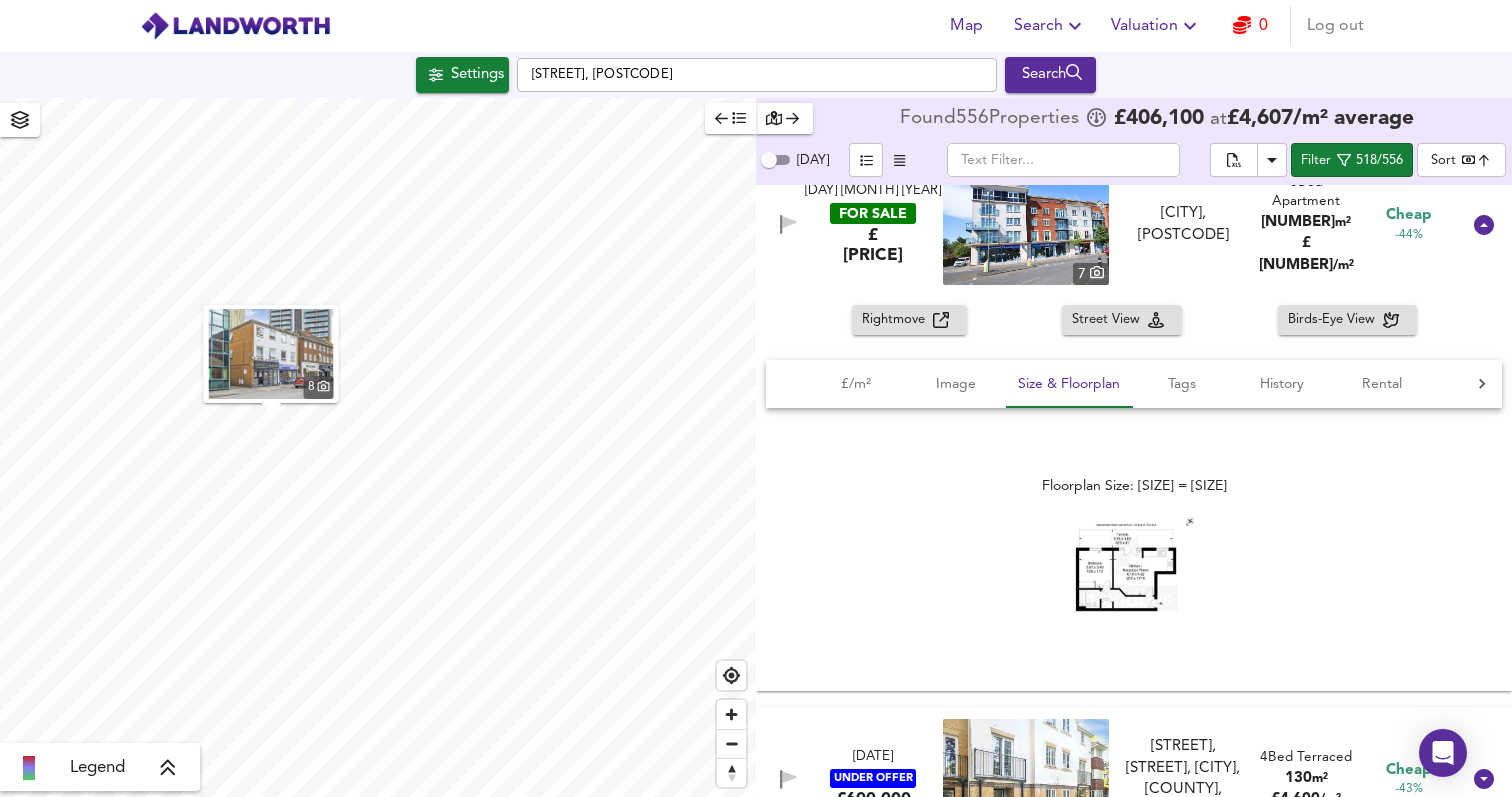 click at bounding box center (1134, 564) 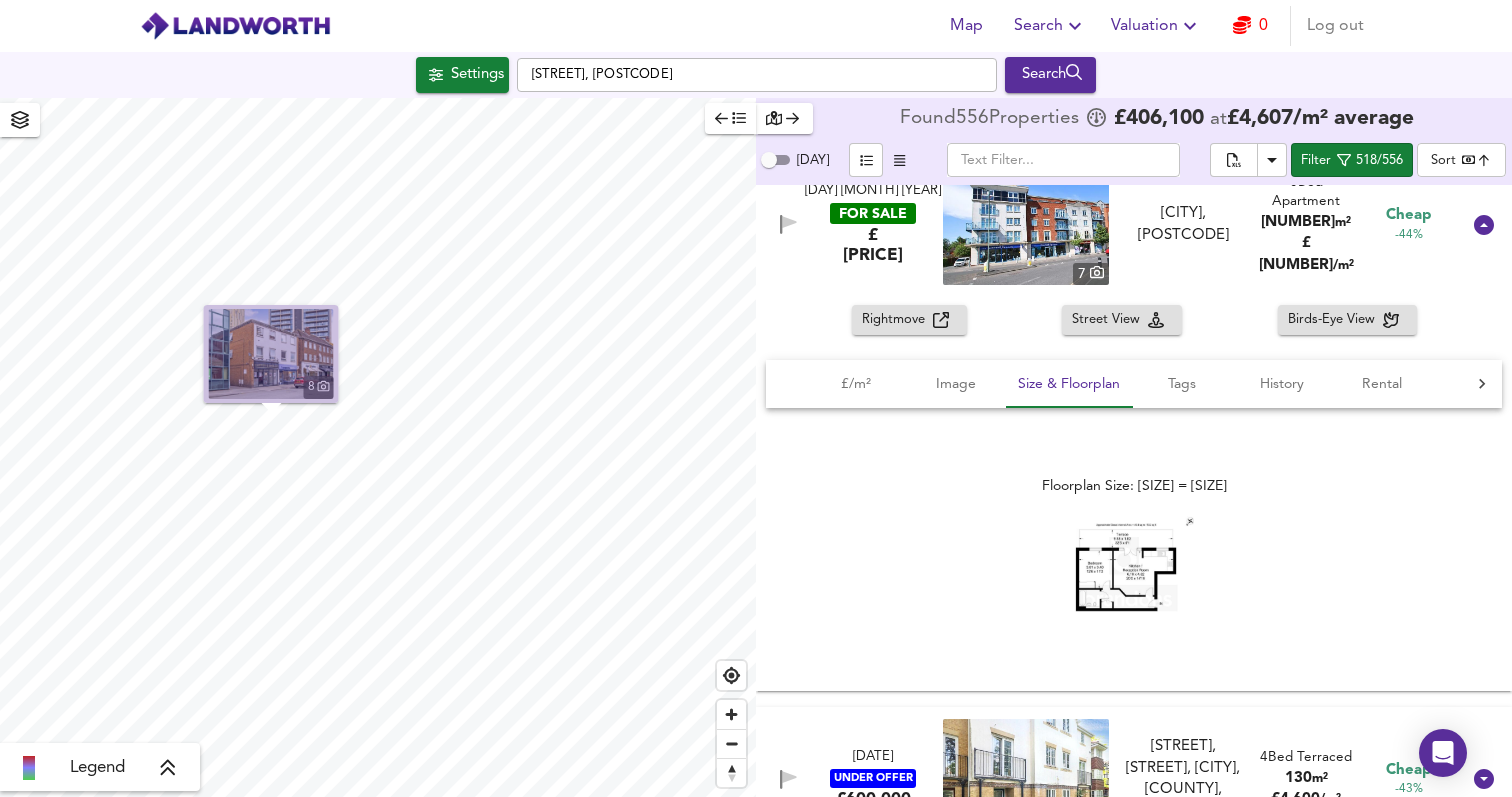 click at bounding box center (271, 354) 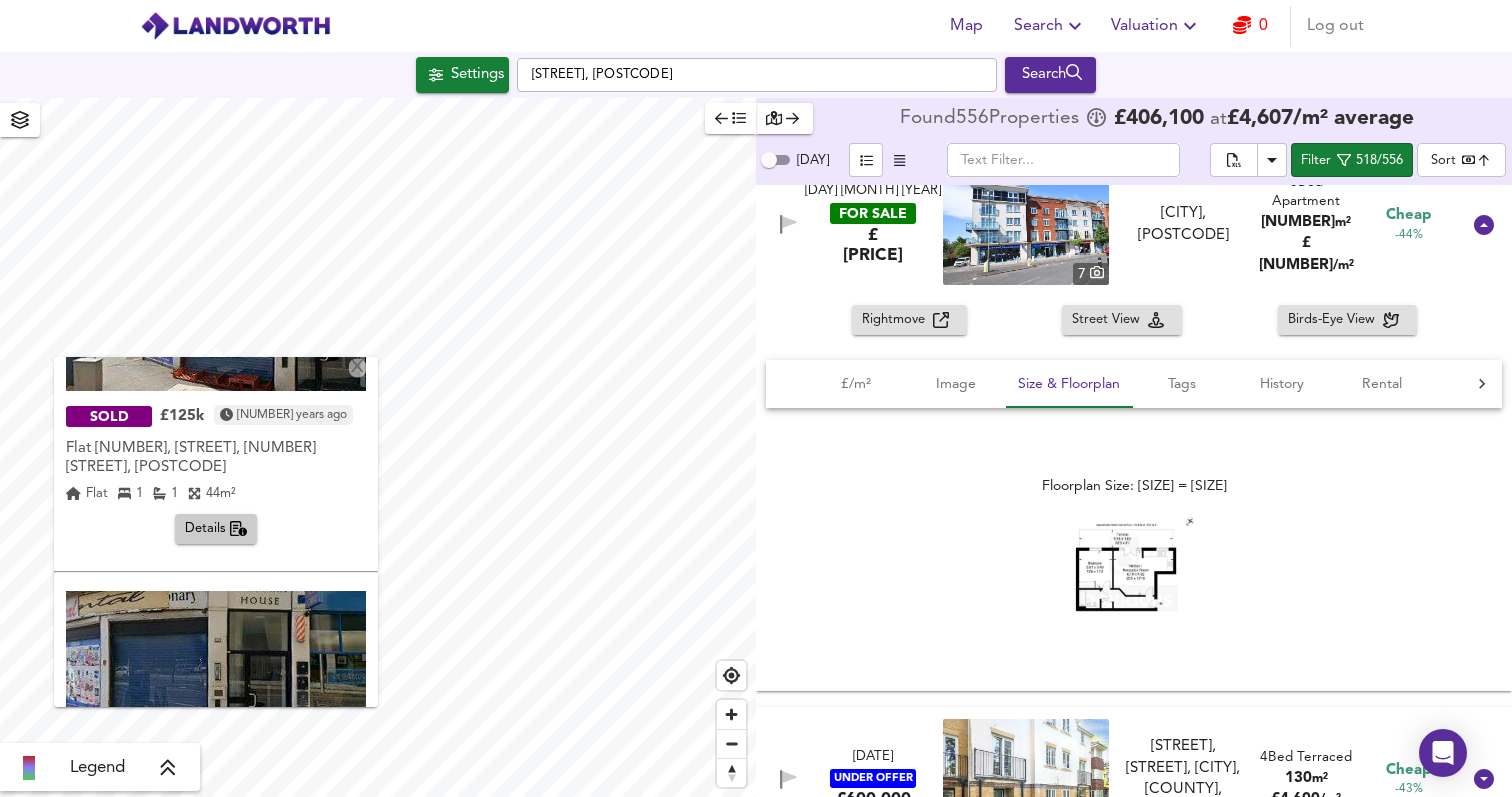 scroll, scrollTop: 0, scrollLeft: 0, axis: both 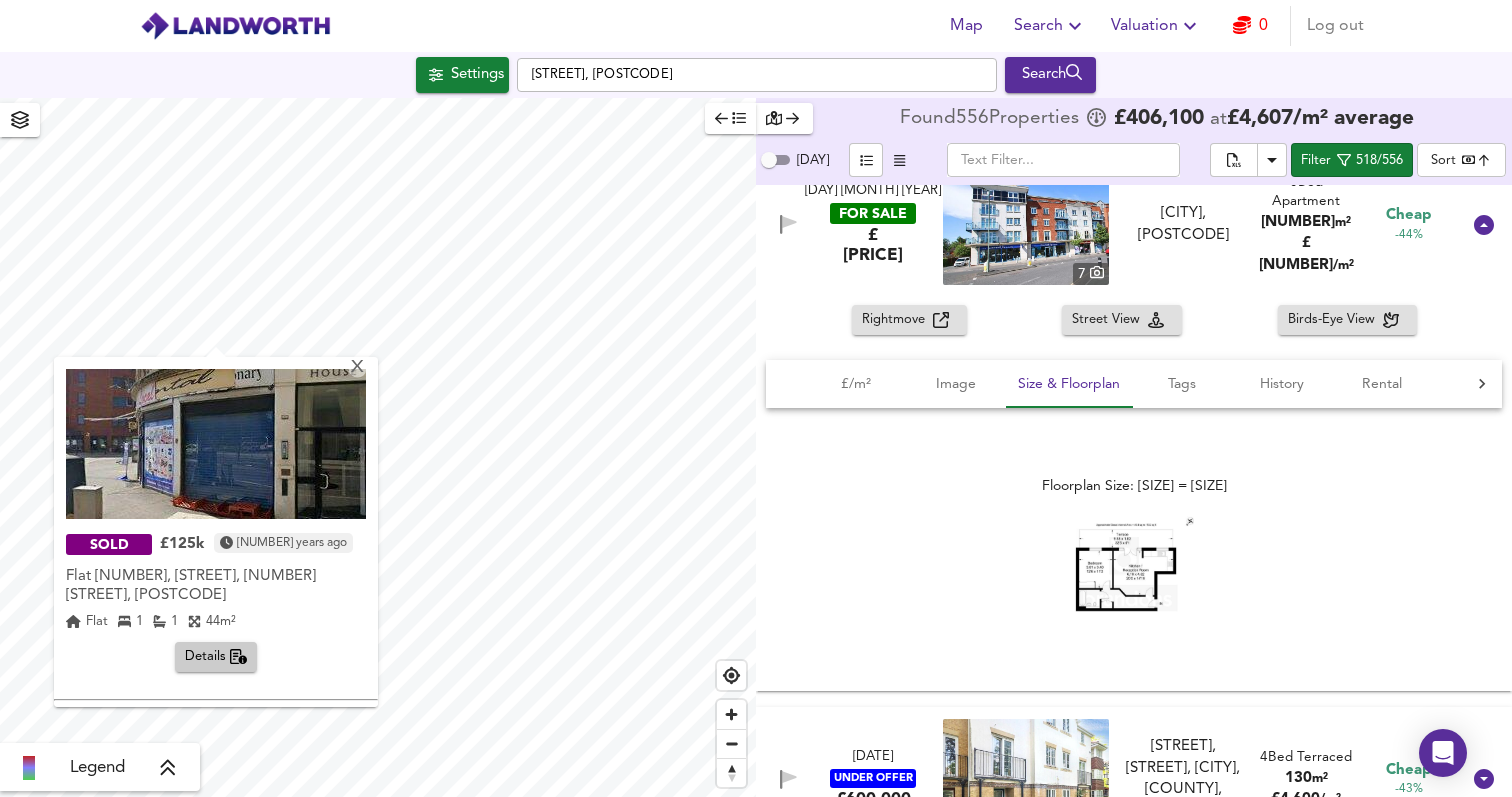 click at bounding box center (216, 444) 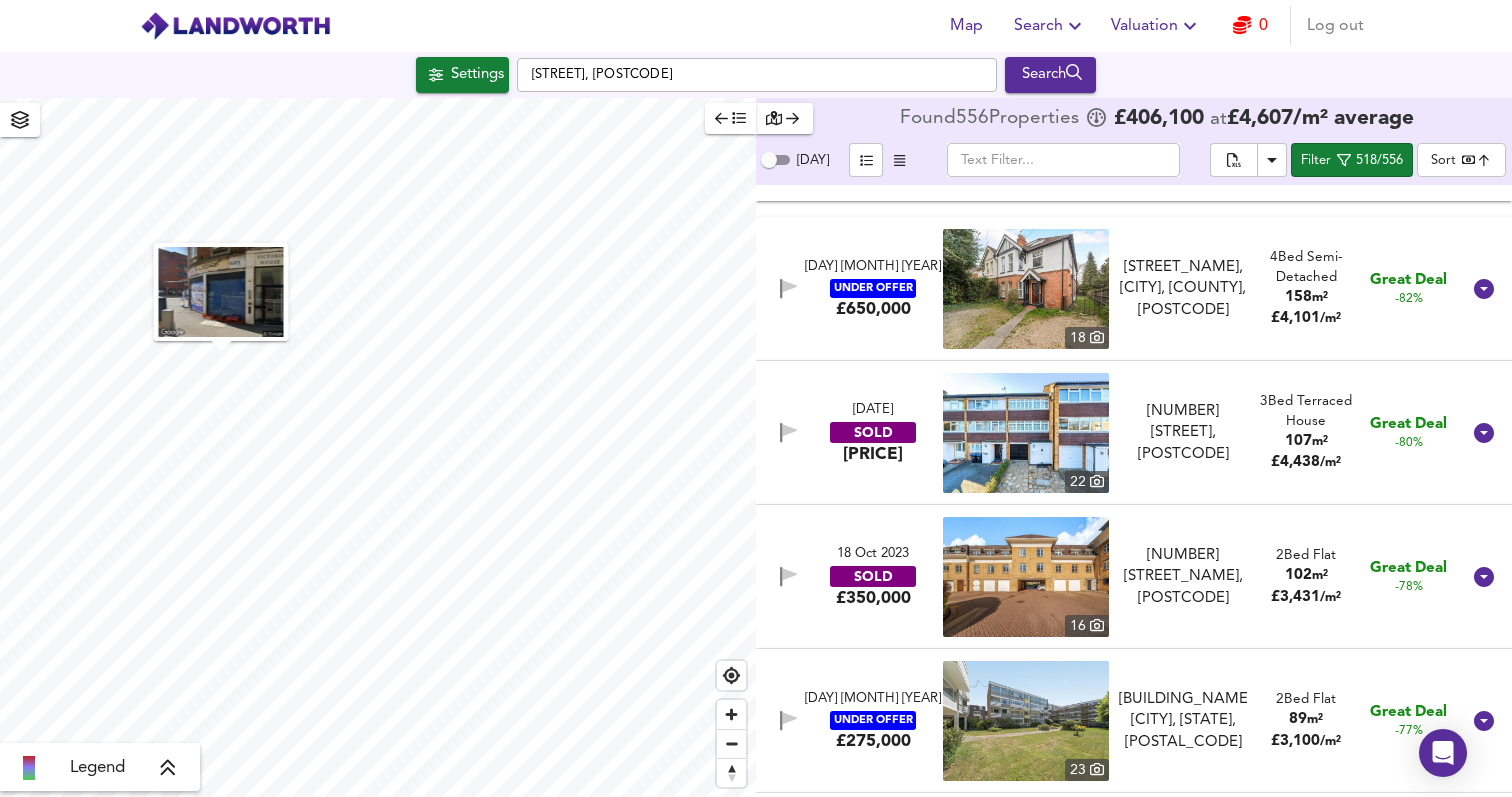 scroll, scrollTop: 3603, scrollLeft: 0, axis: vertical 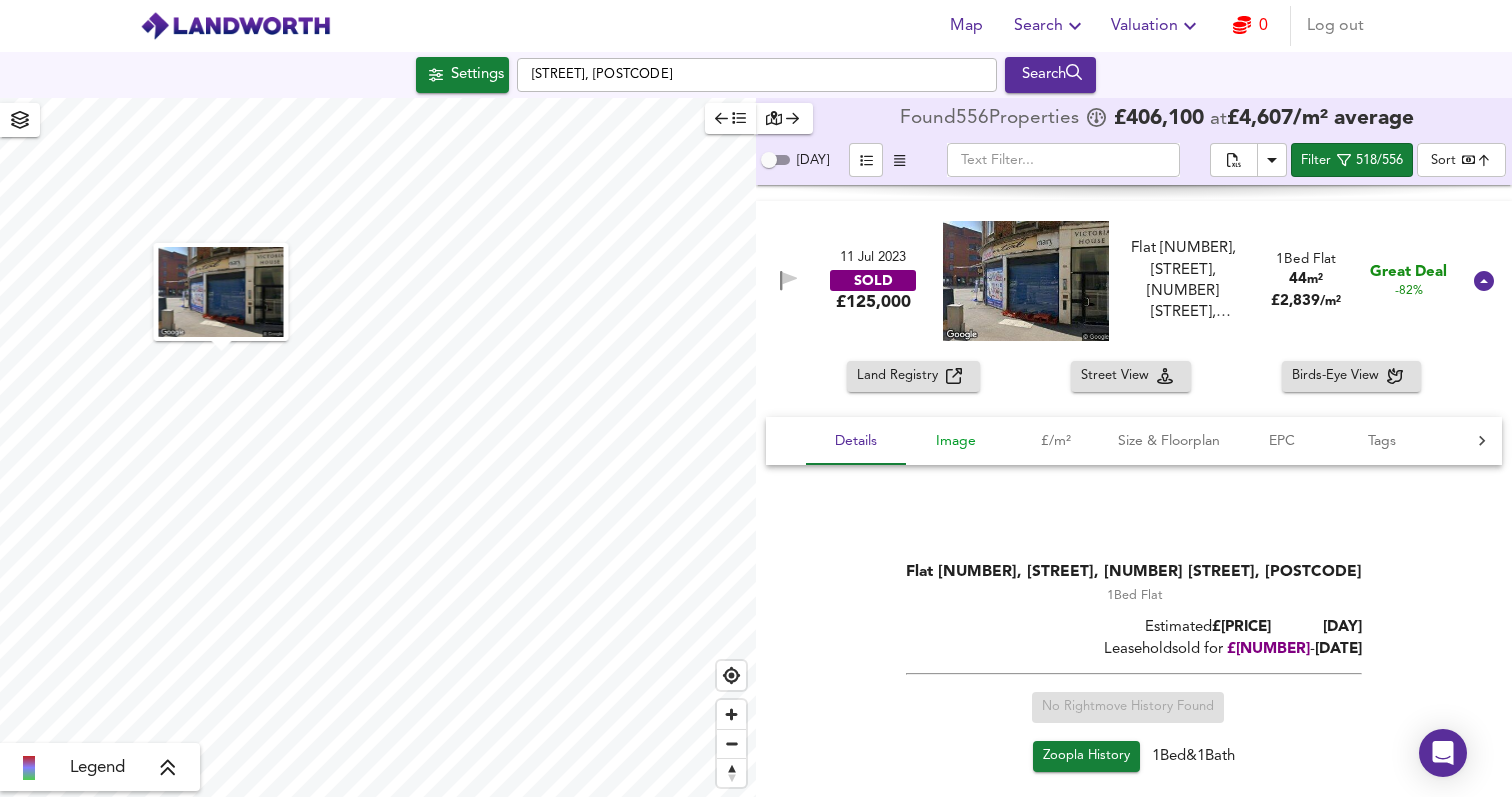 click on "Image" at bounding box center (856, 441) 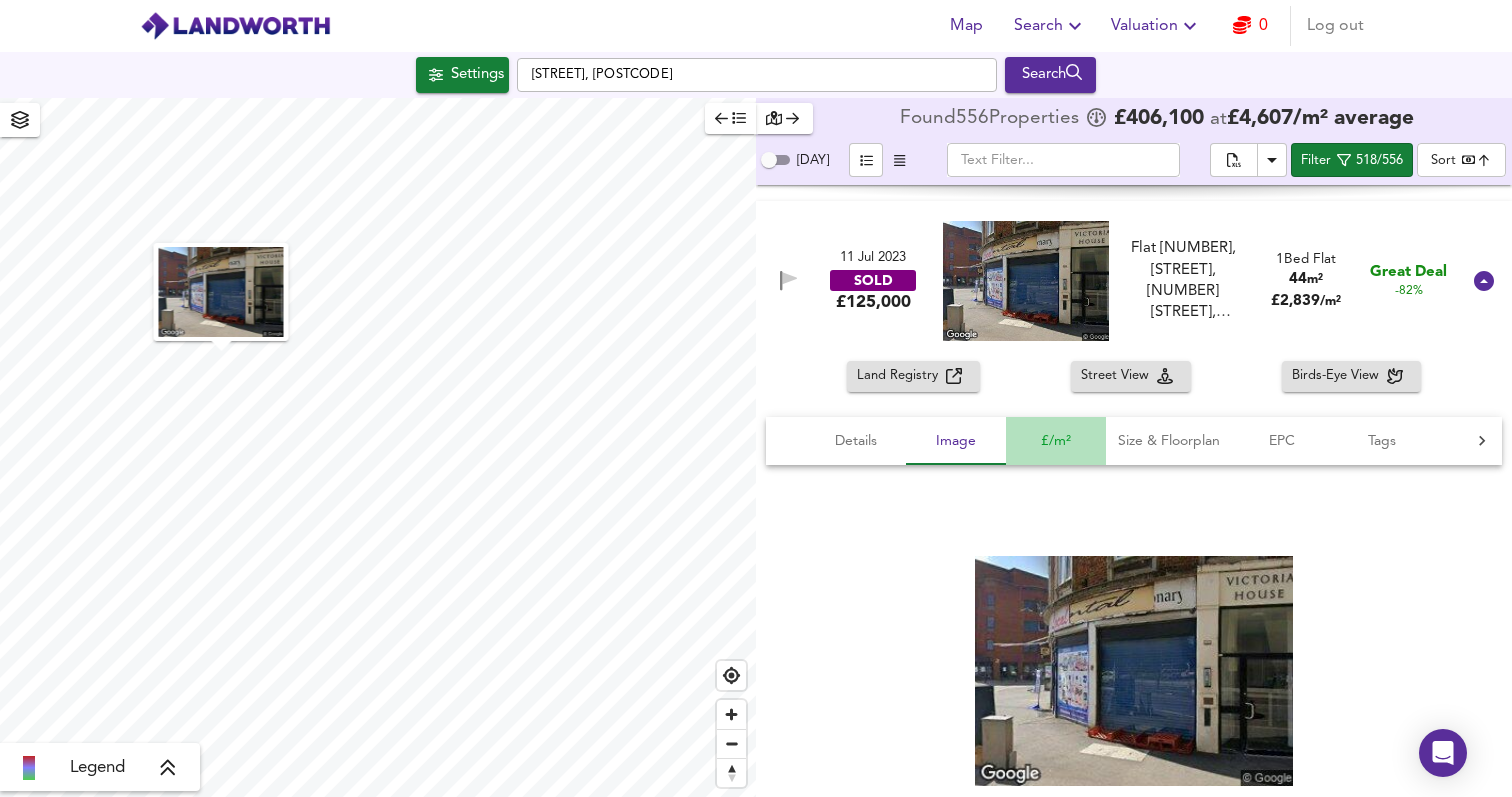 click on "£/m²" at bounding box center [856, 441] 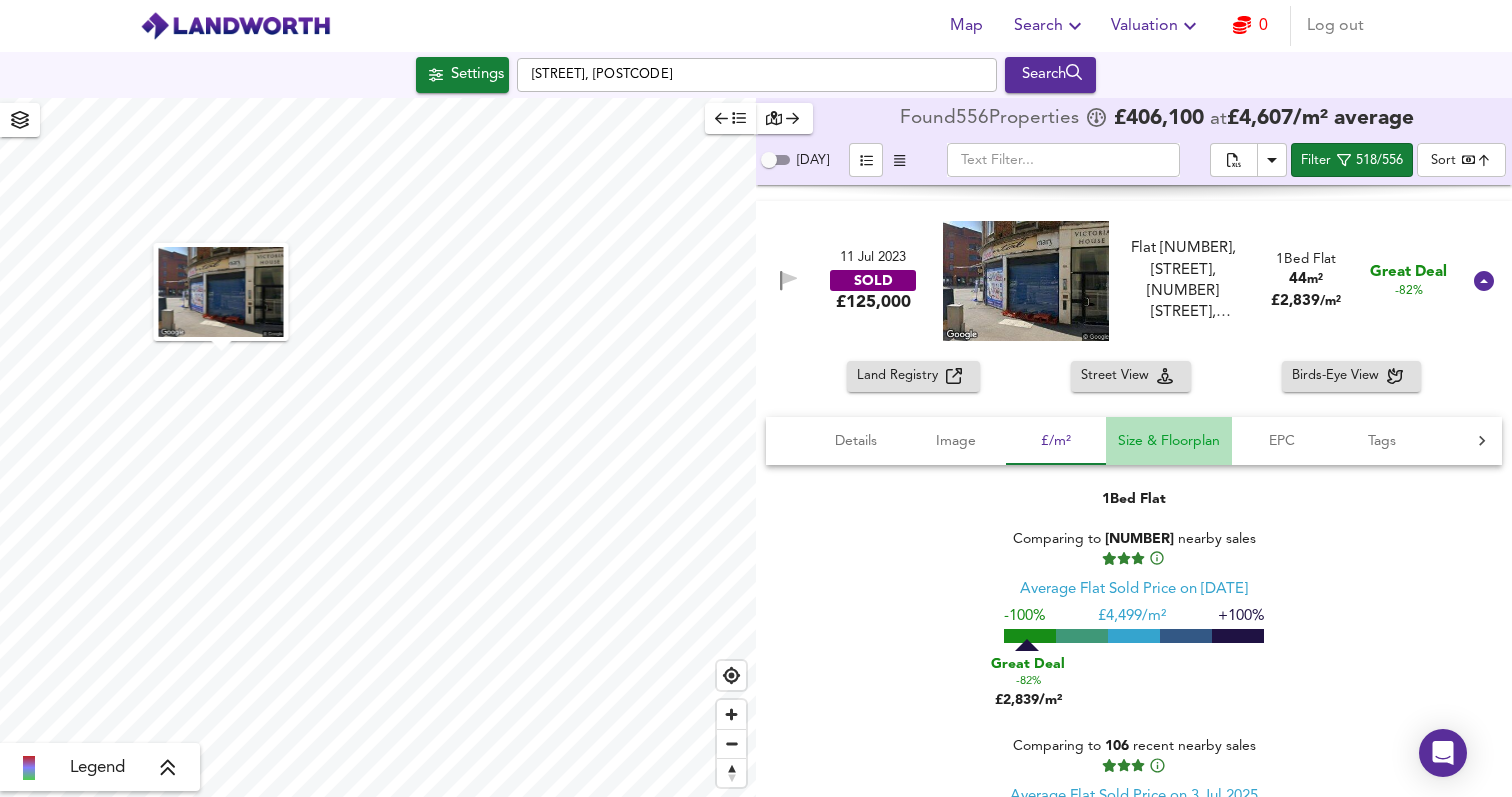 click on "Size & Floorplan" at bounding box center [856, 441] 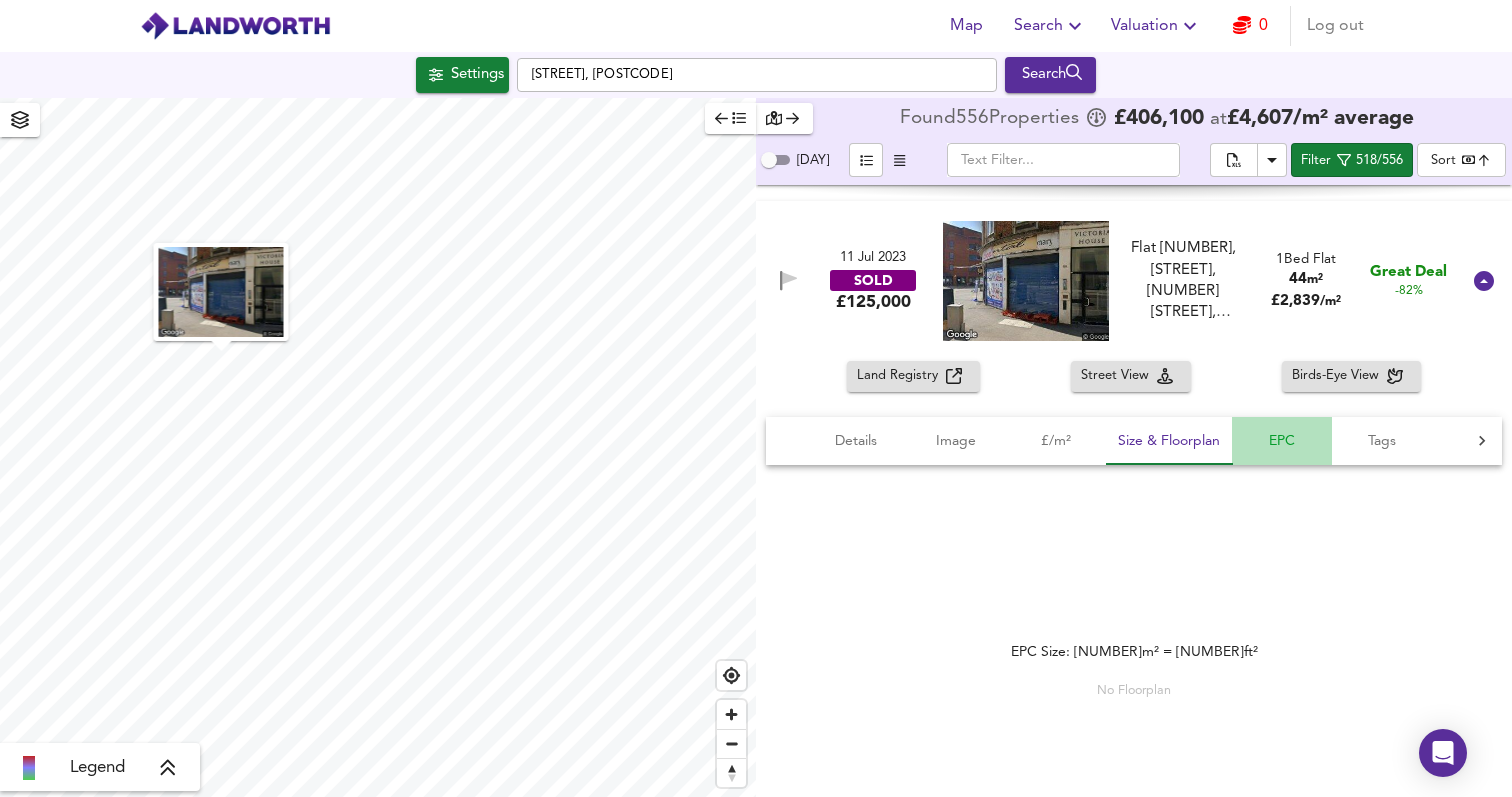 click on "EPC" at bounding box center (856, 441) 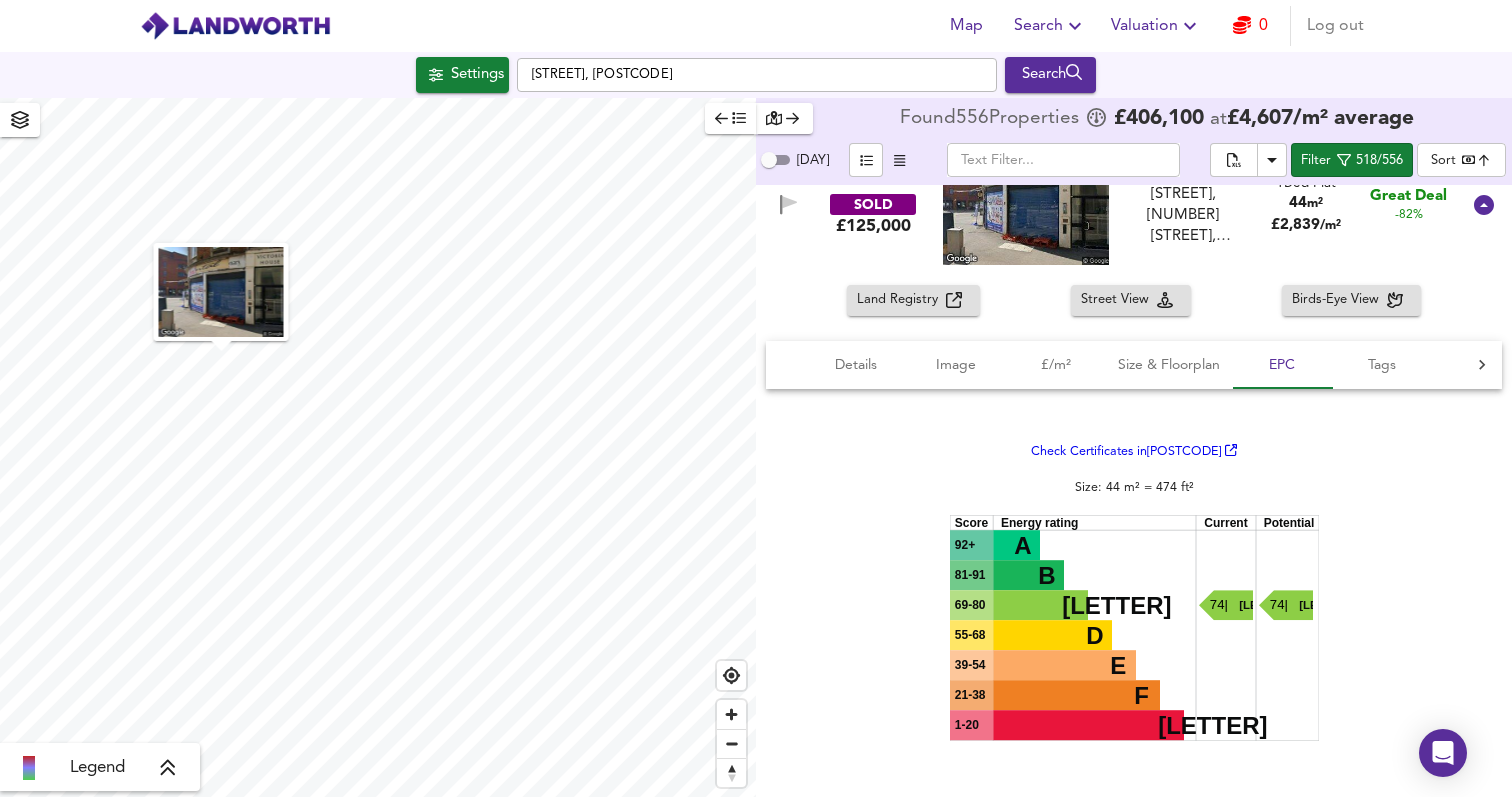 scroll, scrollTop: 3681, scrollLeft: 0, axis: vertical 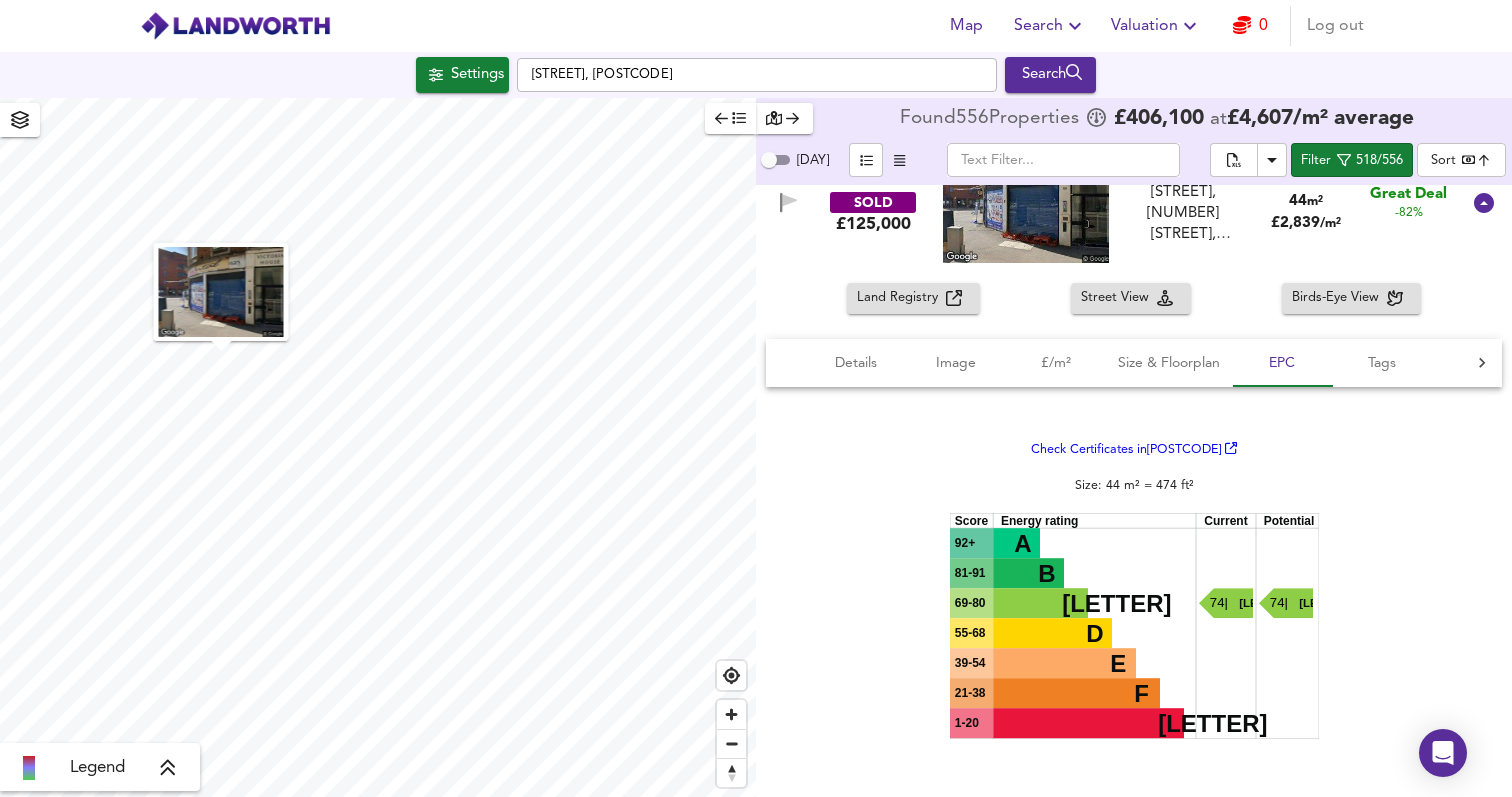 click at bounding box center (786, 363) 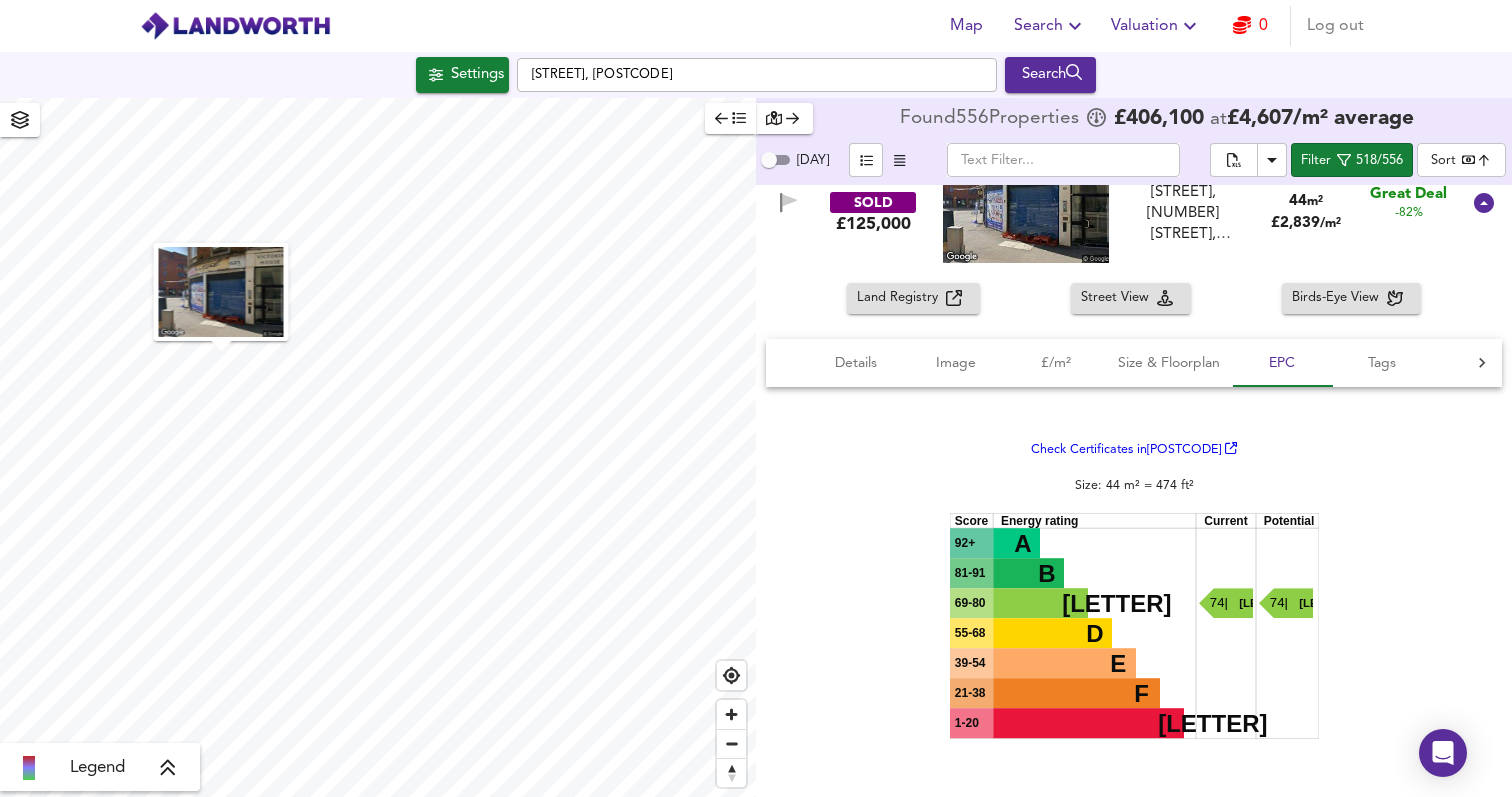 scroll, scrollTop: 0, scrollLeft: 80, axis: horizontal 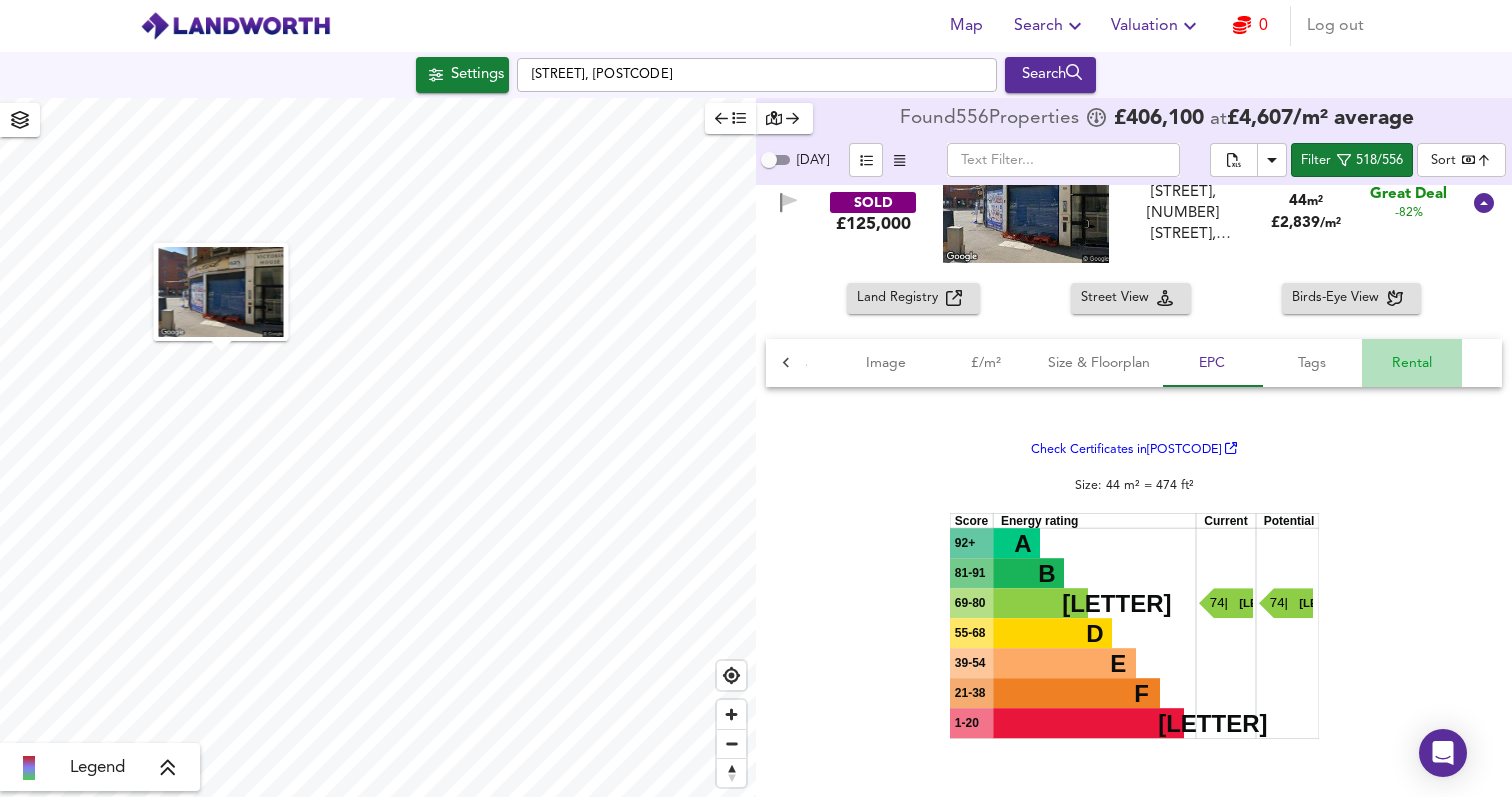 click on "Rental" at bounding box center (786, 363) 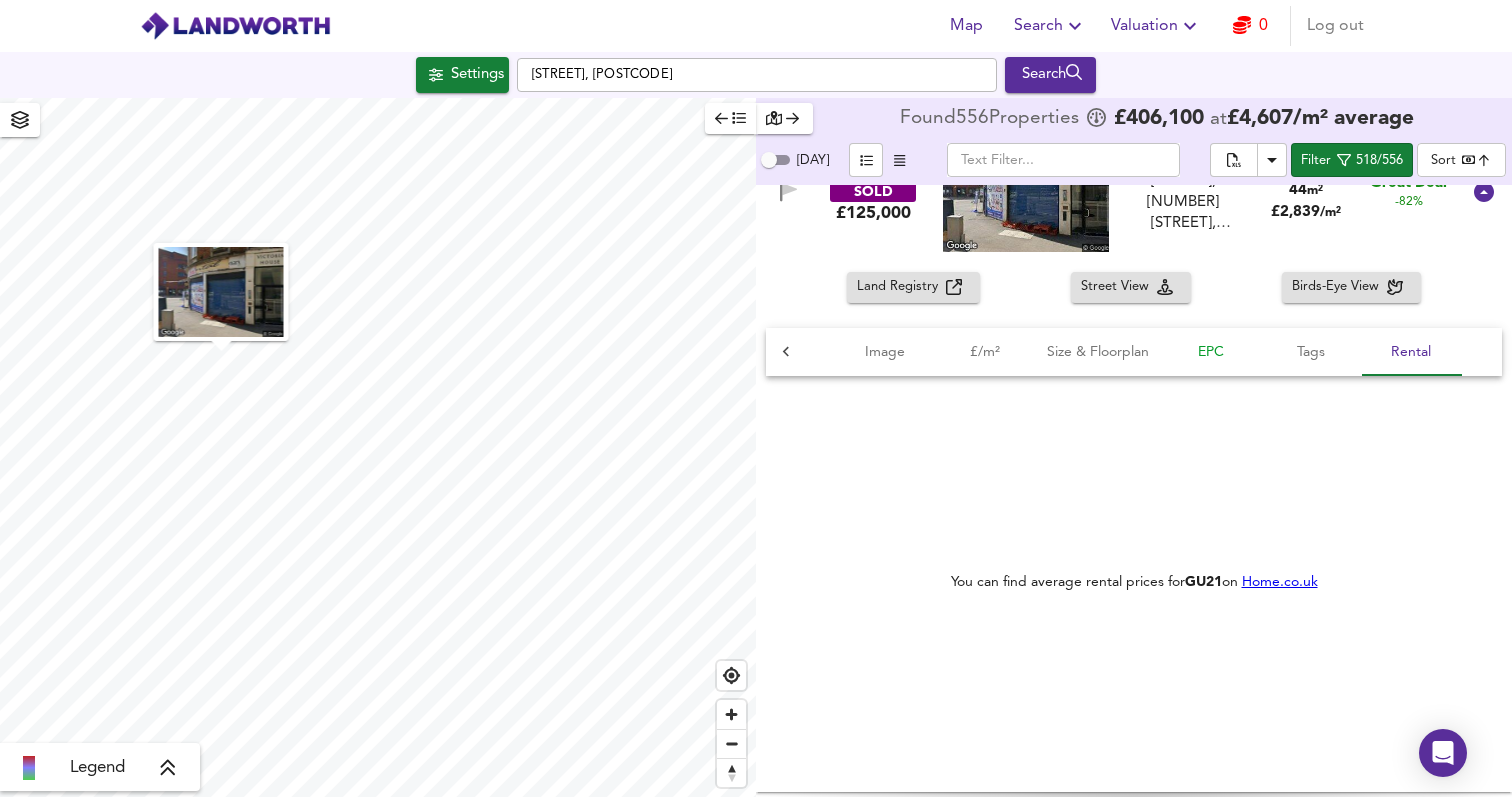 scroll, scrollTop: 3704, scrollLeft: 0, axis: vertical 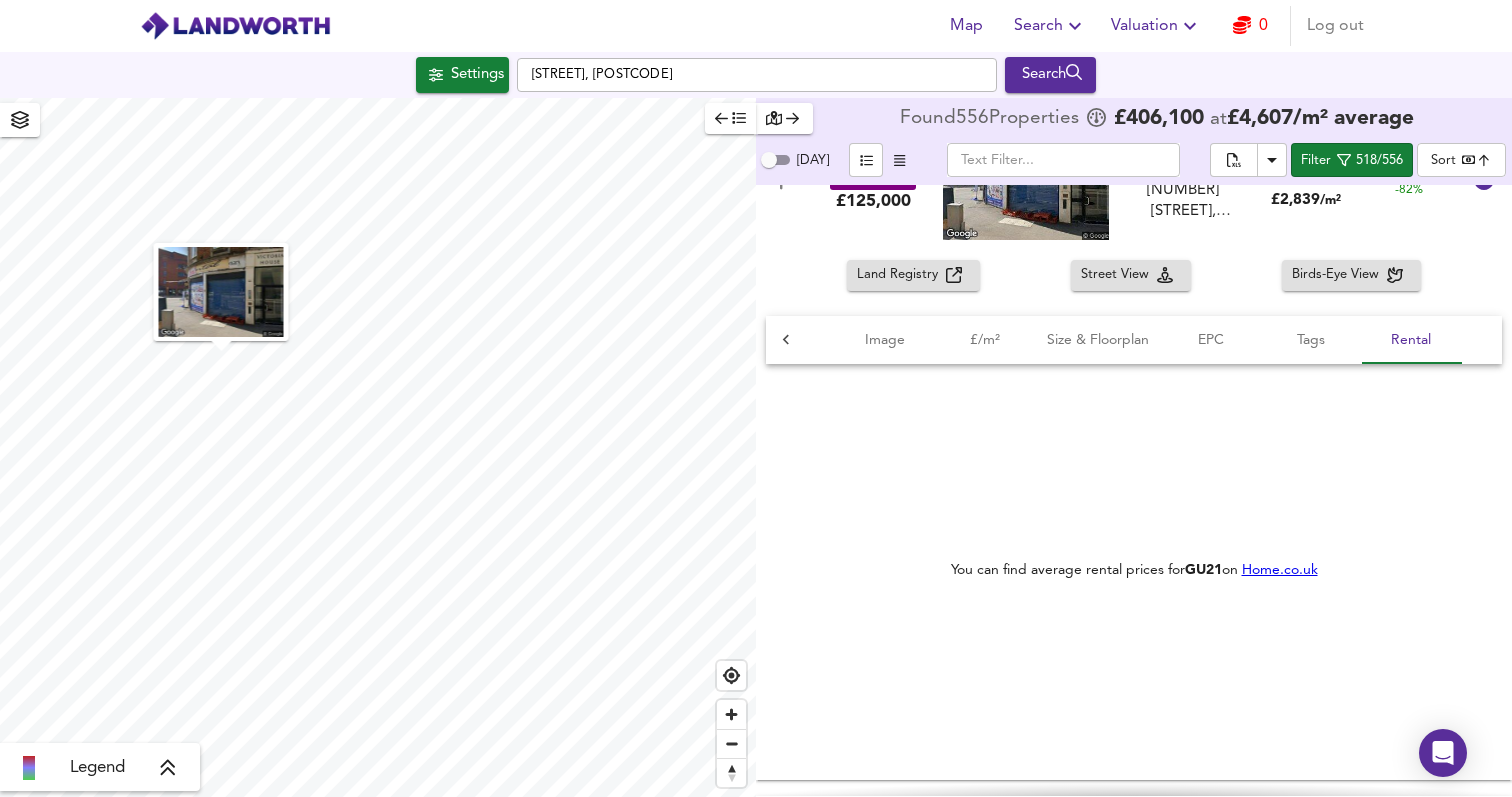 click on "Home.co.uk" at bounding box center (1280, 569) 